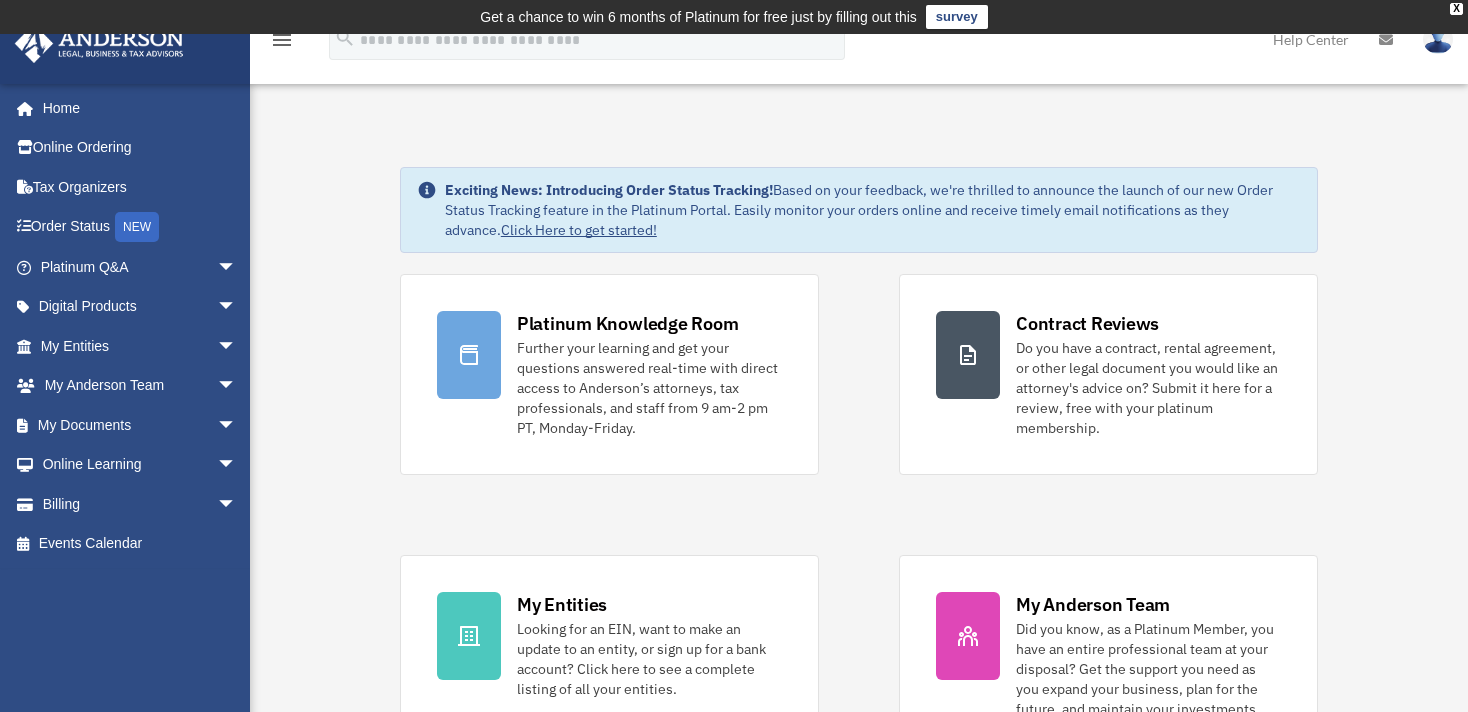 scroll, scrollTop: 0, scrollLeft: 0, axis: both 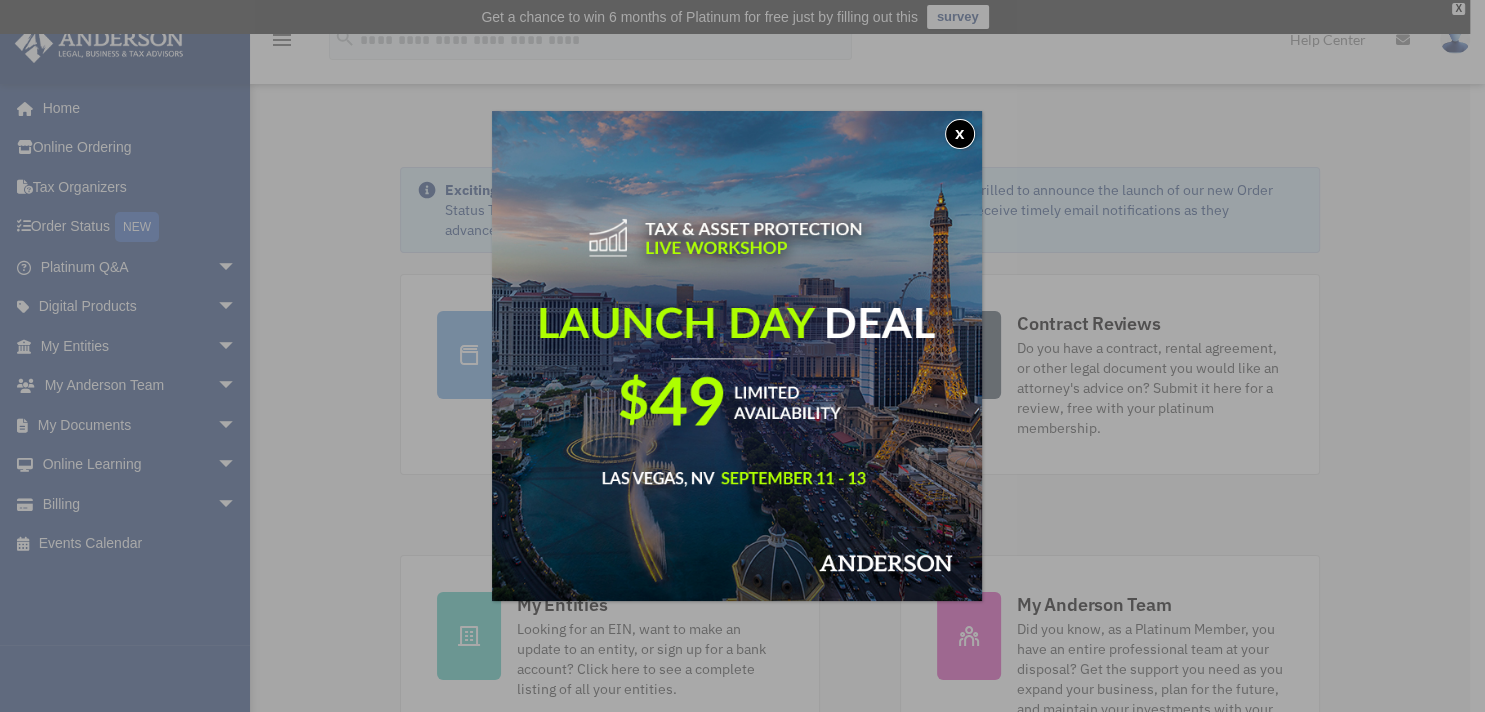 click on "x" at bounding box center (960, 134) 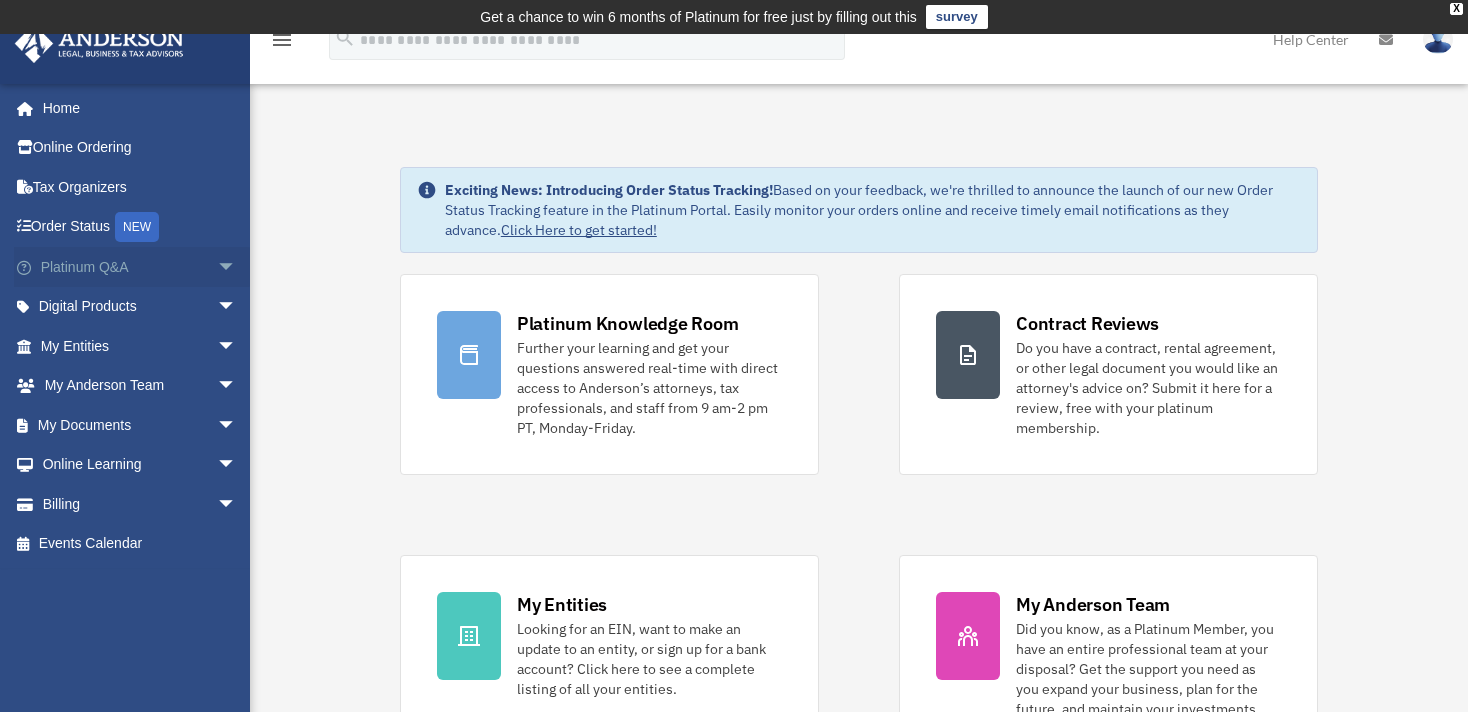 click on "arrow_drop_down" at bounding box center [237, 267] 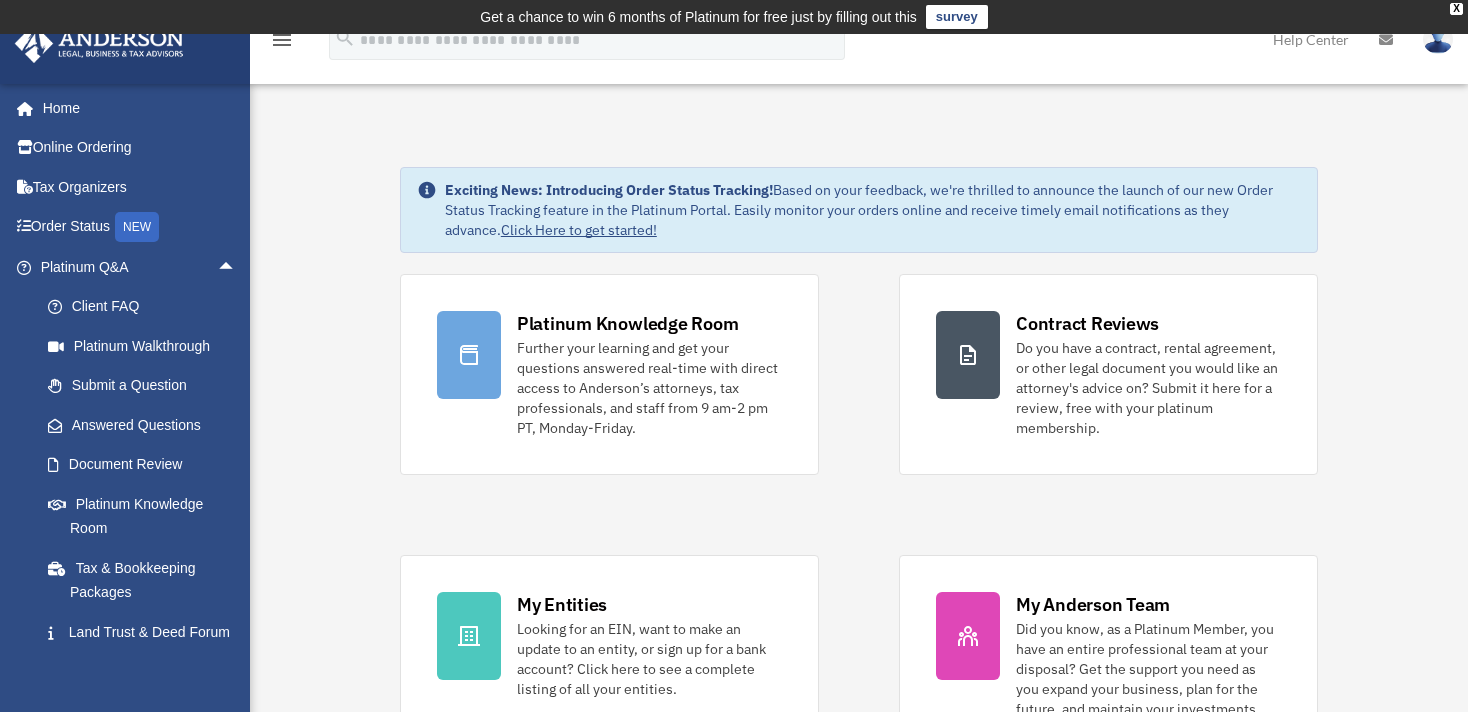 click on "menu" at bounding box center (282, 40) 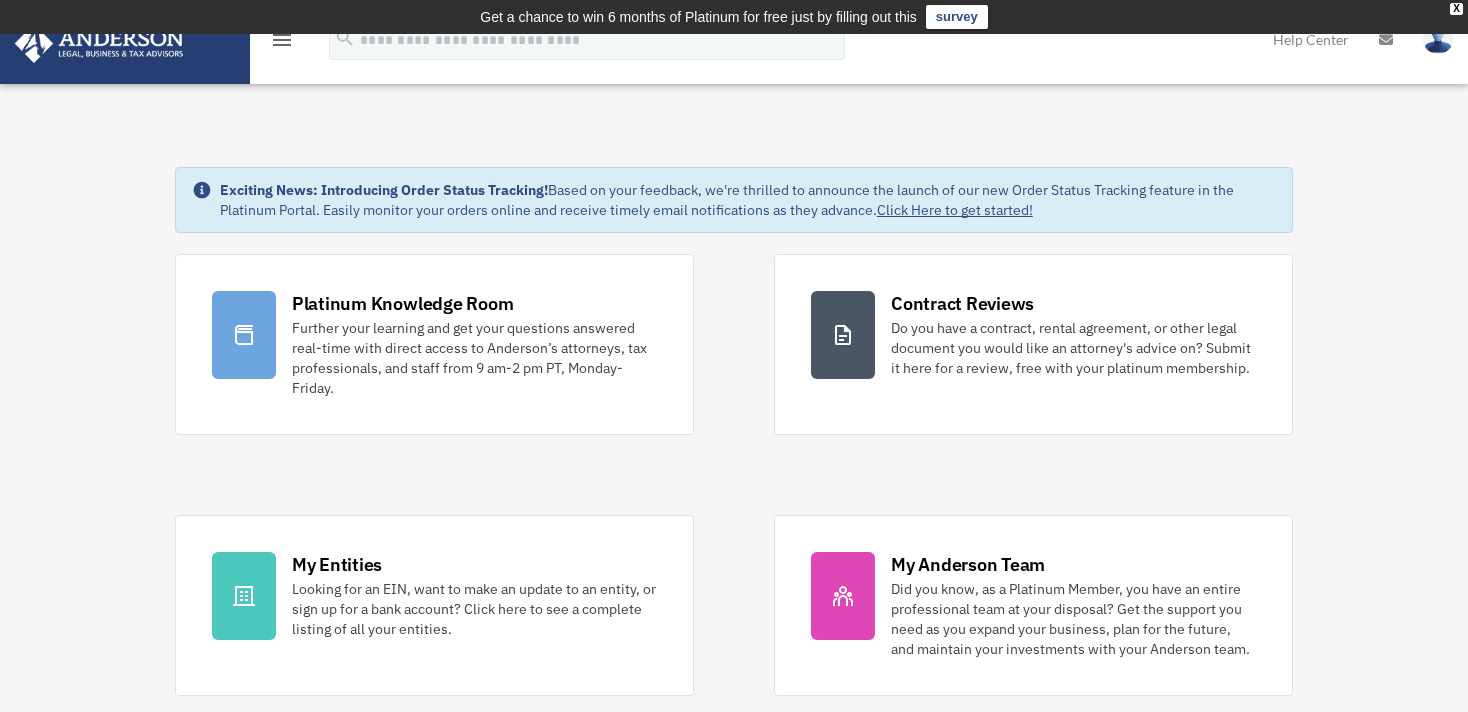 click on "menu" at bounding box center [282, 40] 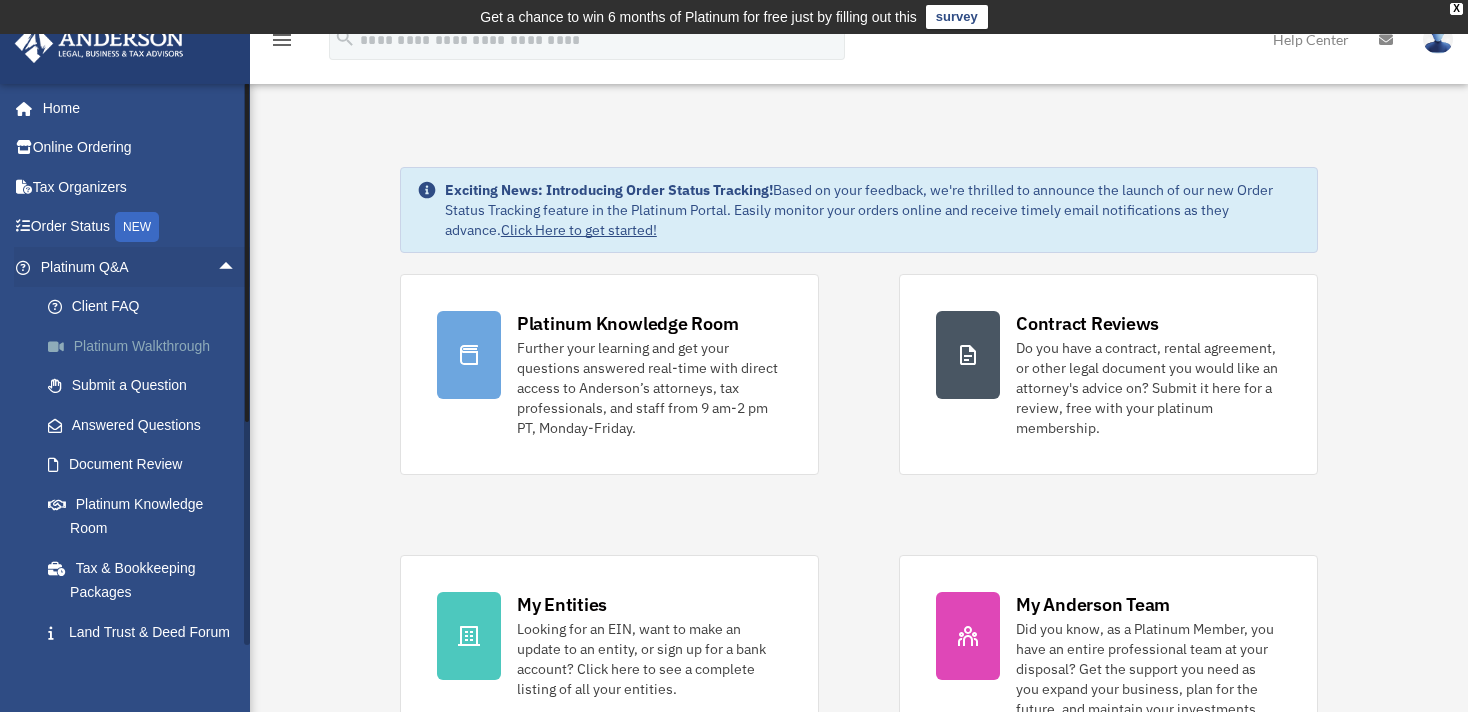 click on "Platinum Walkthrough" at bounding box center [147, 346] 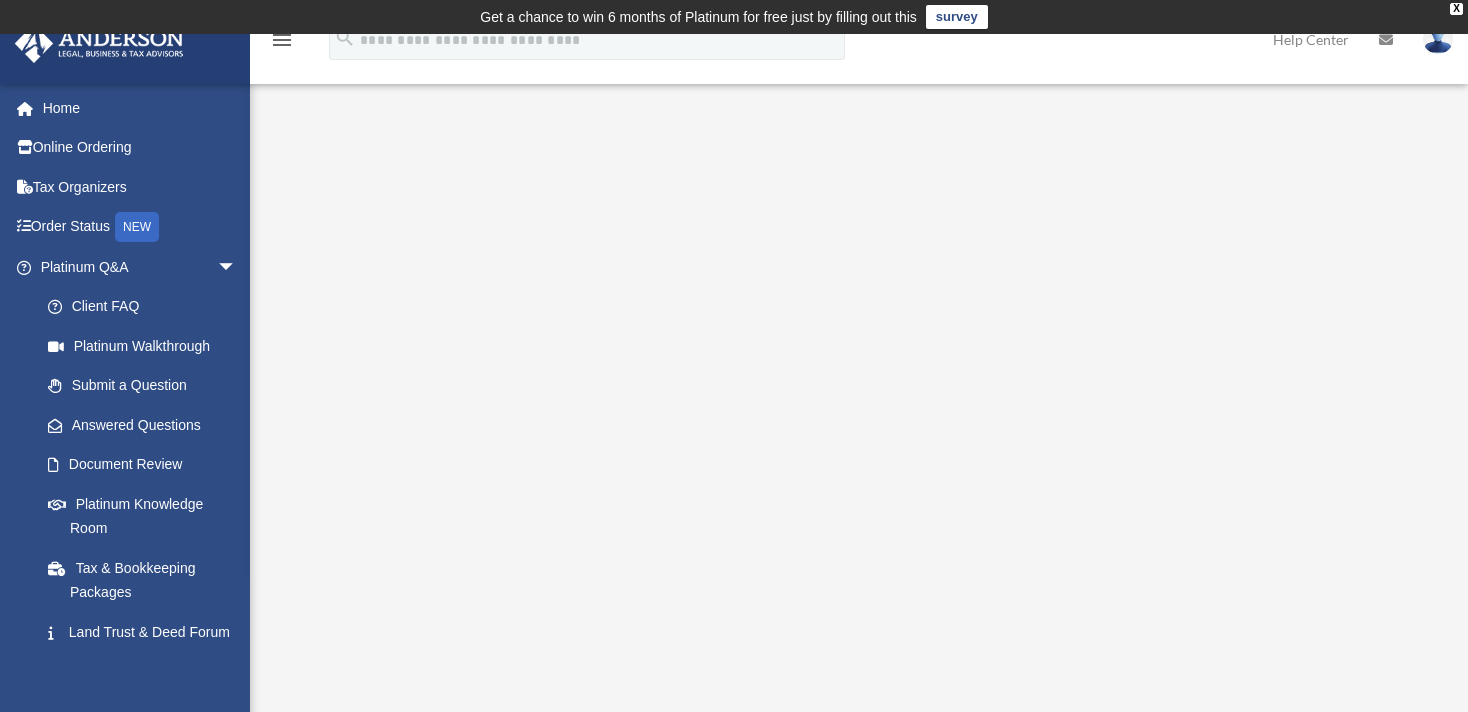 scroll, scrollTop: 0, scrollLeft: 0, axis: both 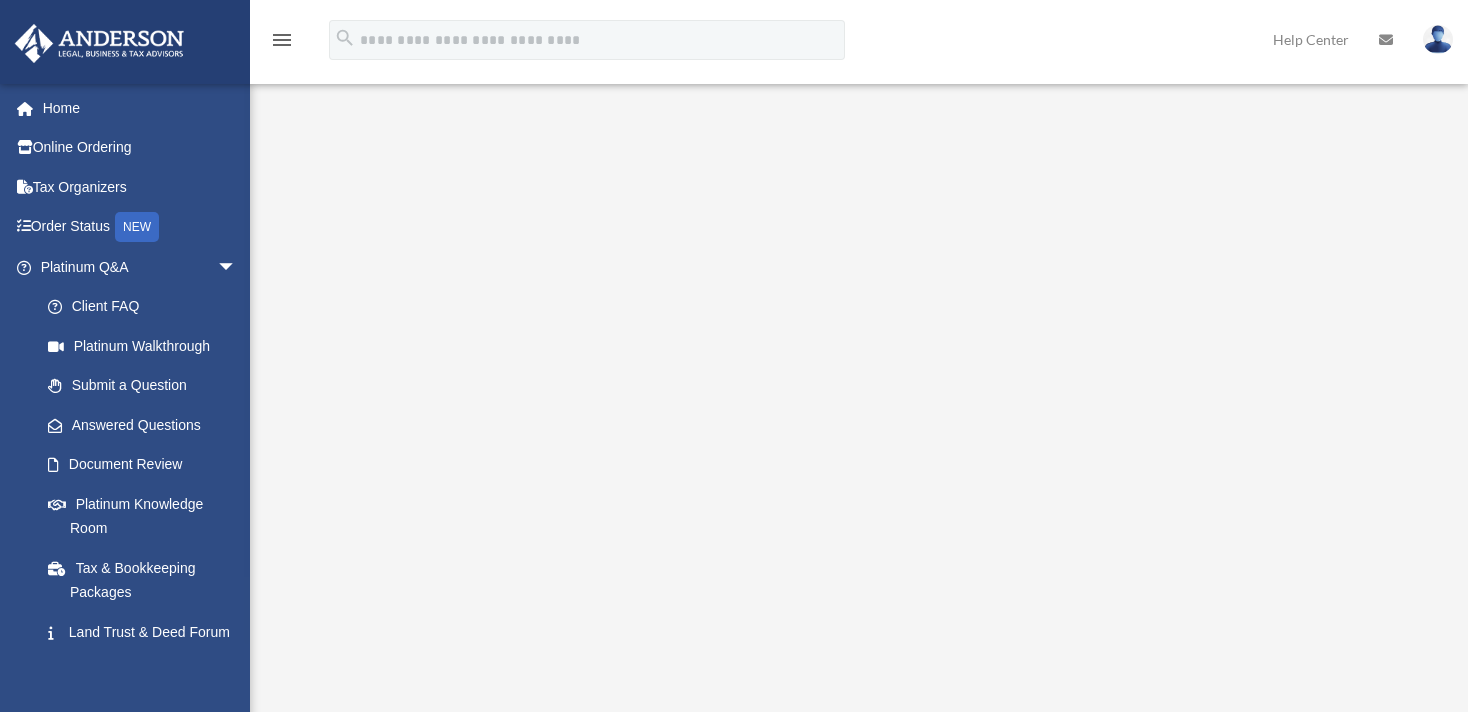 click on "<span data-mce-type="bookmark" style="display: inline-block; width: 0px; overflow: hidden; line-height: 0;" class="mce_SELRES_start"></span>" at bounding box center (856, 381) 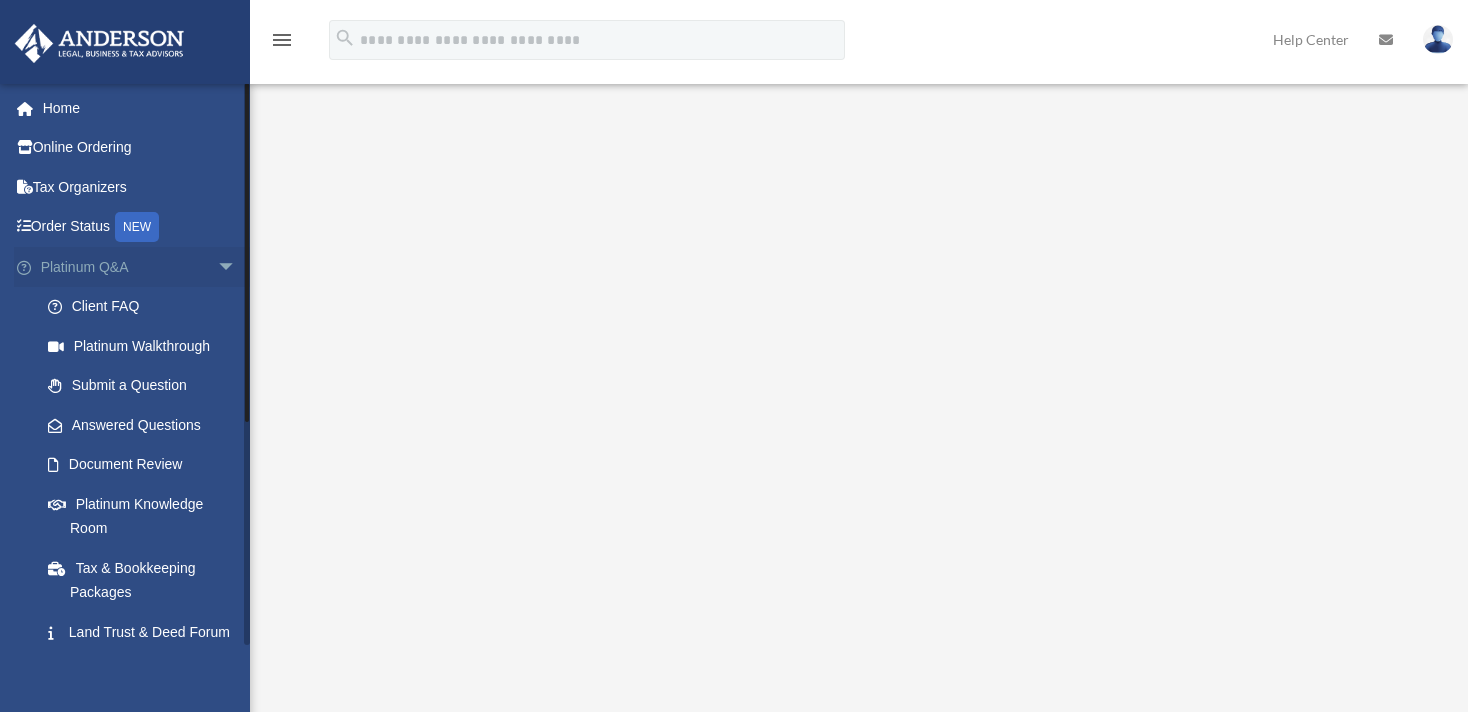 click on "arrow_drop_down" at bounding box center (237, 267) 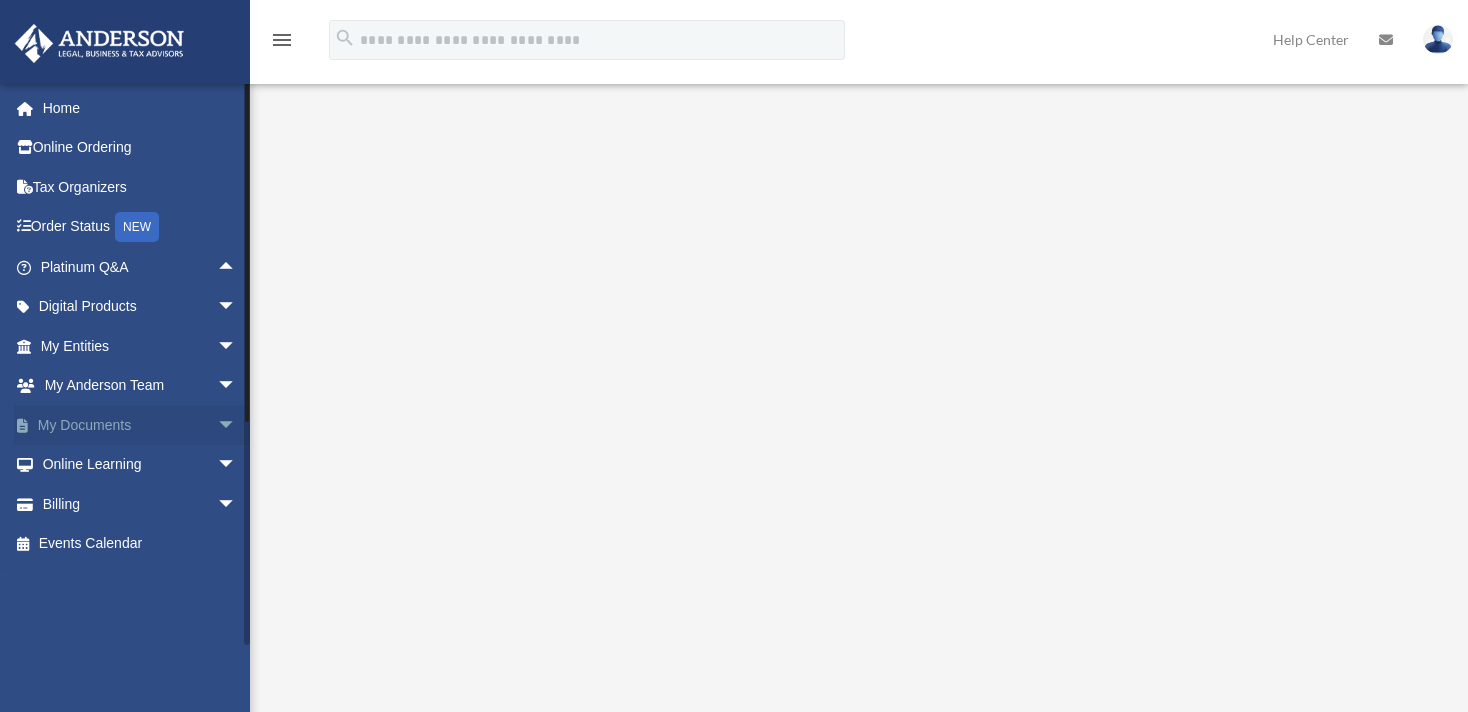 click on "arrow_drop_down" at bounding box center (237, 425) 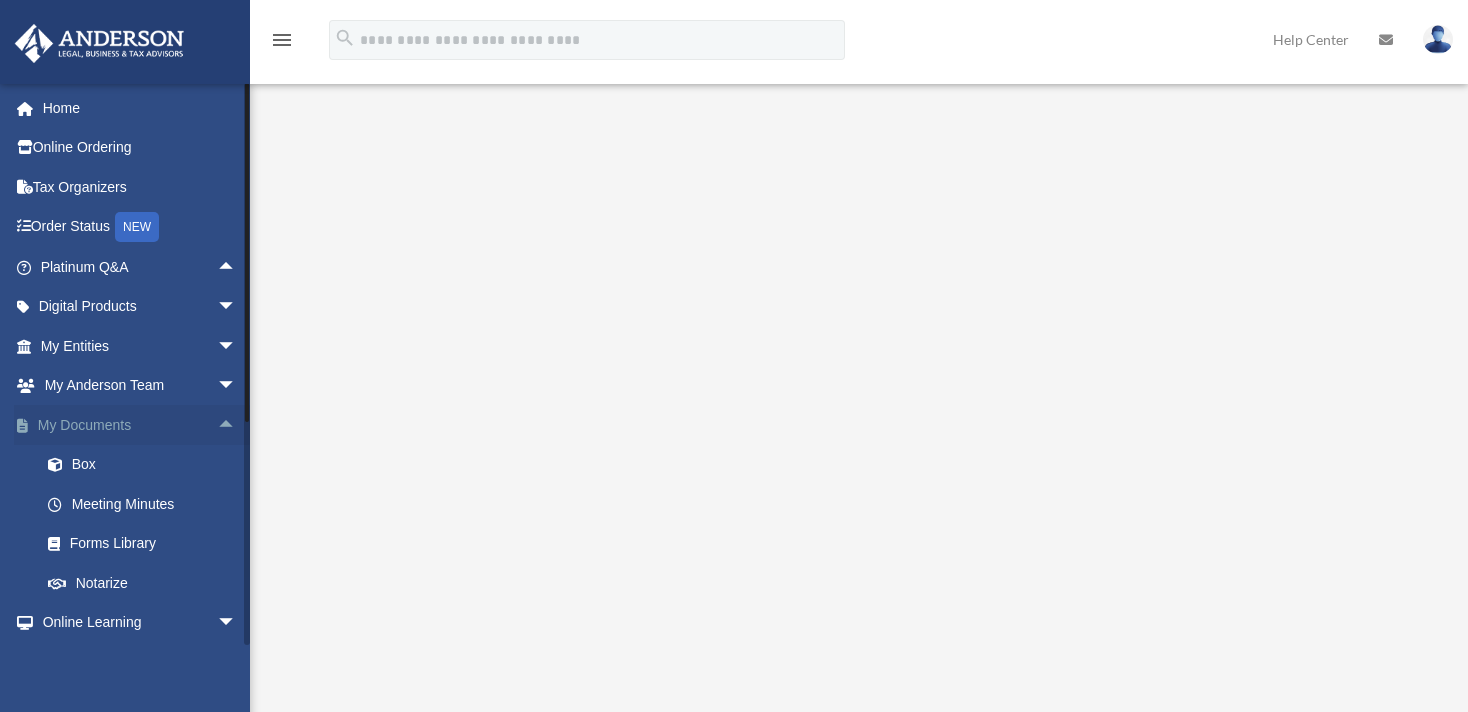 click on "arrow_drop_up" at bounding box center [237, 425] 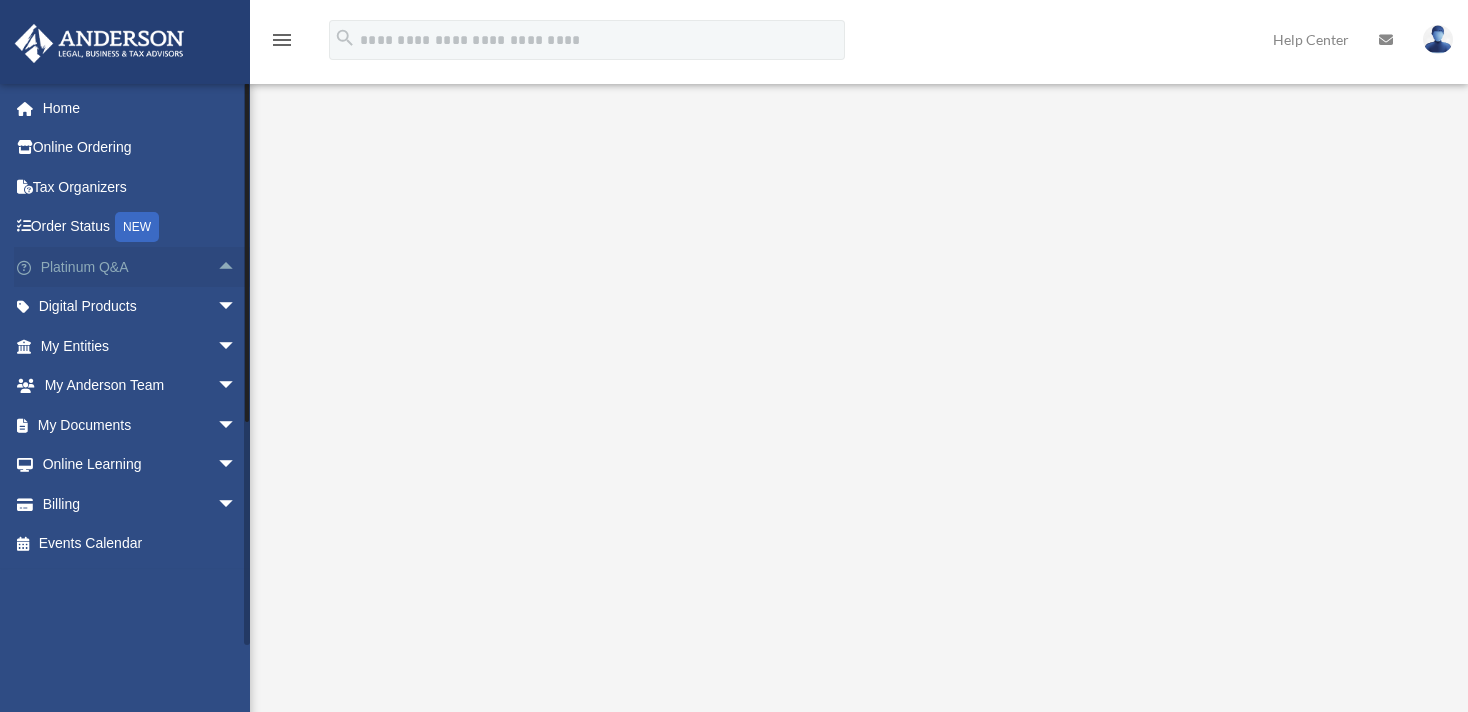 click on "arrow_drop_up" at bounding box center [237, 267] 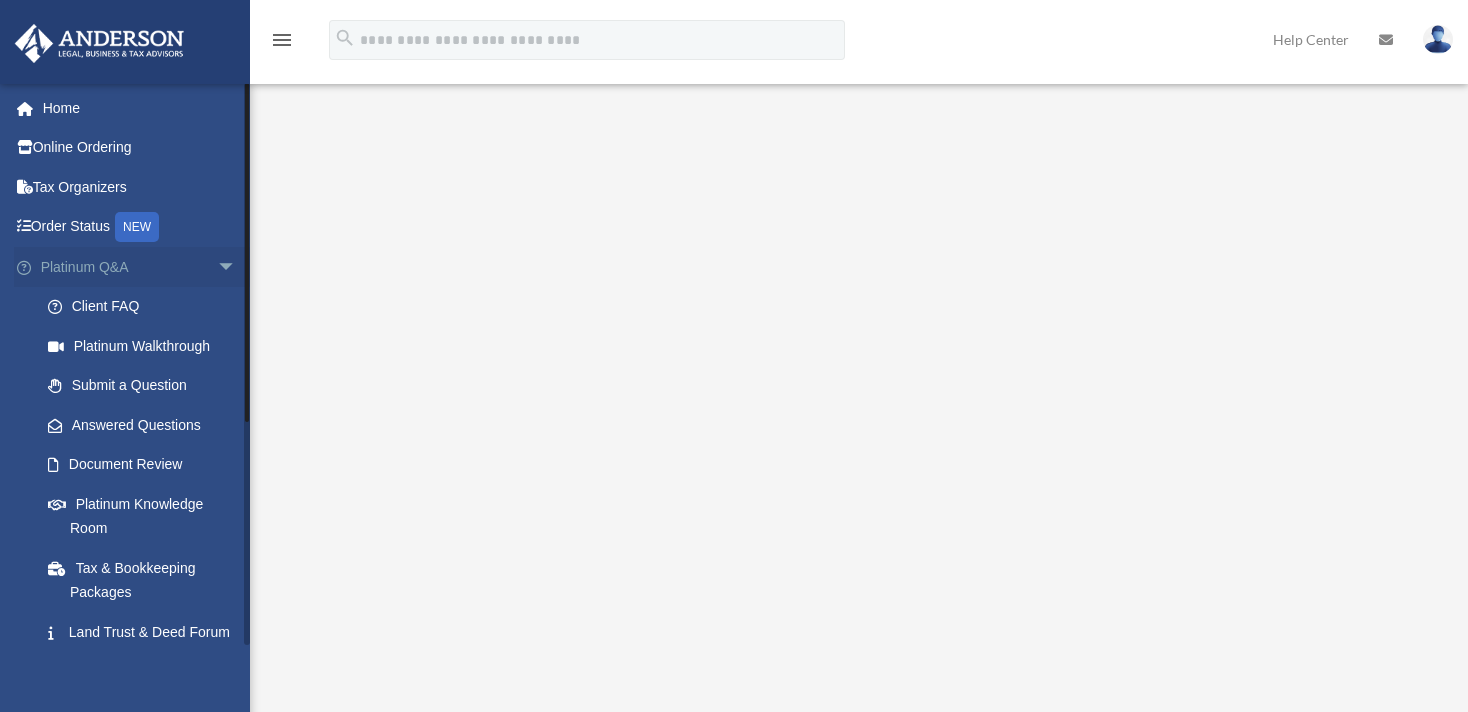 click on "arrow_drop_down" at bounding box center (237, 267) 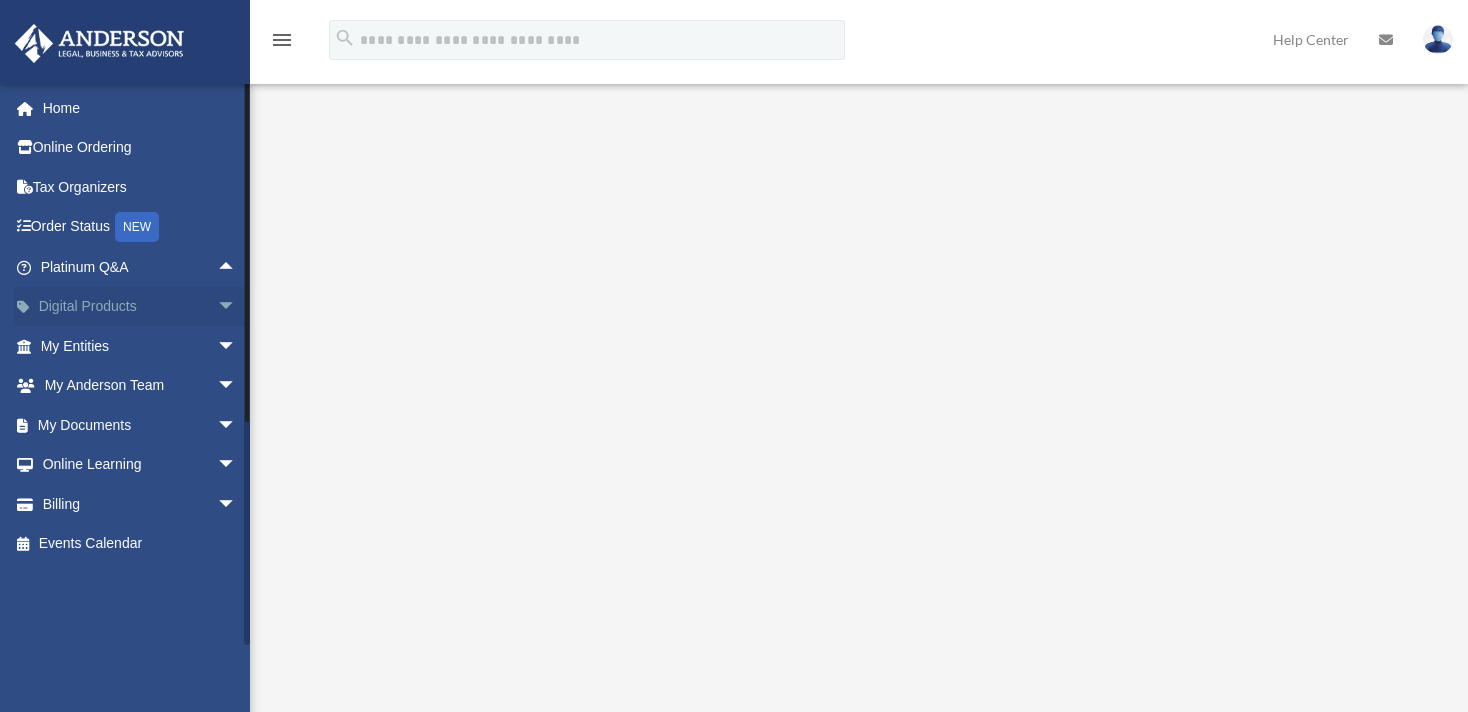 click on "arrow_drop_down" at bounding box center [237, 307] 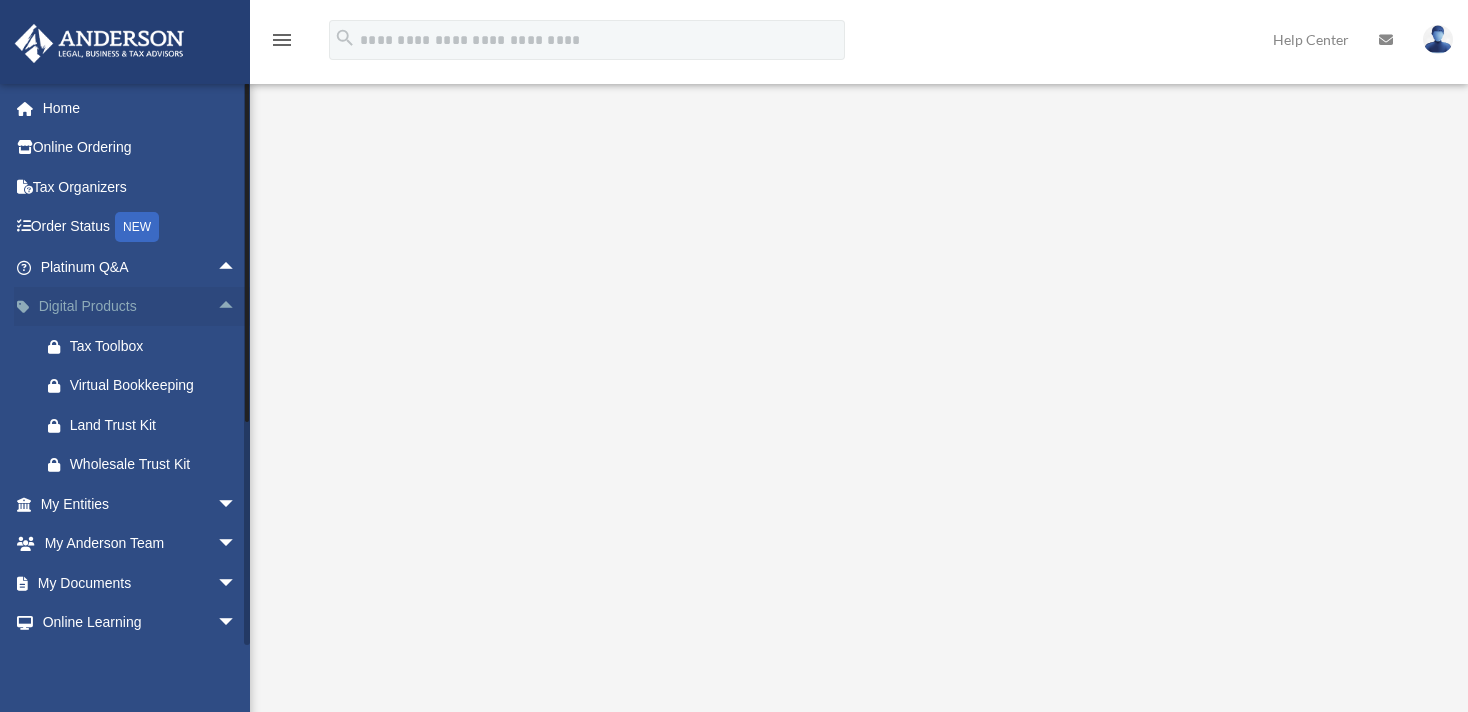 click on "arrow_drop_up" at bounding box center [237, 307] 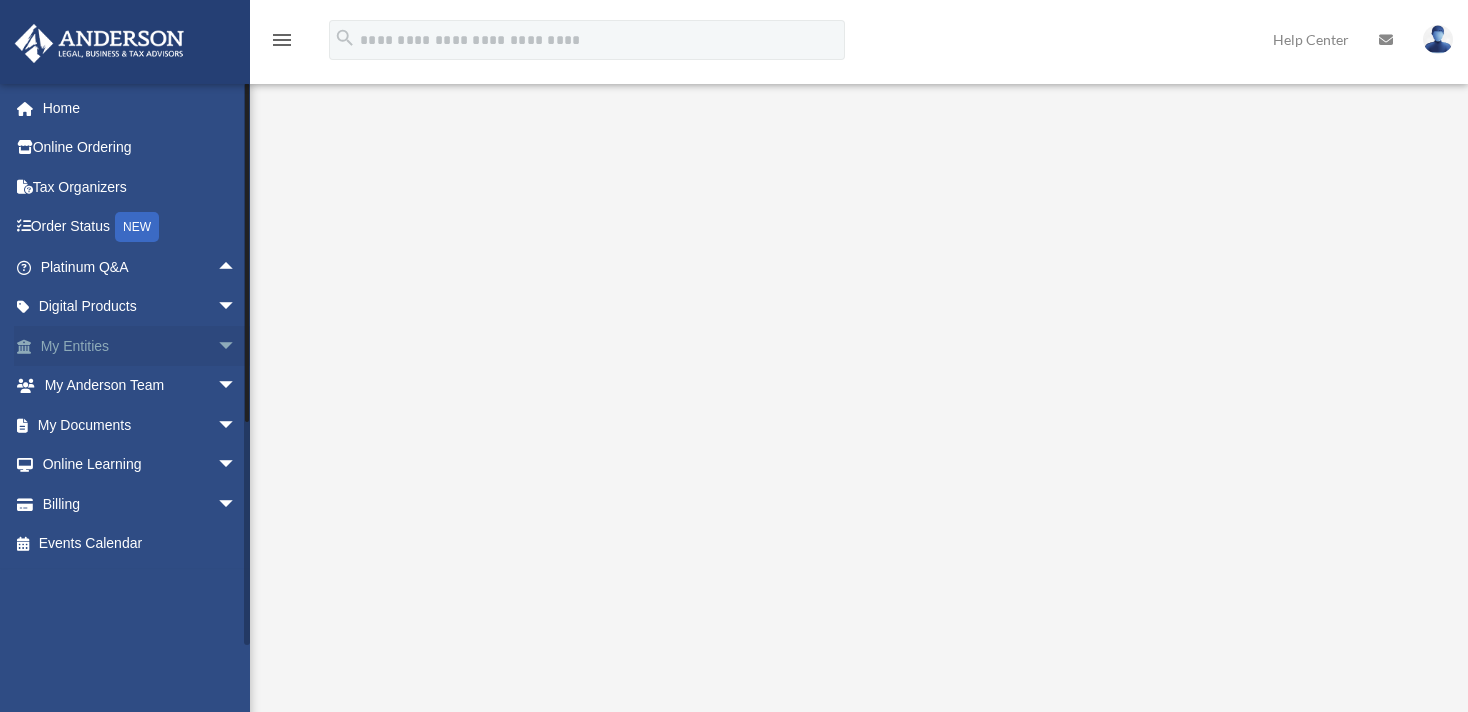 click on "arrow_drop_down" at bounding box center (237, 346) 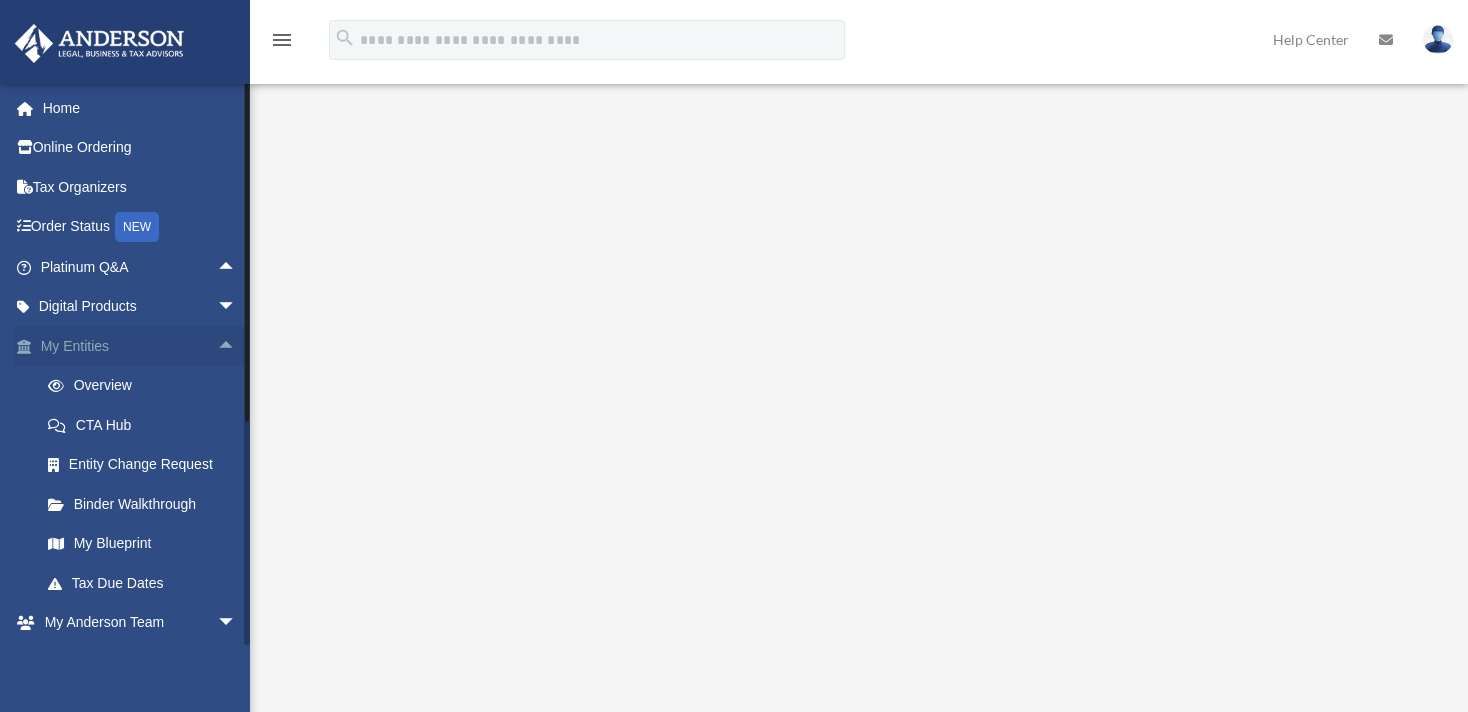 click on "arrow_drop_up" at bounding box center (237, 346) 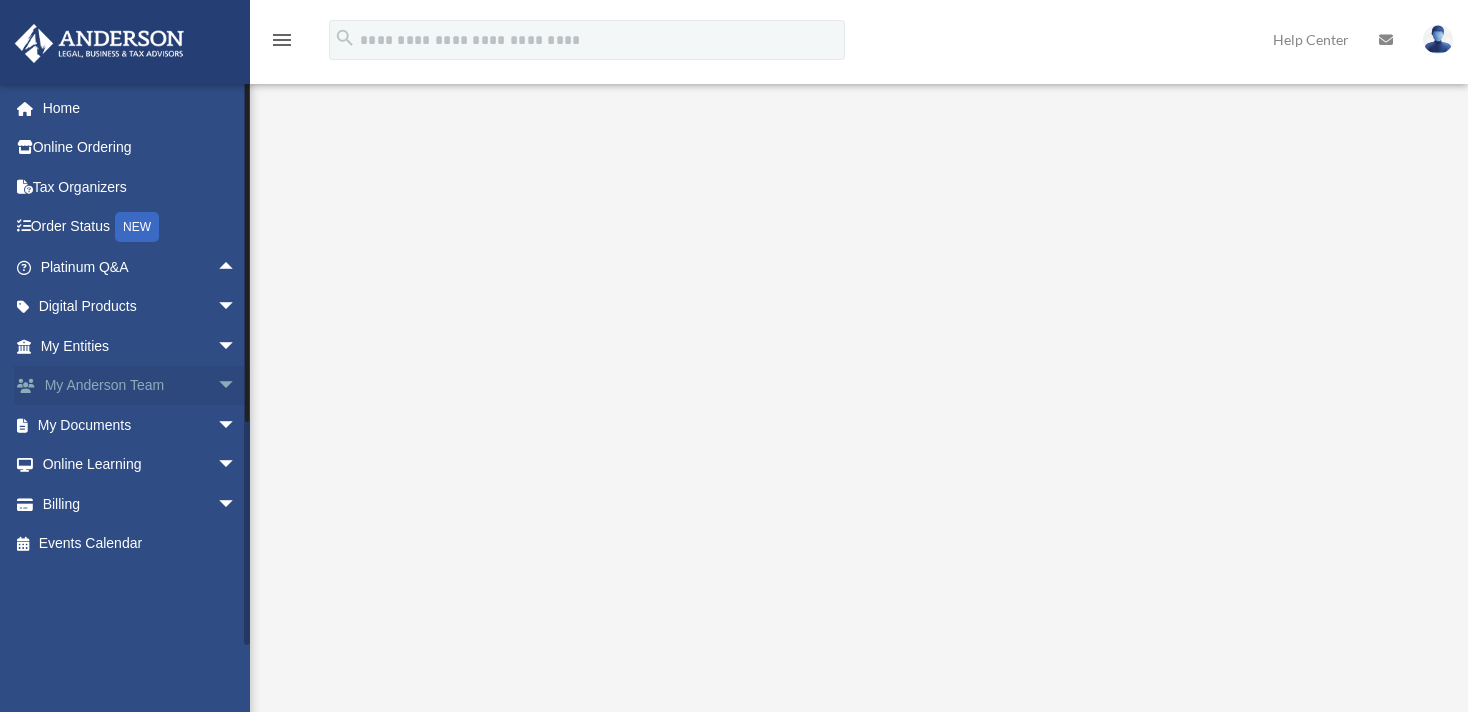 click on "arrow_drop_down" at bounding box center (237, 386) 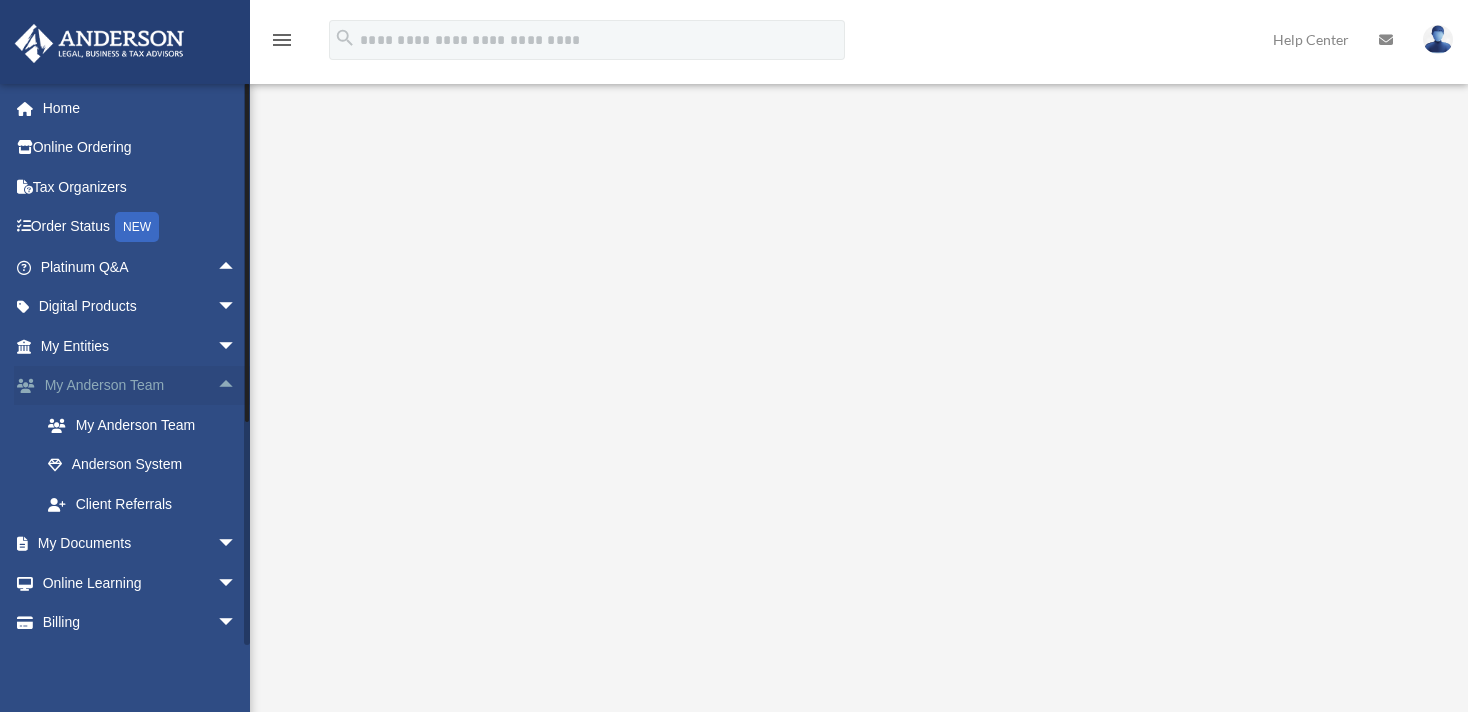 click on "arrow_drop_up" at bounding box center (237, 386) 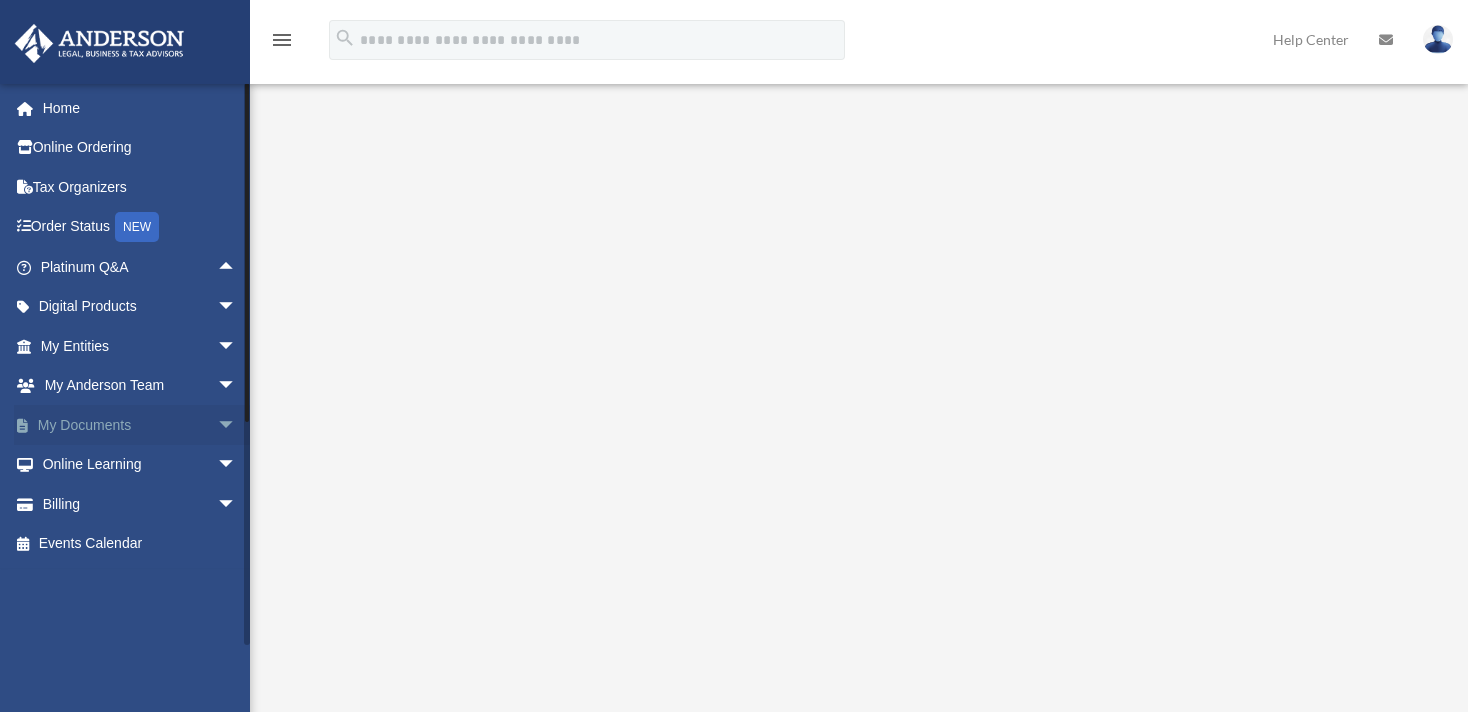 click on "arrow_drop_down" at bounding box center (237, 425) 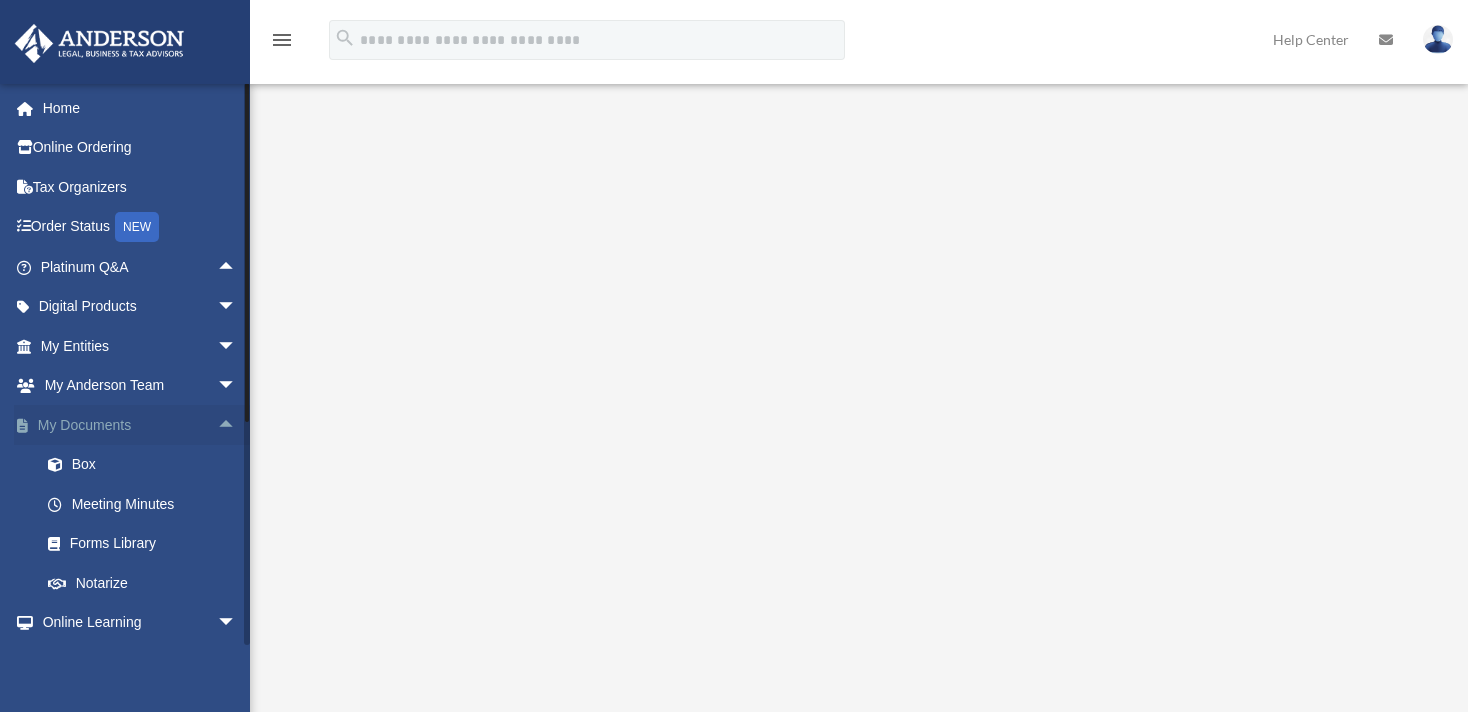 click on "arrow_drop_up" at bounding box center [237, 425] 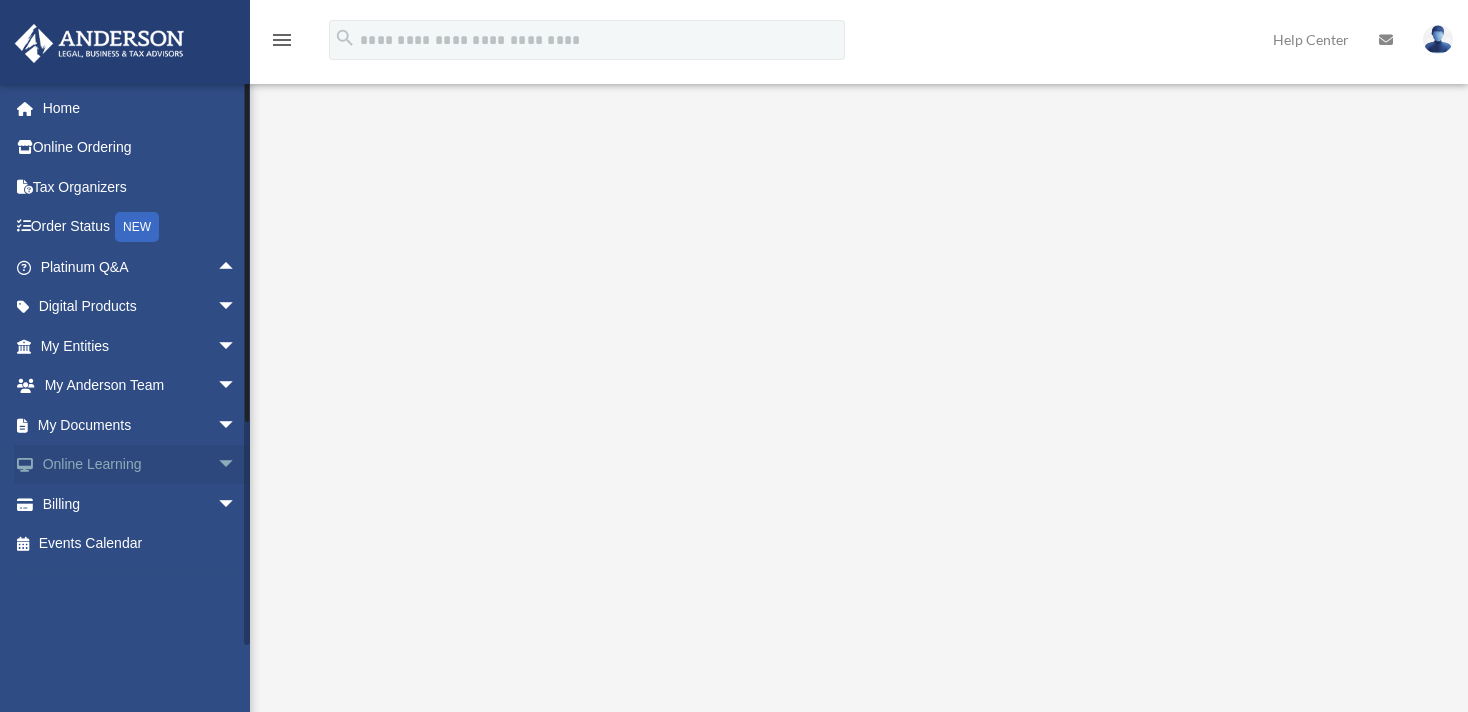 click on "arrow_drop_down" at bounding box center [237, 465] 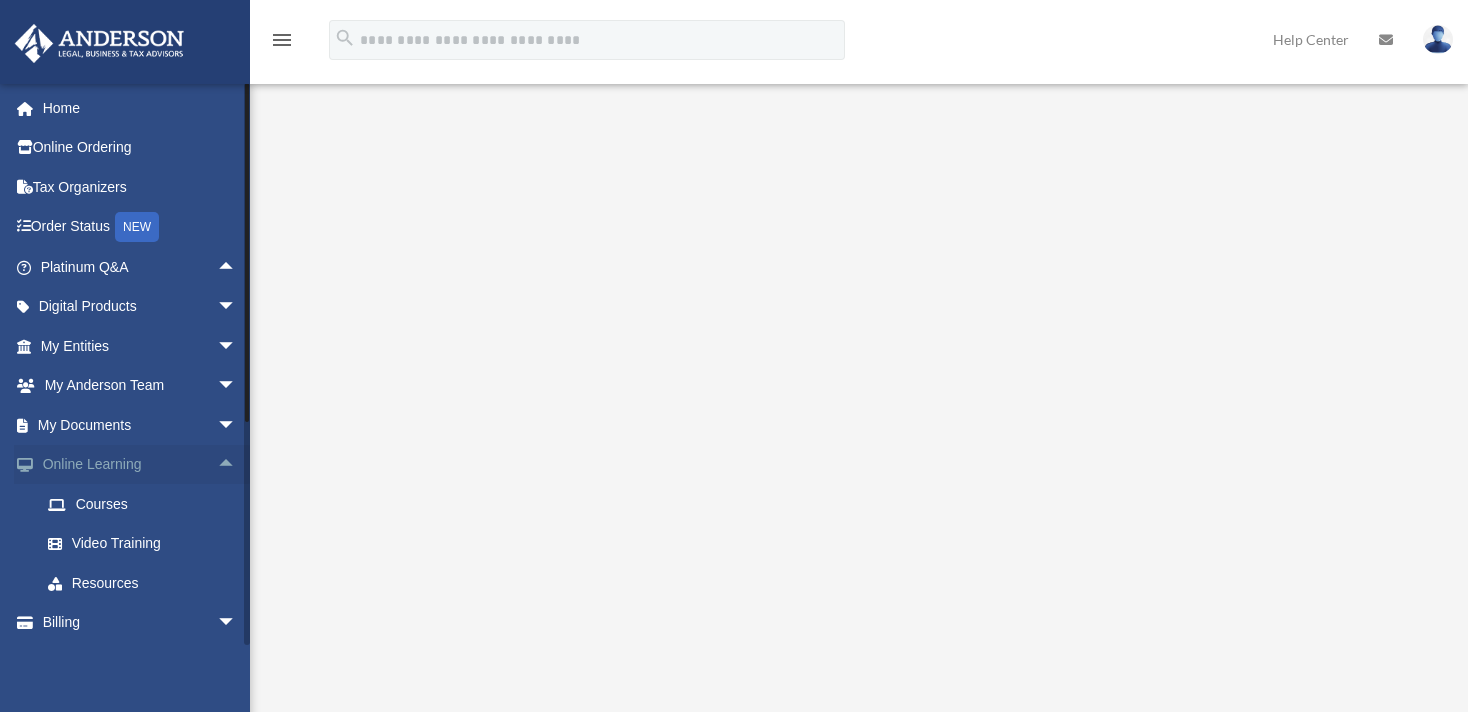 click on "arrow_drop_up" at bounding box center [237, 465] 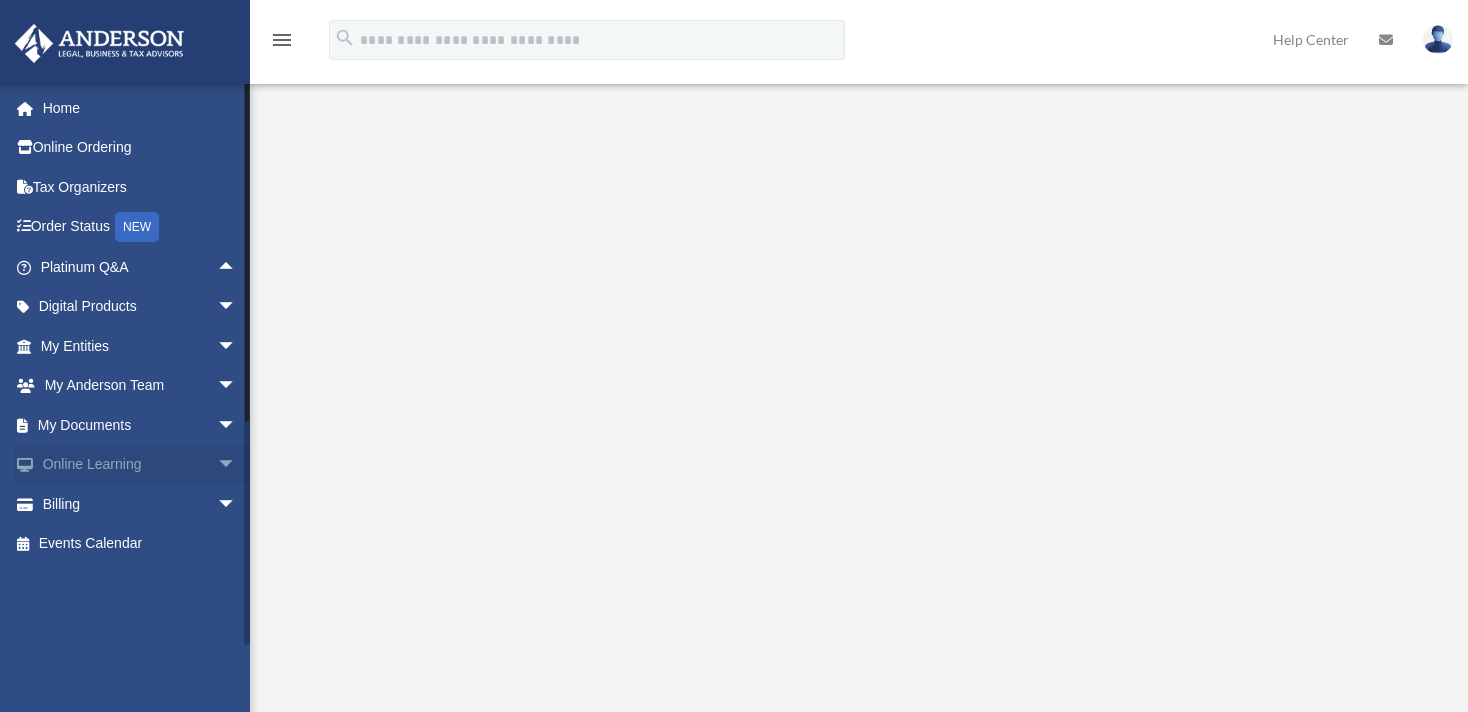 click on "arrow_drop_down" at bounding box center (237, 465) 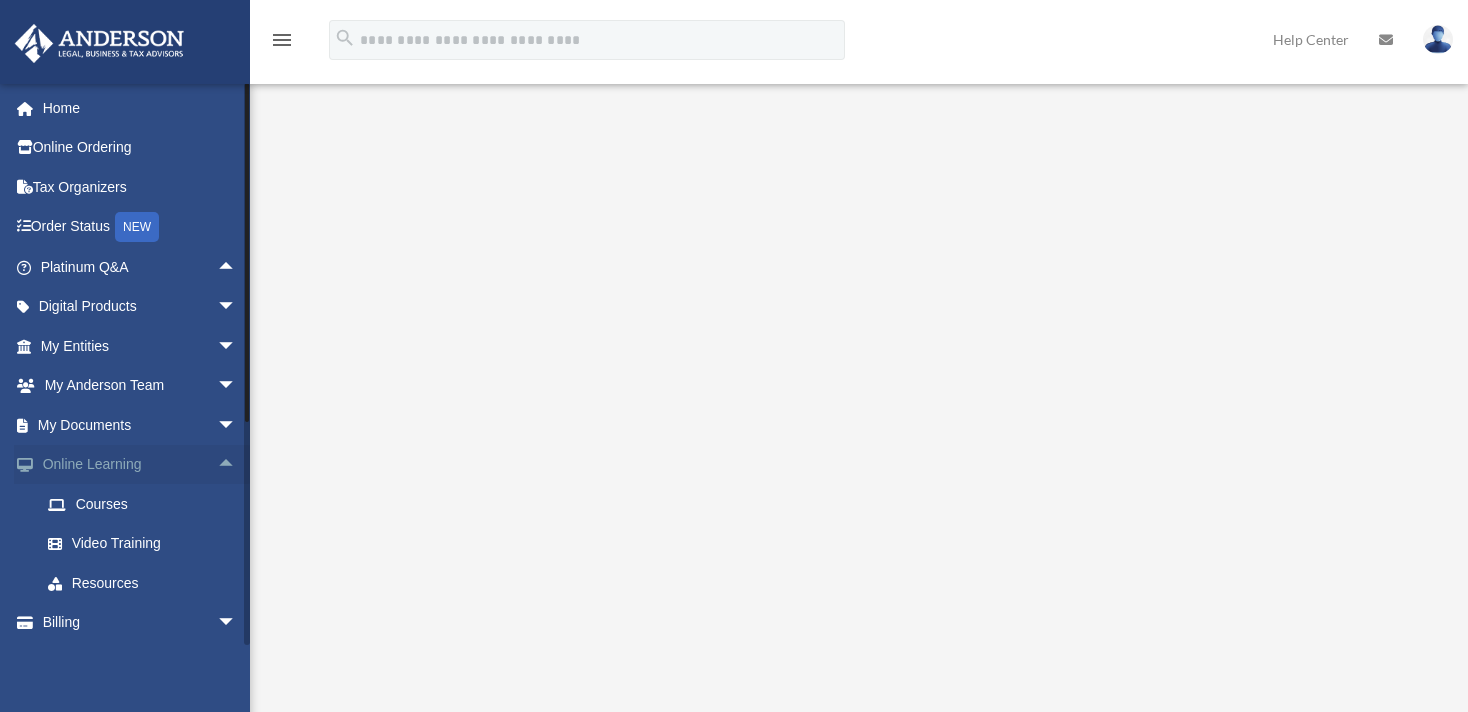 click on "arrow_drop_up" at bounding box center (237, 465) 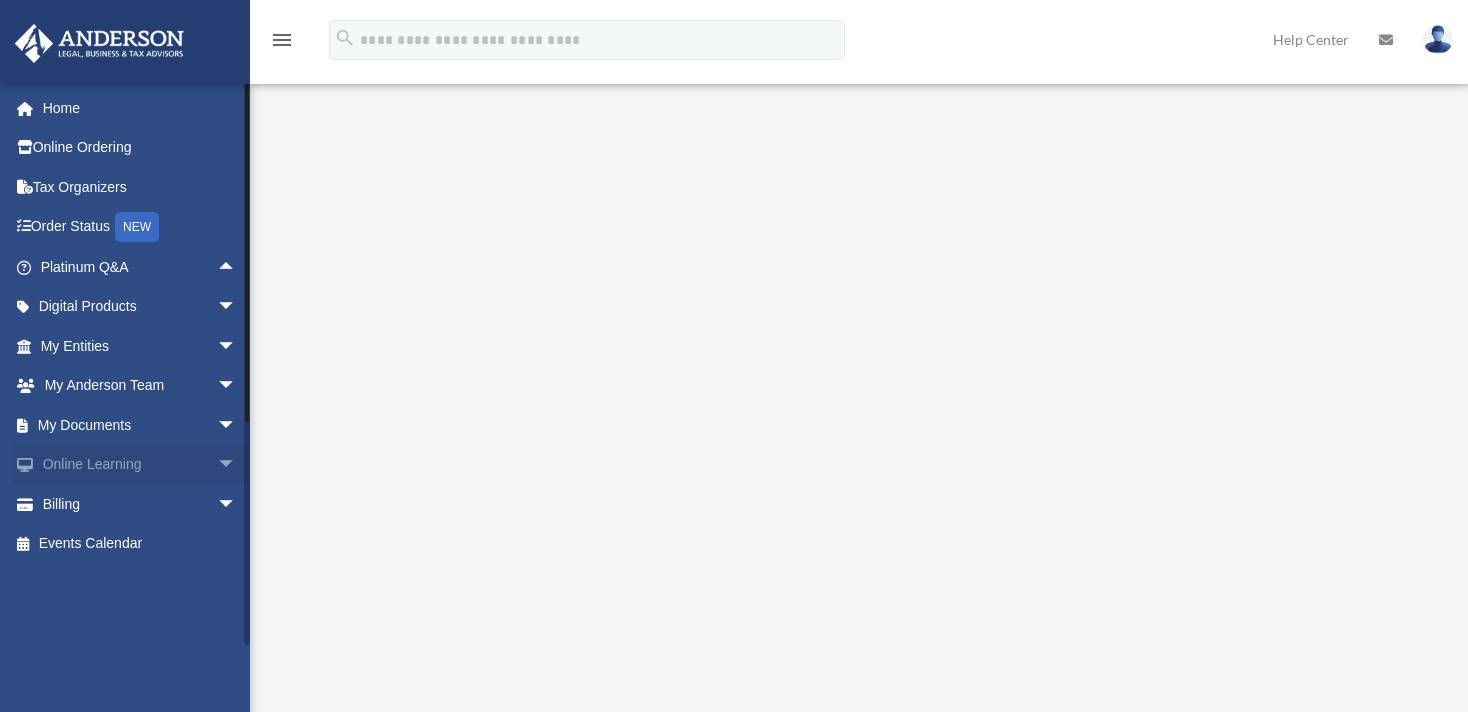 click on "arrow_drop_down" at bounding box center [237, 465] 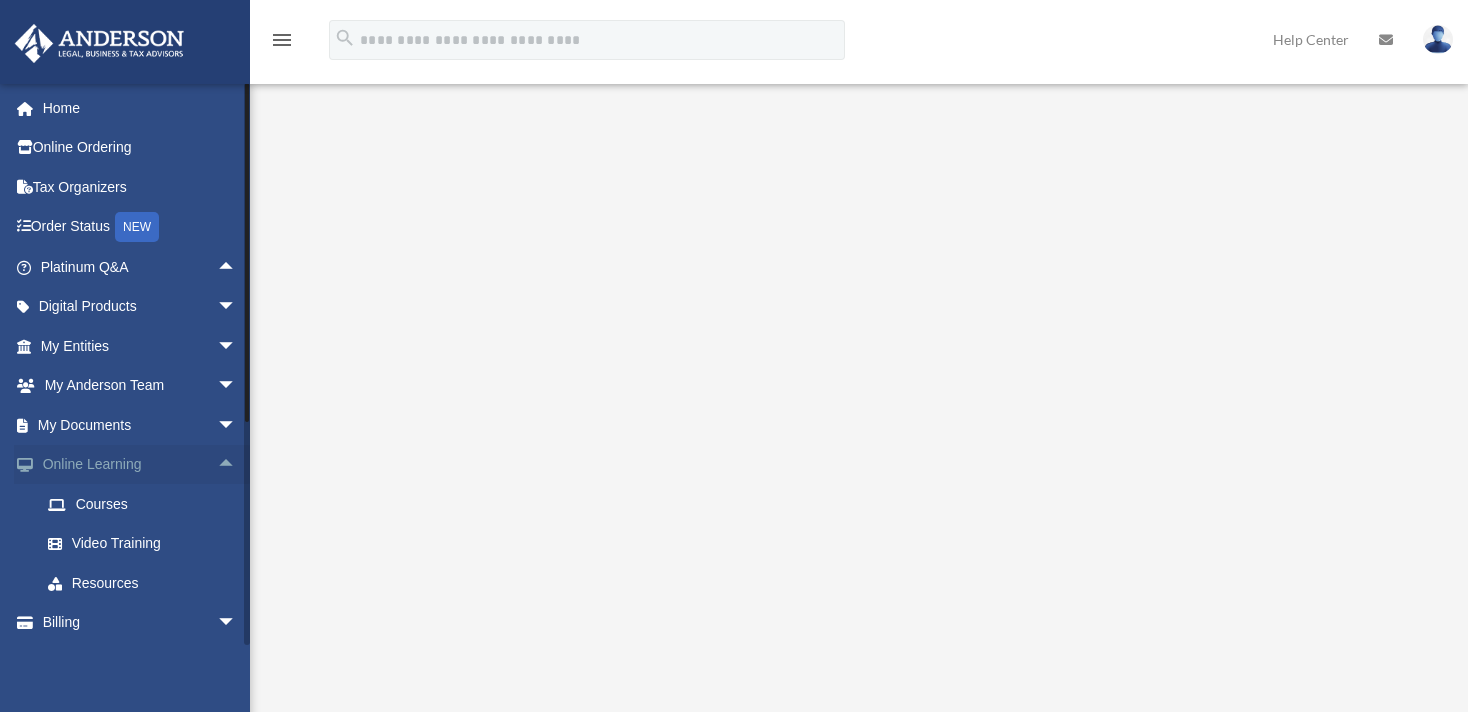 click on "arrow_drop_up" at bounding box center [237, 465] 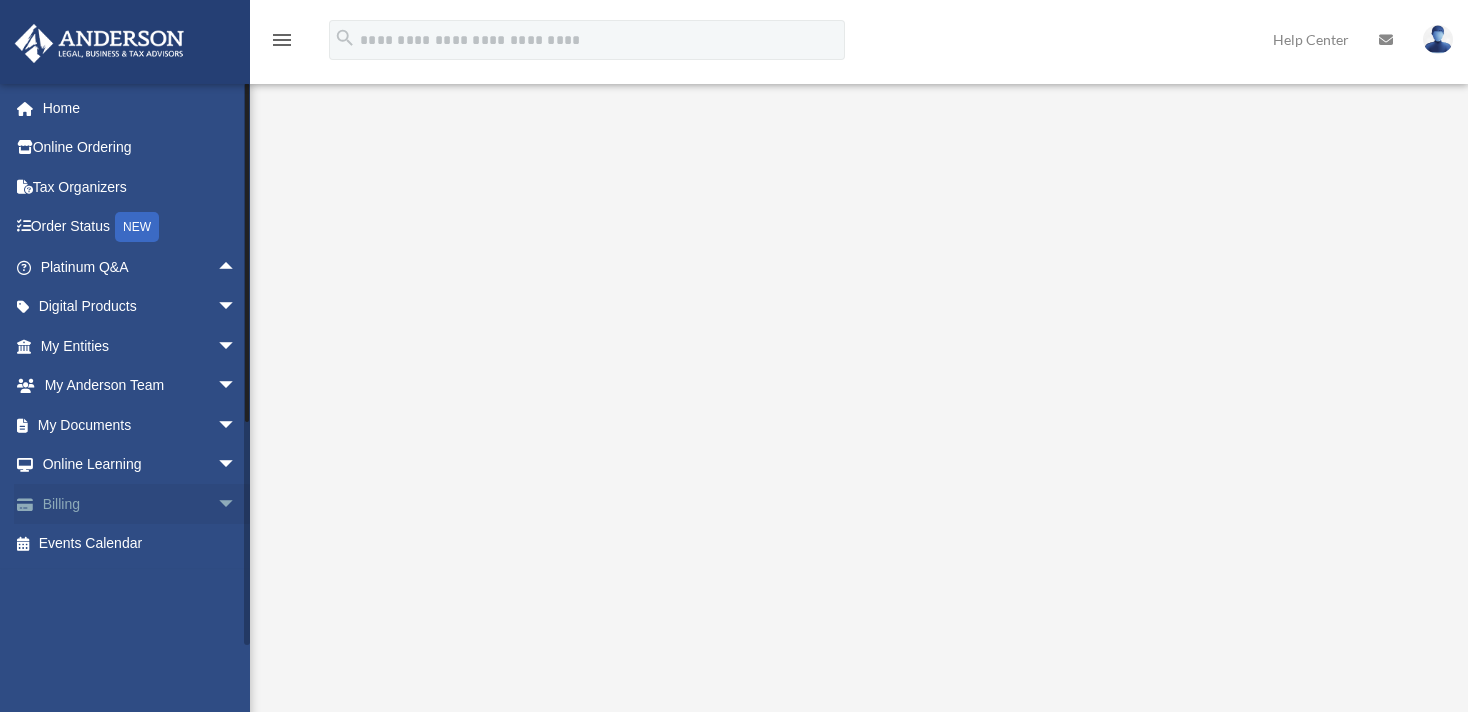 click on "arrow_drop_down" at bounding box center [237, 504] 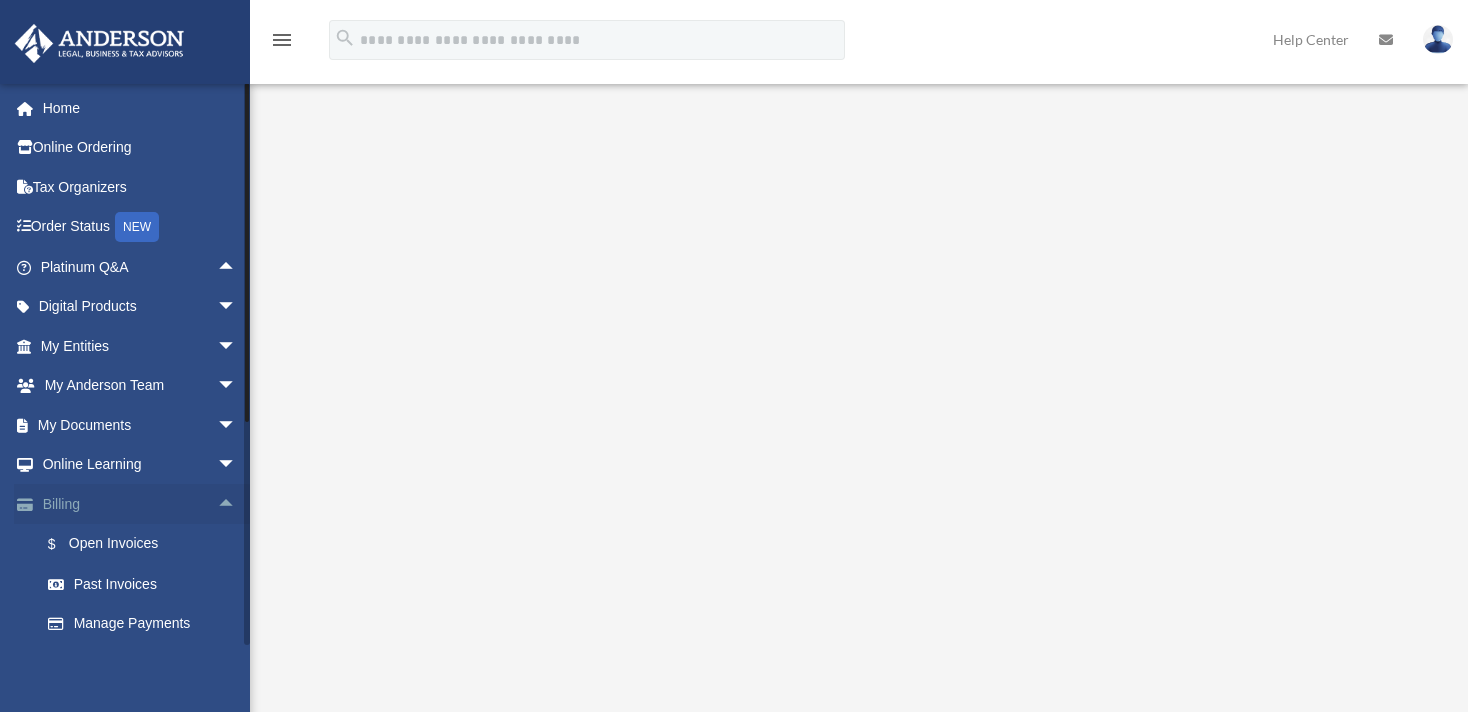 click on "arrow_drop_up" at bounding box center (237, 504) 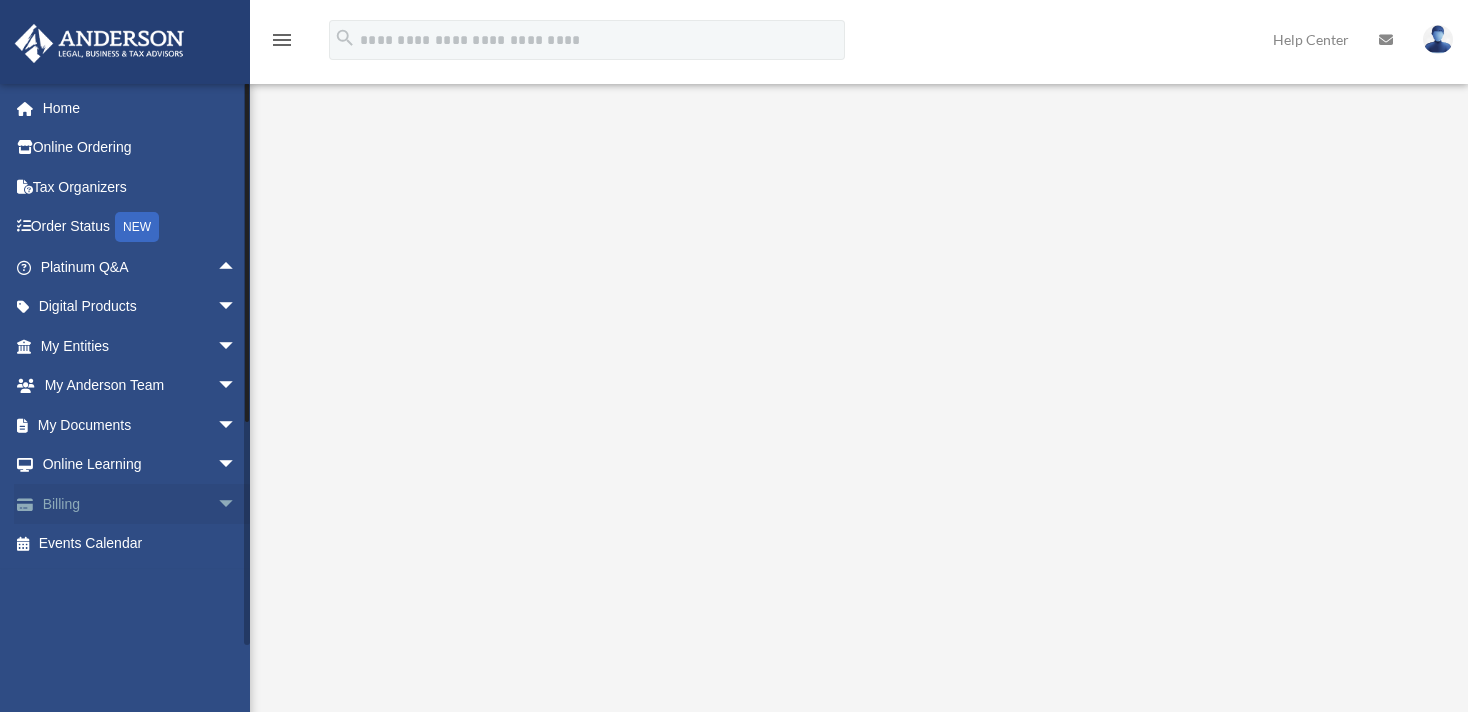 scroll, scrollTop: 108, scrollLeft: 0, axis: vertical 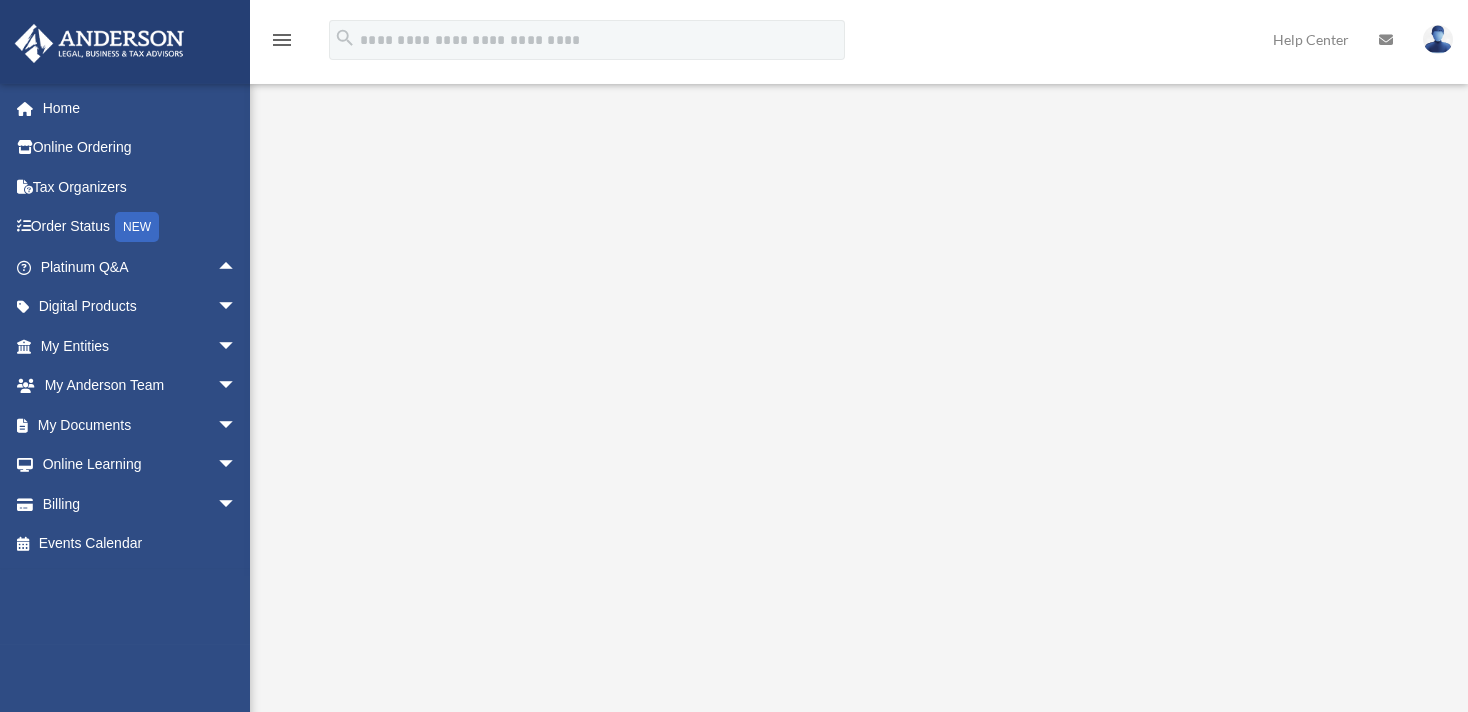 click on "menu" at bounding box center (282, 40) 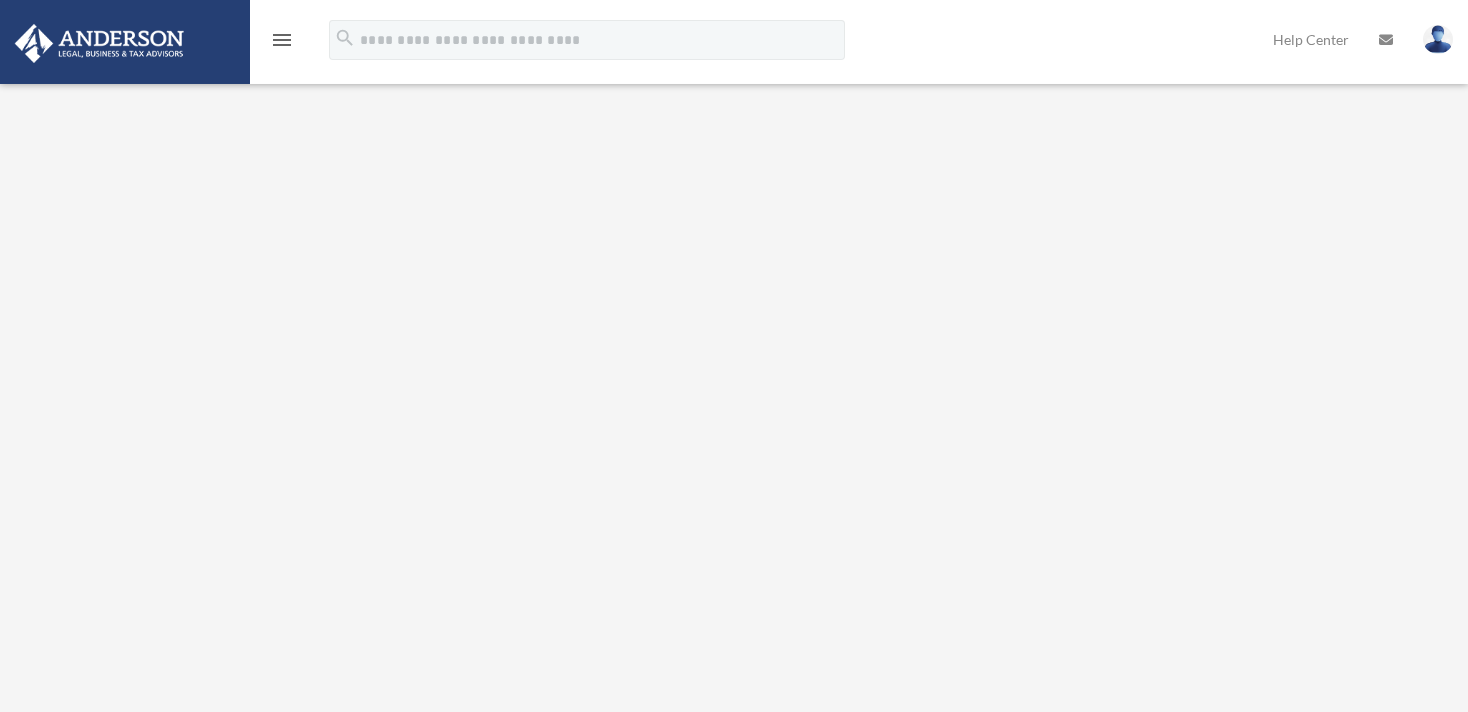 click on "menu" at bounding box center (282, 40) 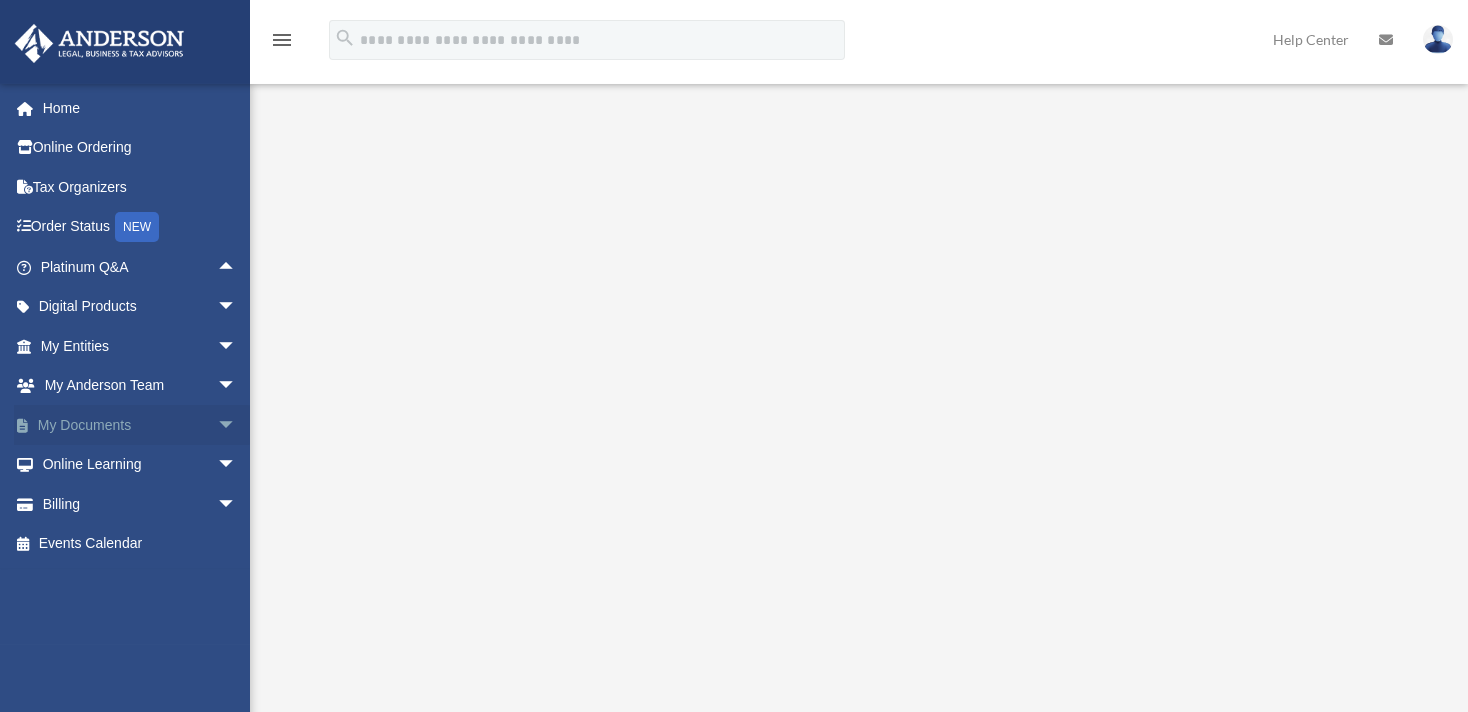 click on "arrow_drop_down" at bounding box center (237, 425) 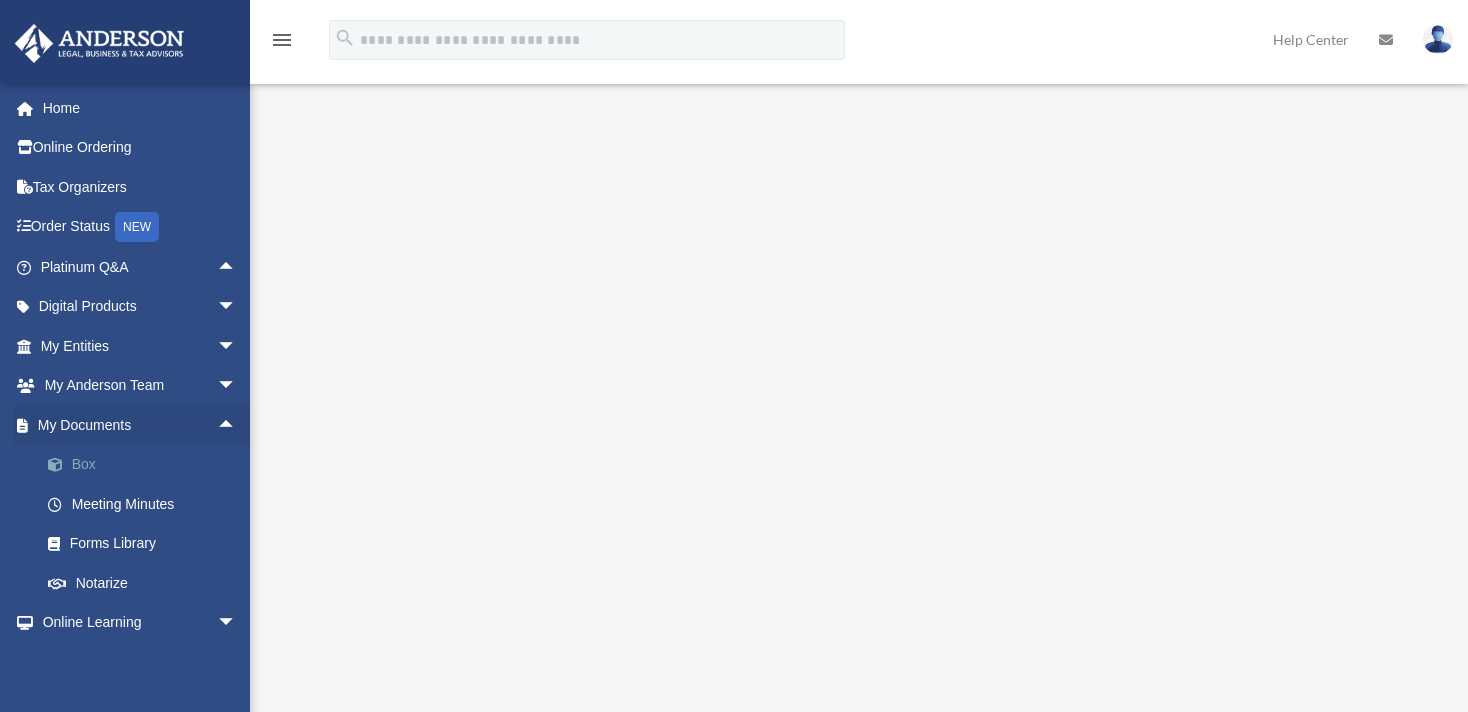 click on "Box" at bounding box center [147, 465] 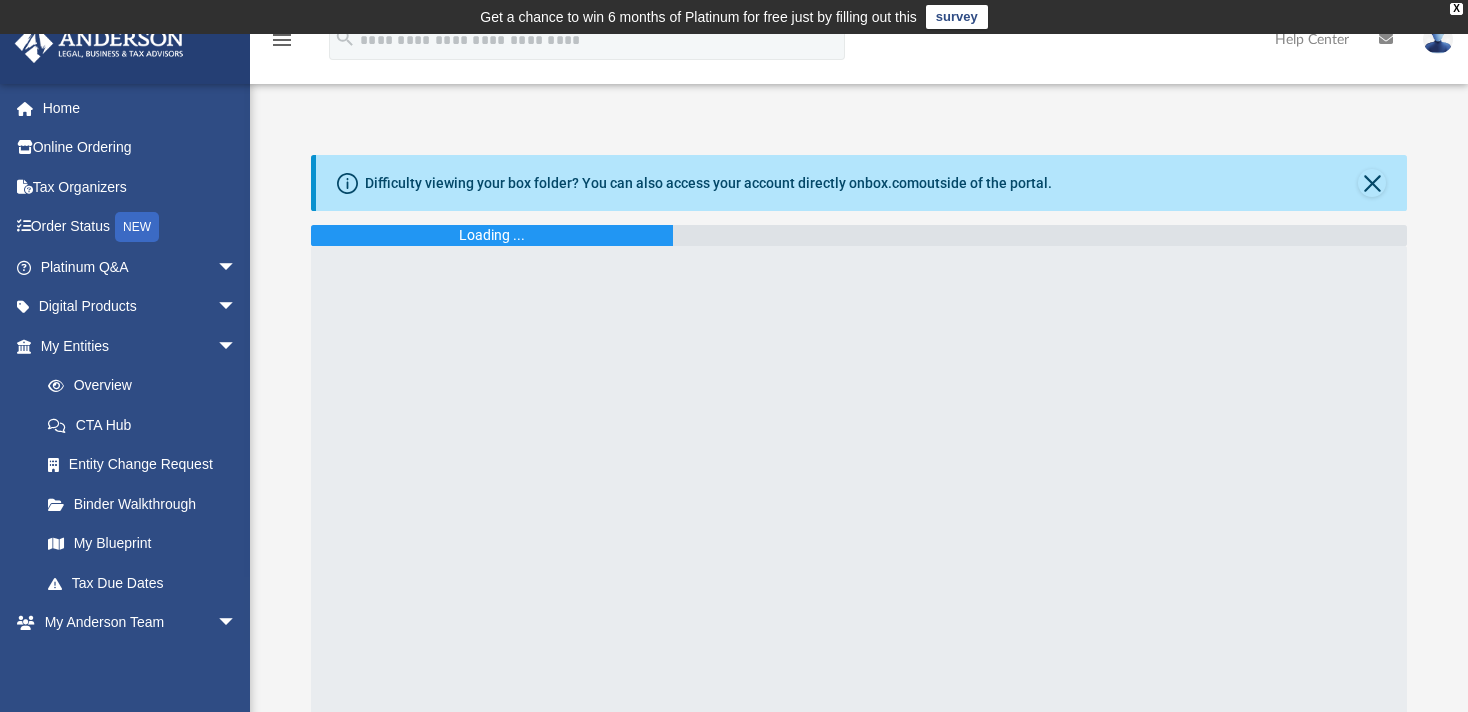 scroll, scrollTop: 0, scrollLeft: 0, axis: both 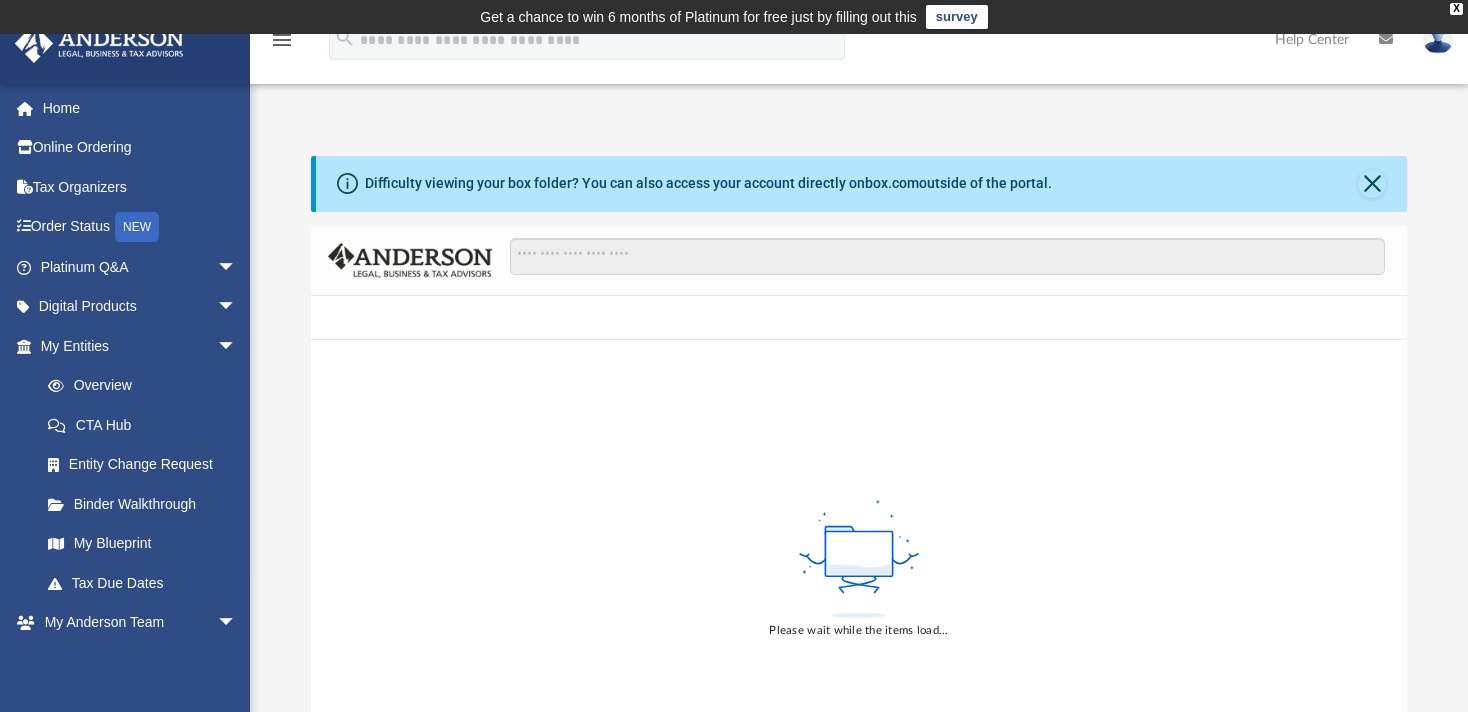 click on "Entity Change Request" at bounding box center [147, 465] 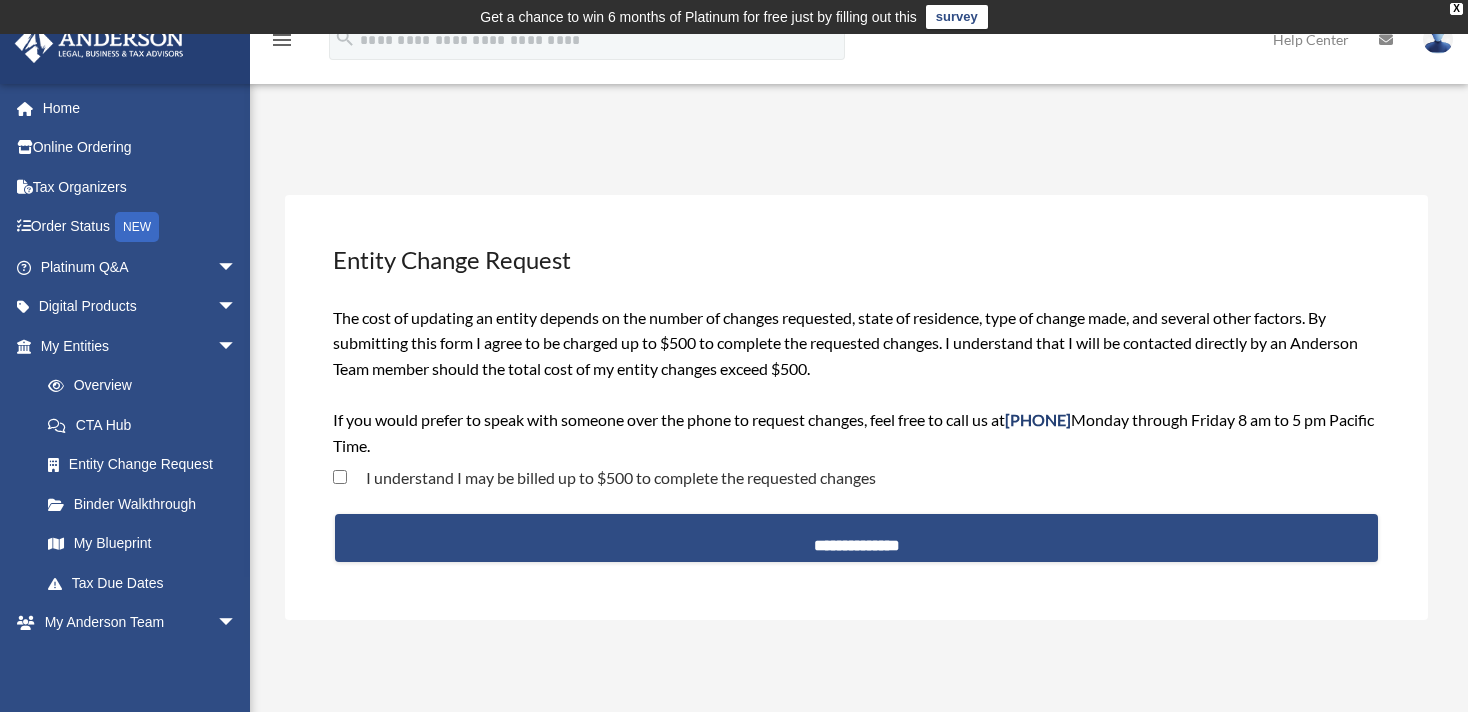 scroll, scrollTop: 0, scrollLeft: 0, axis: both 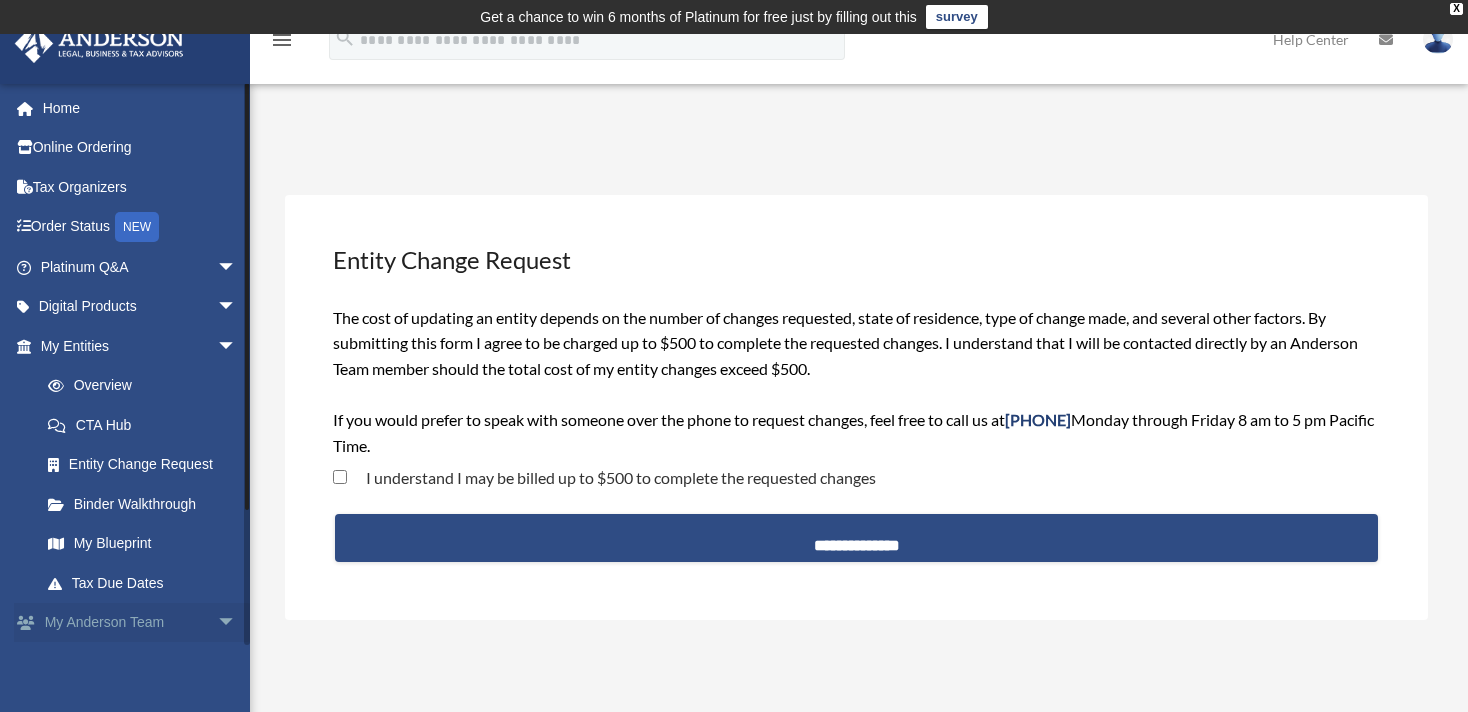 click on "arrow_drop_down" at bounding box center (237, 623) 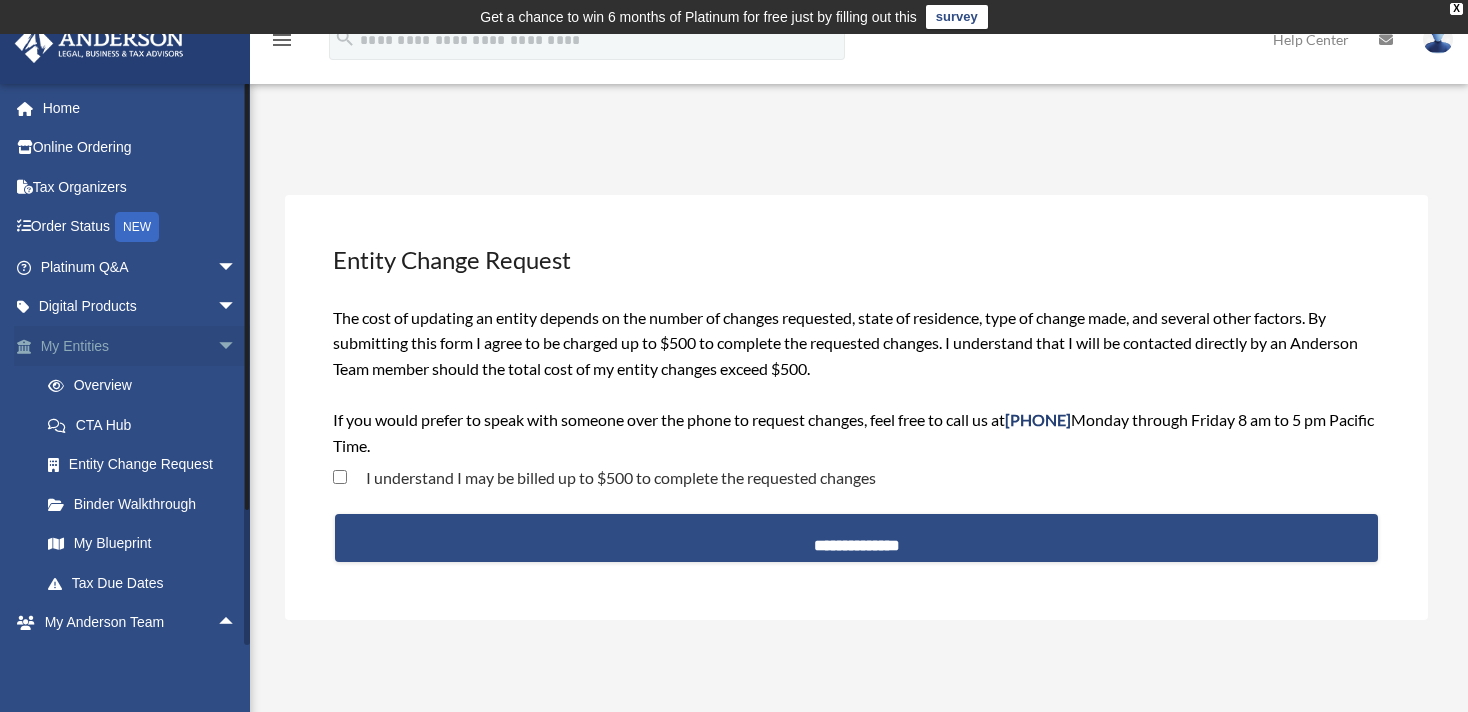 click on "arrow_drop_down" at bounding box center (237, 346) 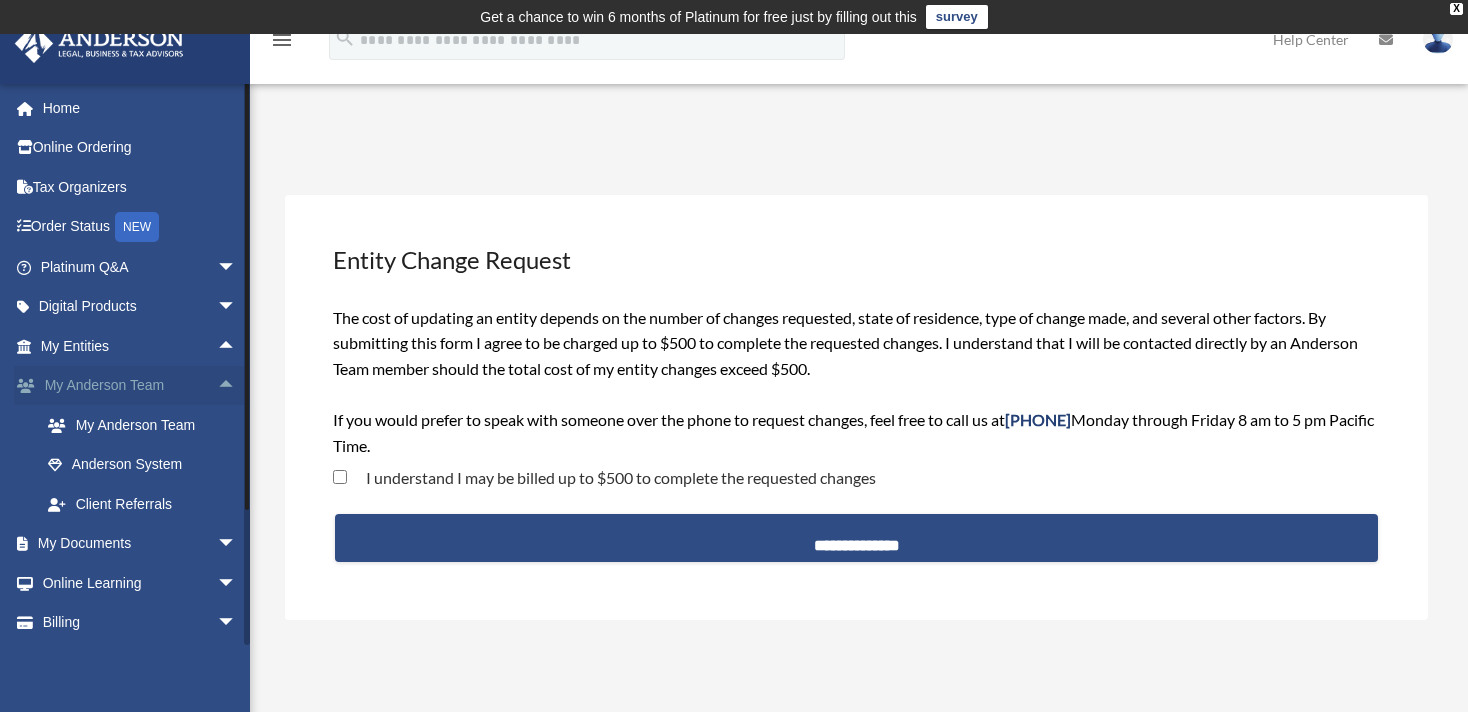 click on "arrow_drop_up" at bounding box center [237, 386] 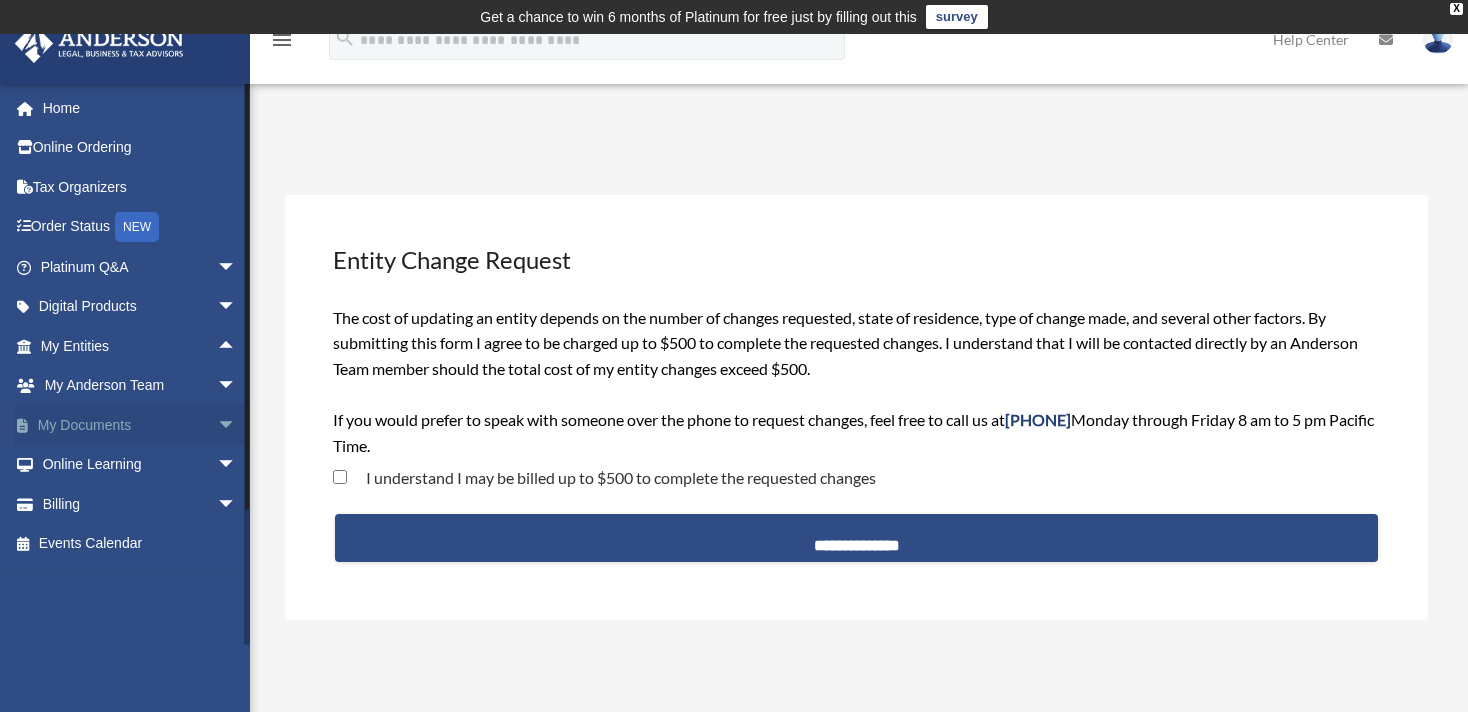click on "arrow_drop_down" at bounding box center [237, 425] 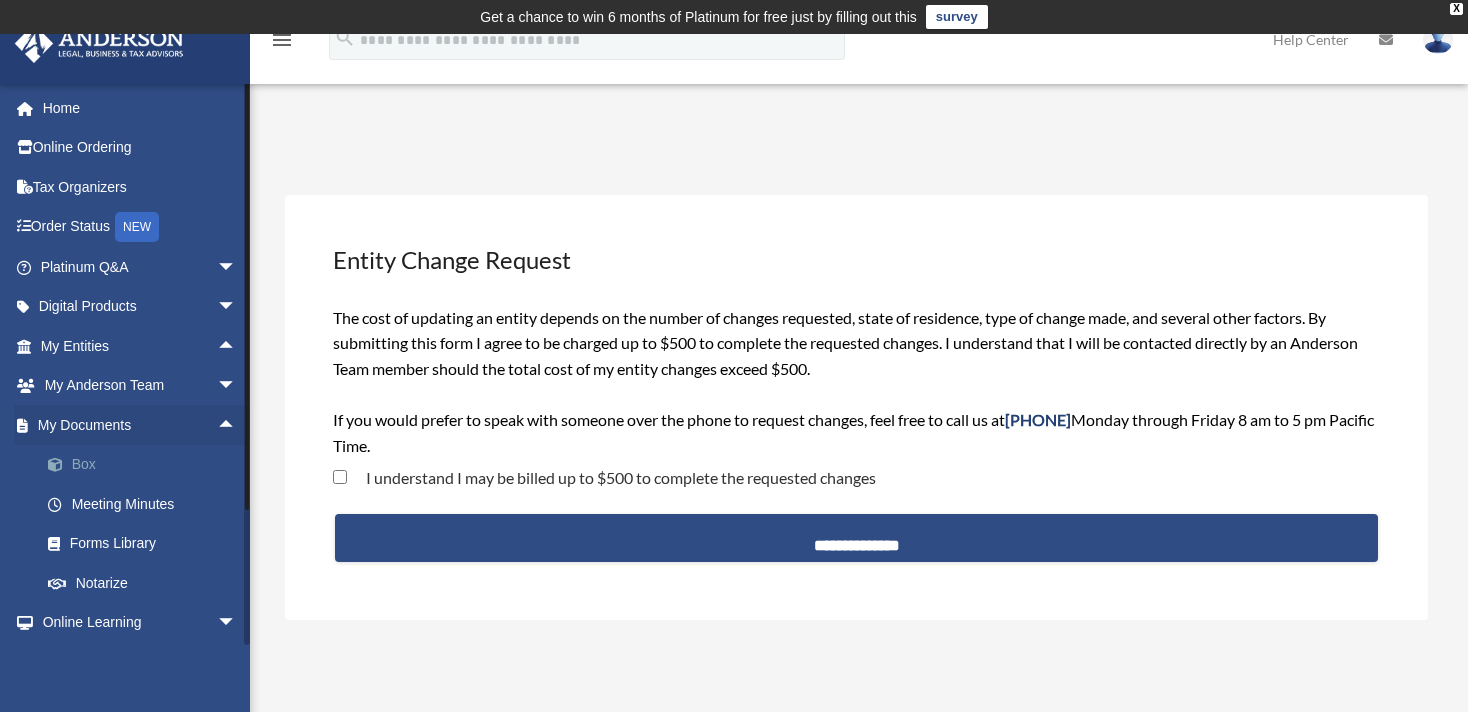 click on "Box" at bounding box center (147, 465) 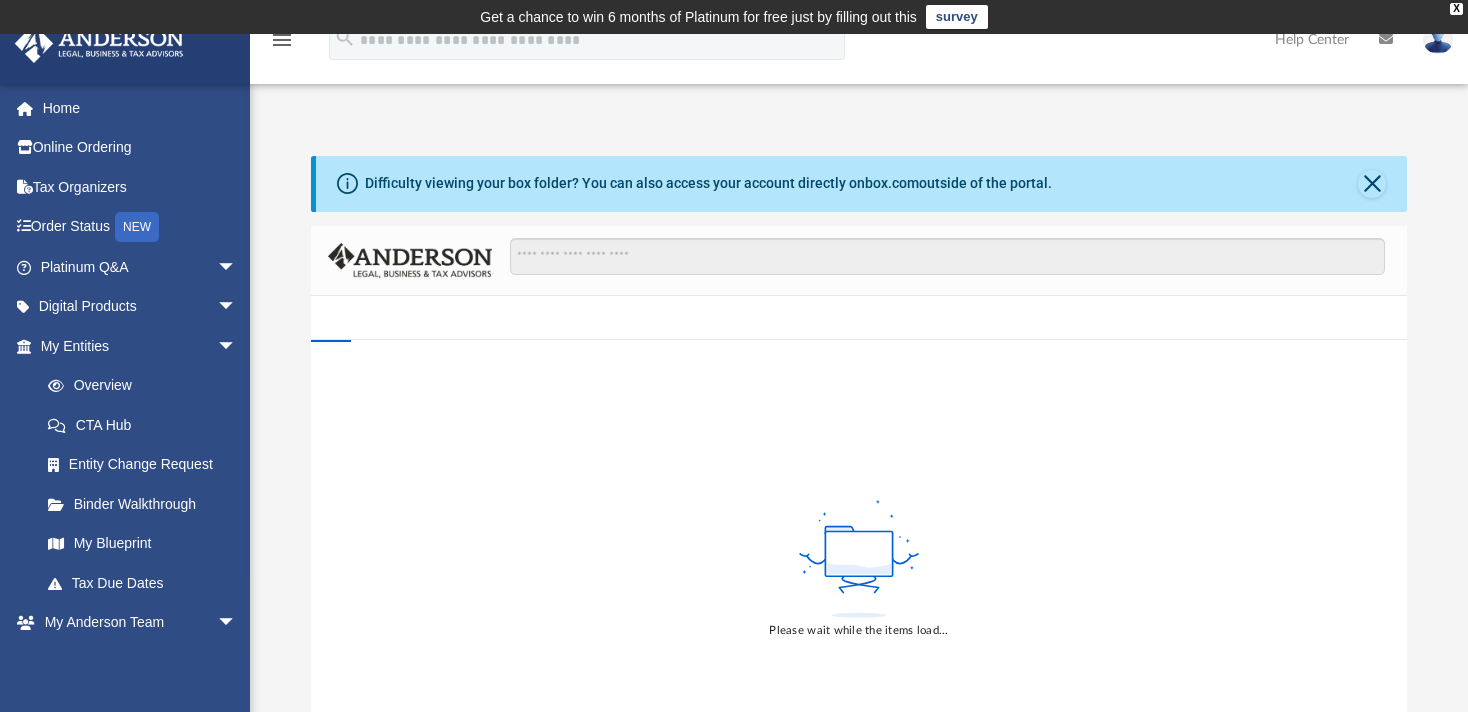 scroll, scrollTop: 0, scrollLeft: 0, axis: both 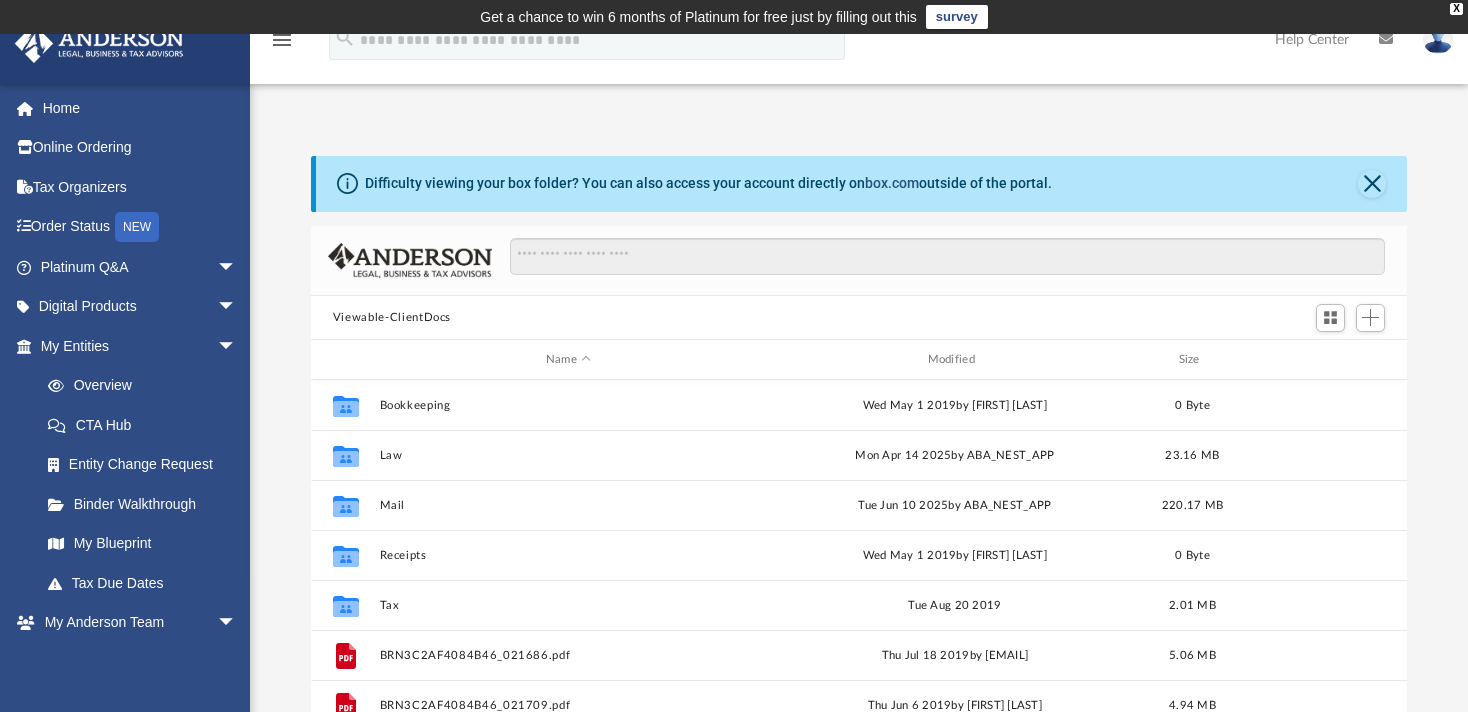 click on "box.com" 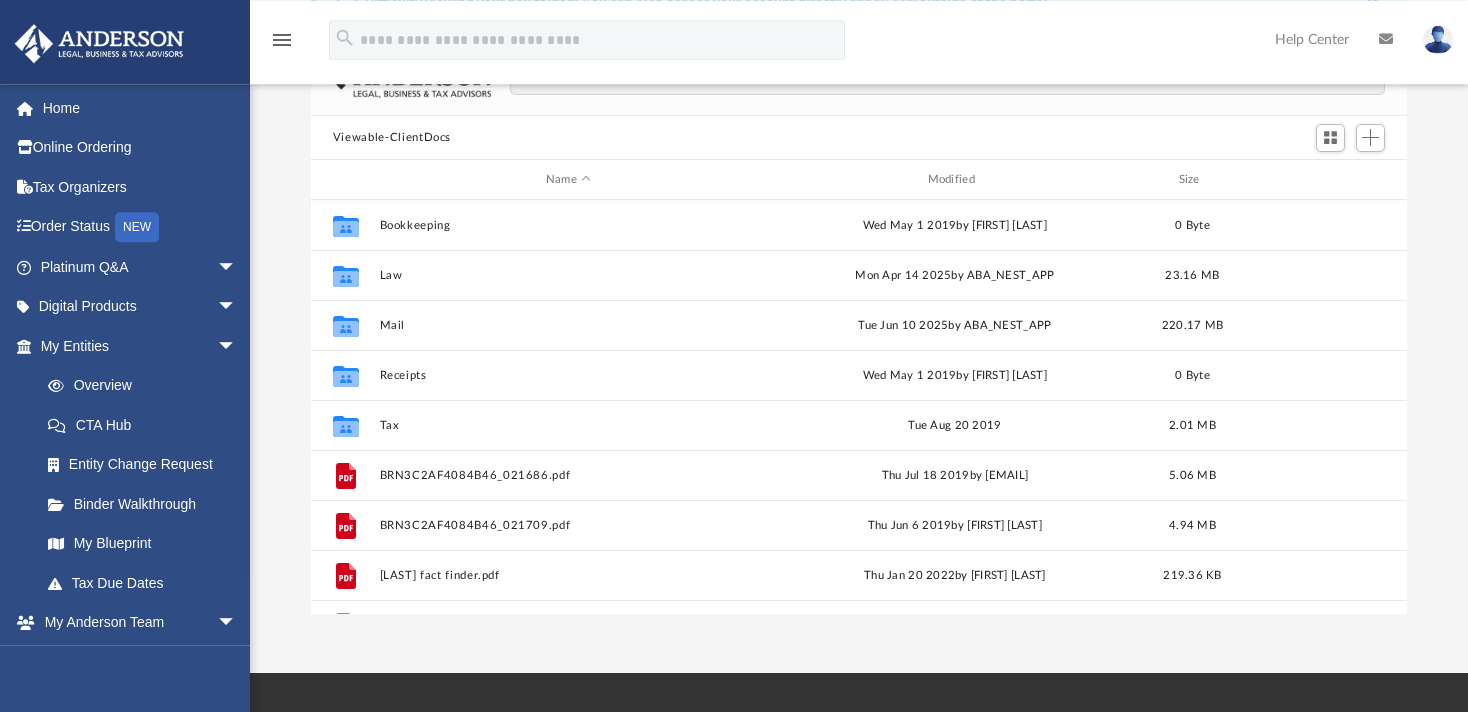 scroll, scrollTop: 193, scrollLeft: 0, axis: vertical 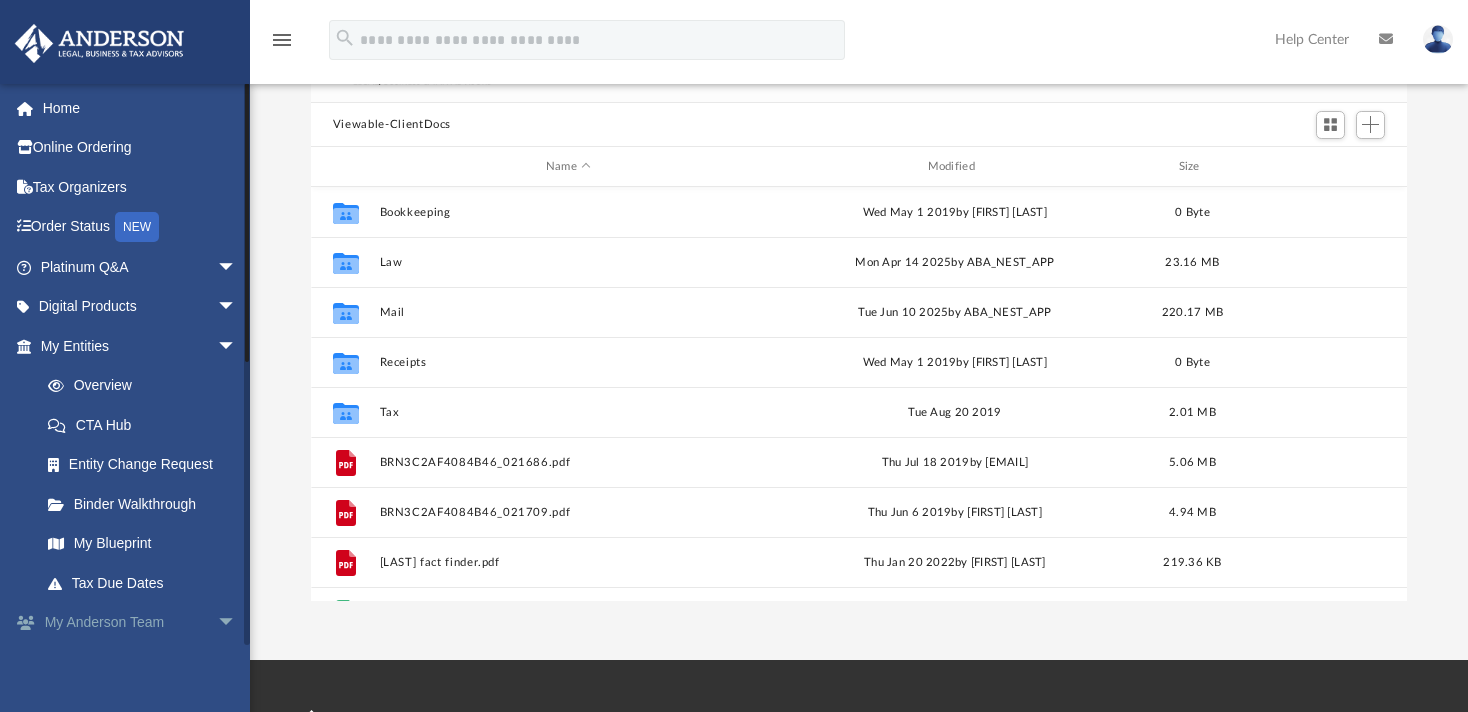 click on "arrow_drop_down" at bounding box center [237, 623] 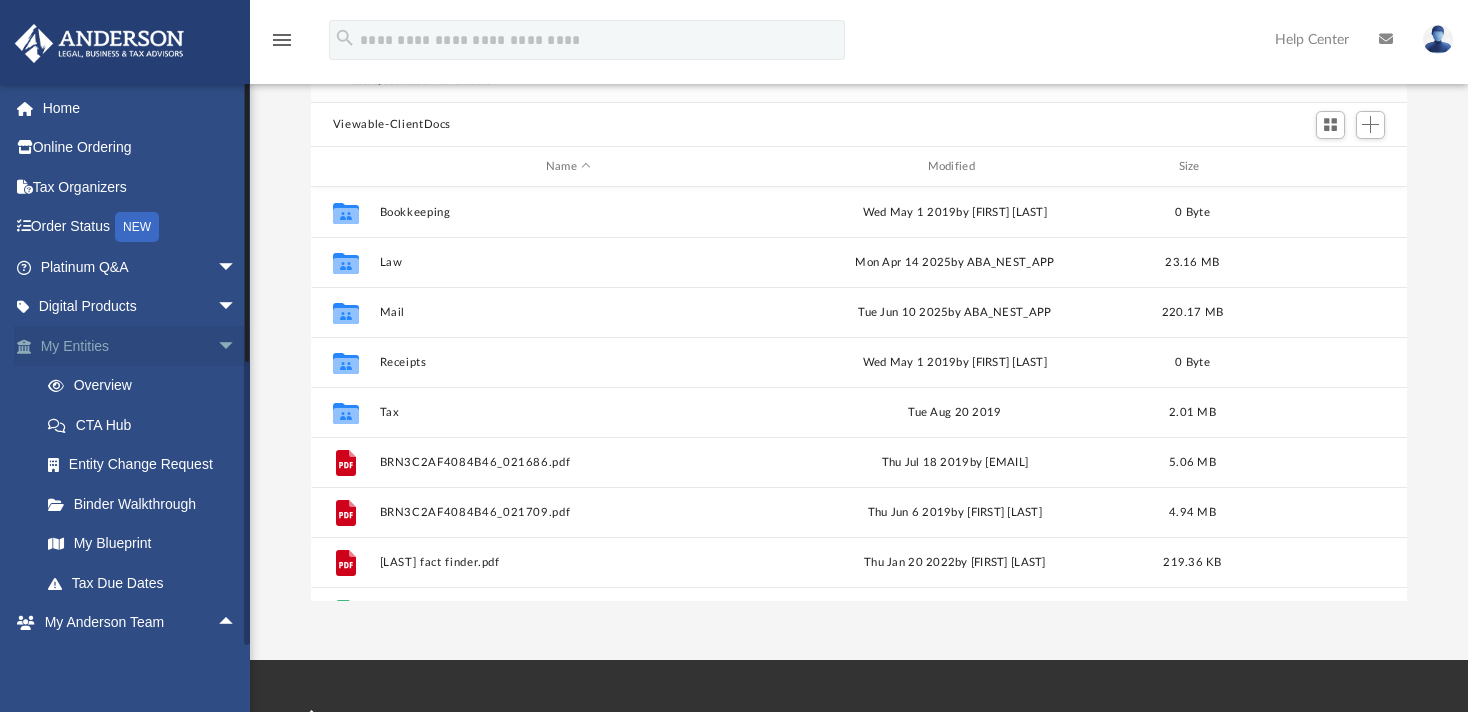 click on "arrow_drop_down" at bounding box center [237, 346] 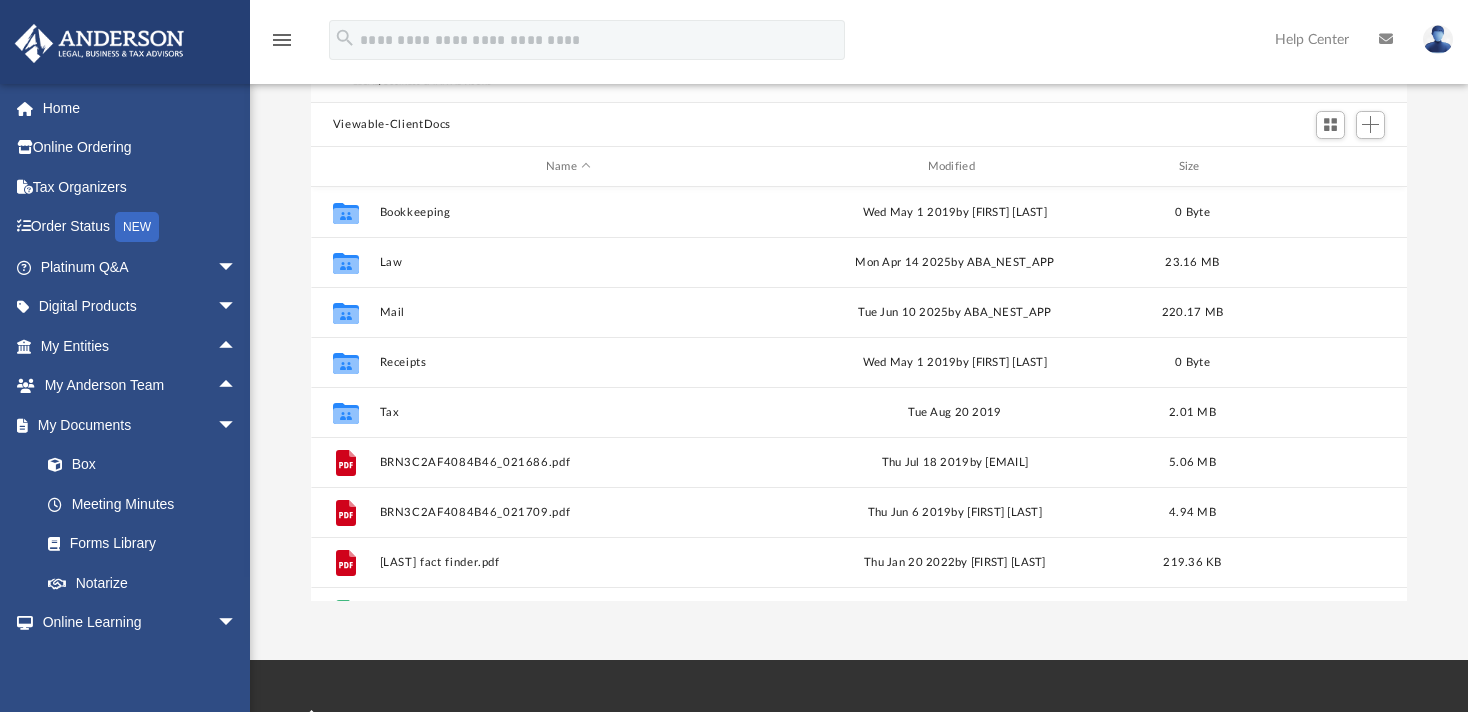 click on "menu" at bounding box center [282, 40] 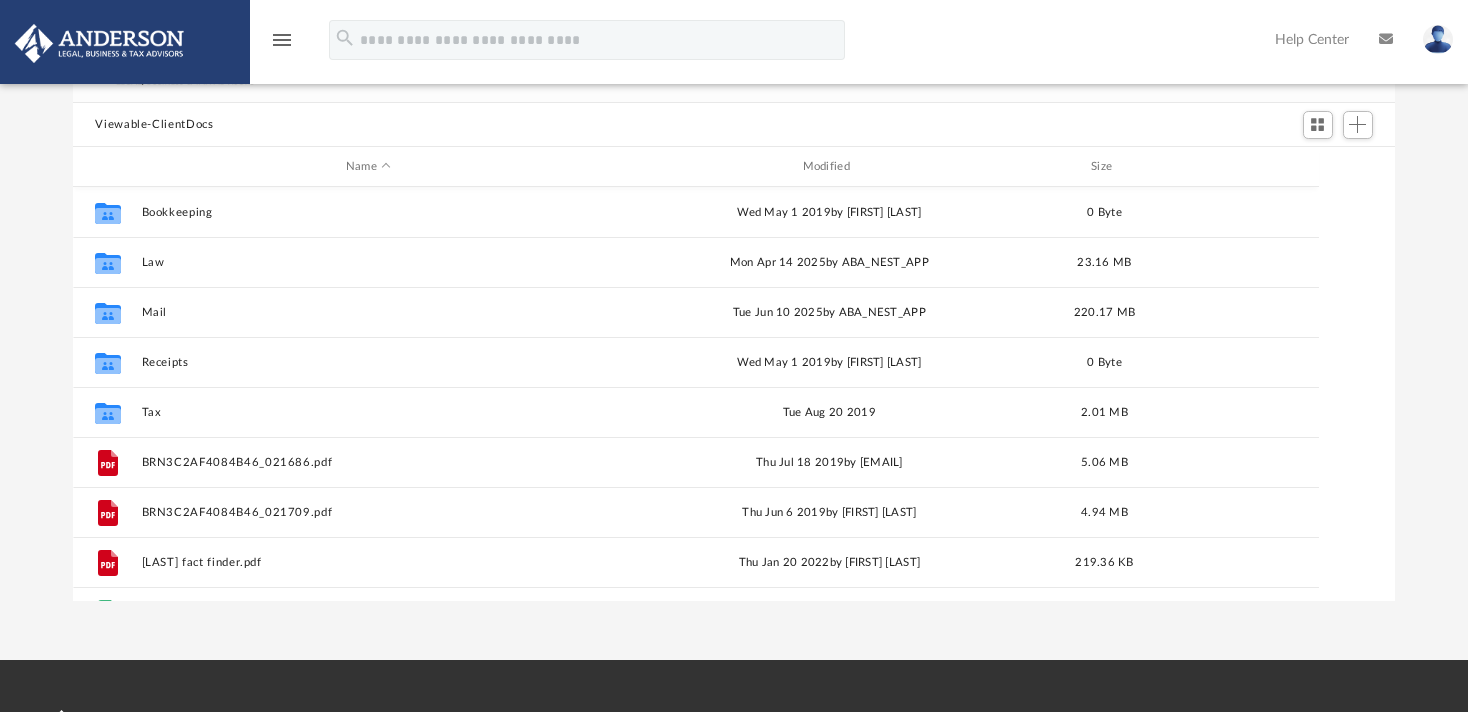 scroll, scrollTop: 18, scrollLeft: 18, axis: both 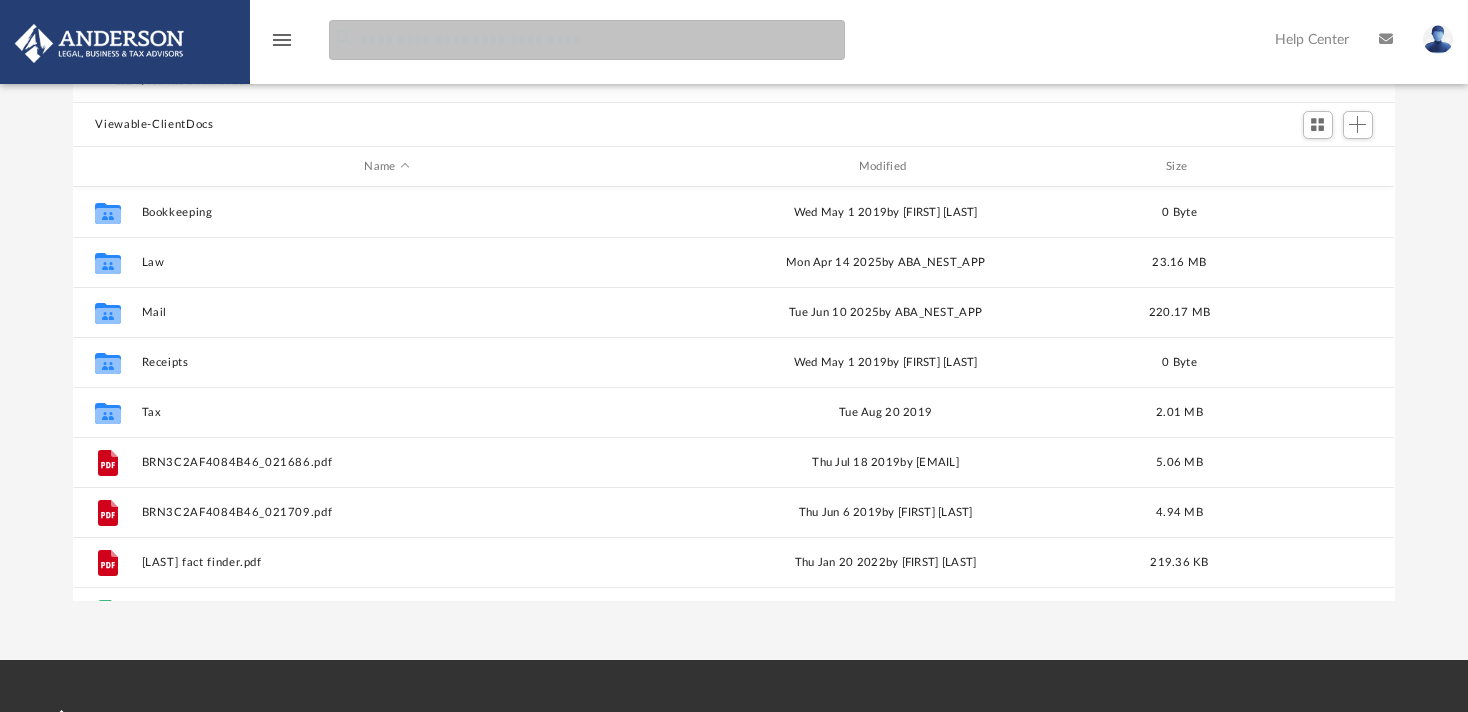 click at bounding box center (587, 40) 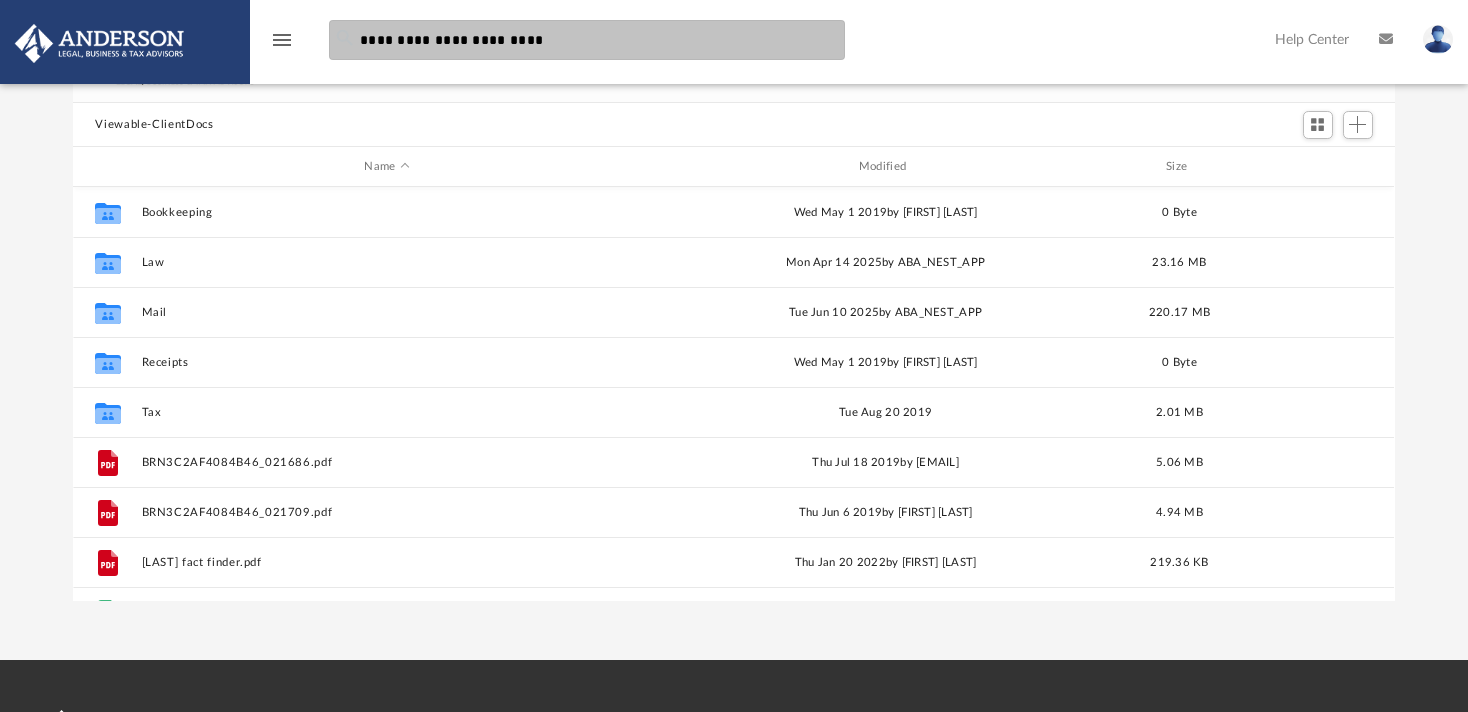 click on "**********" at bounding box center [587, 40] 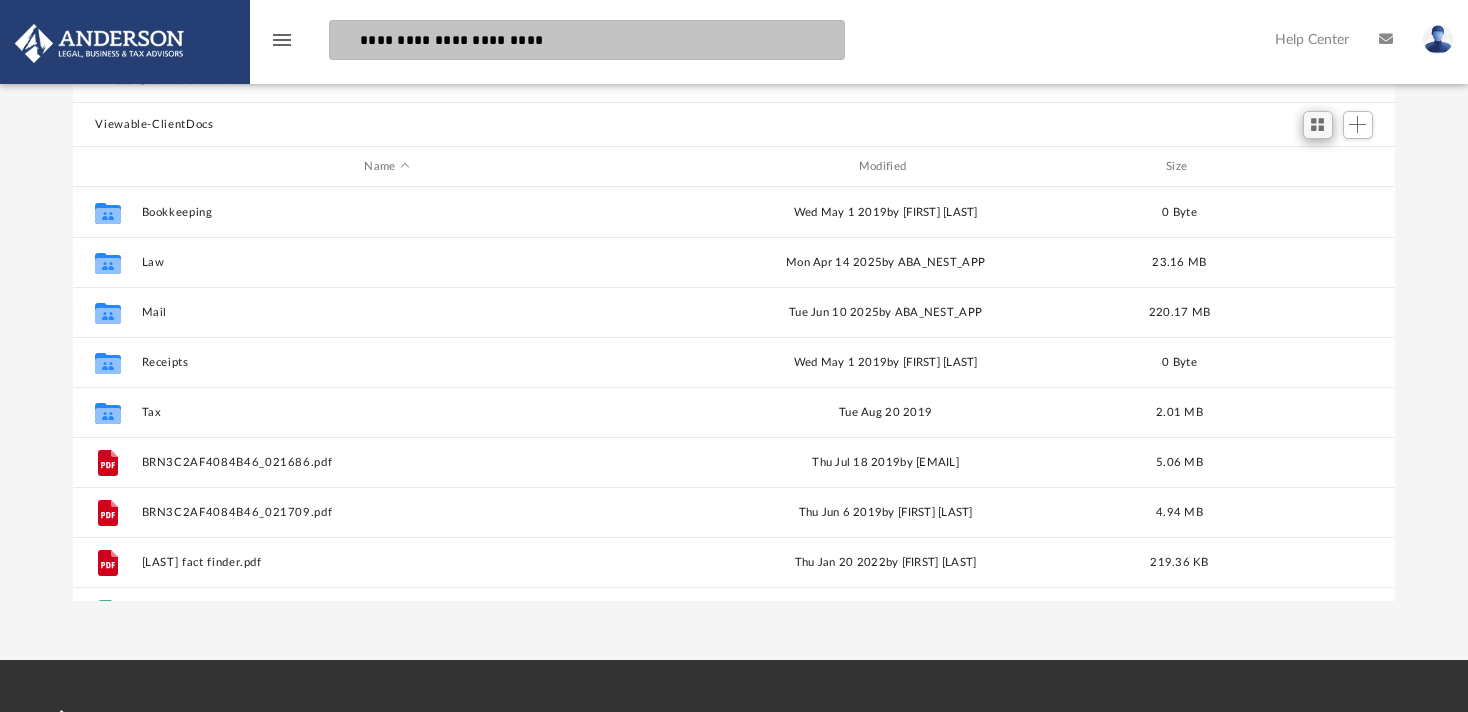 type on "**********" 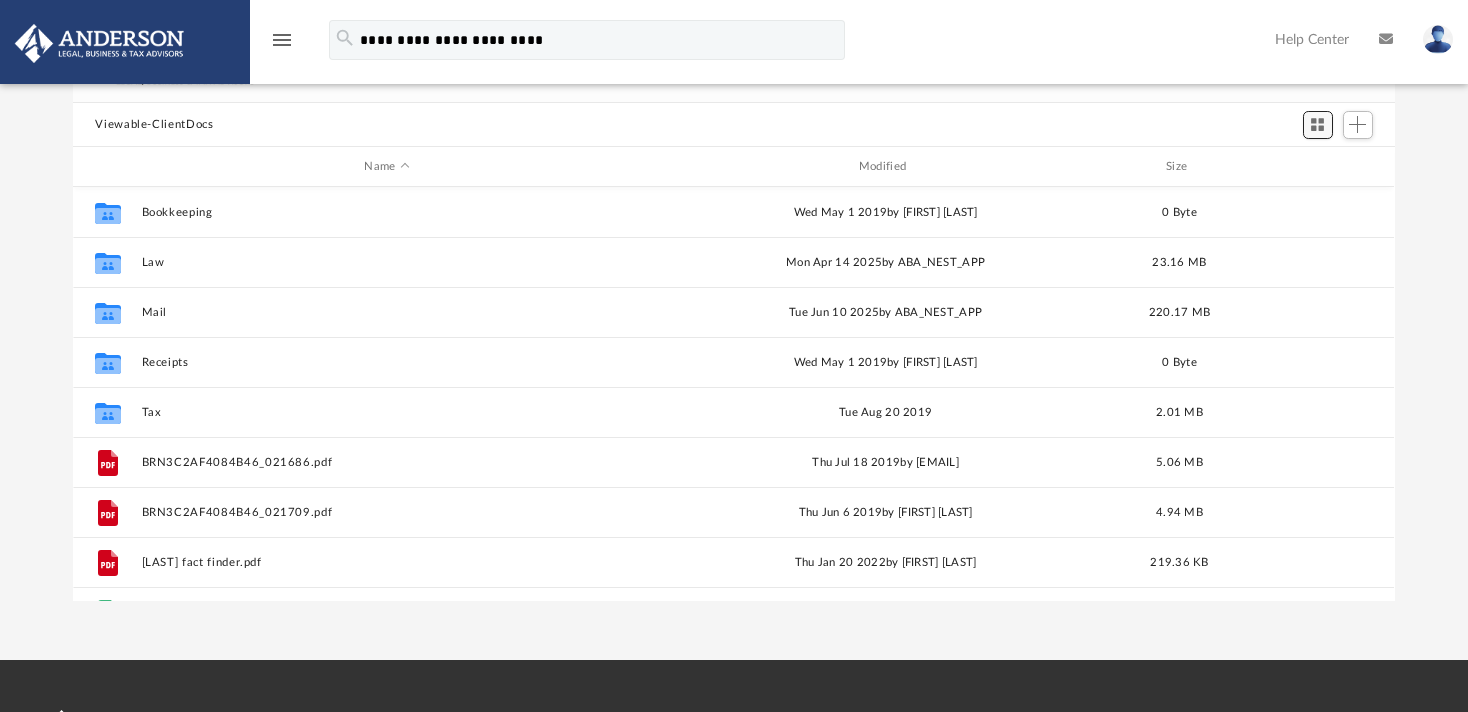 click at bounding box center [1317, 124] 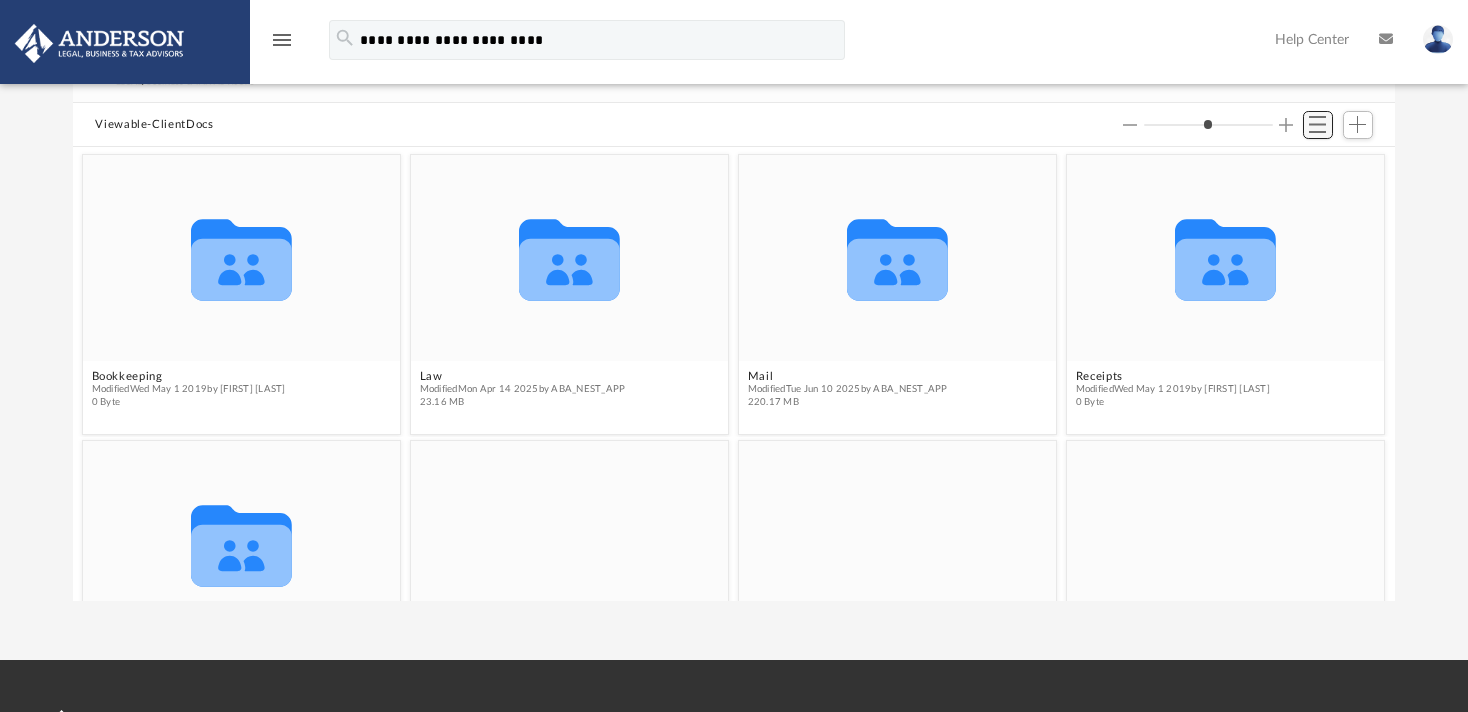 scroll, scrollTop: 18, scrollLeft: 18, axis: both 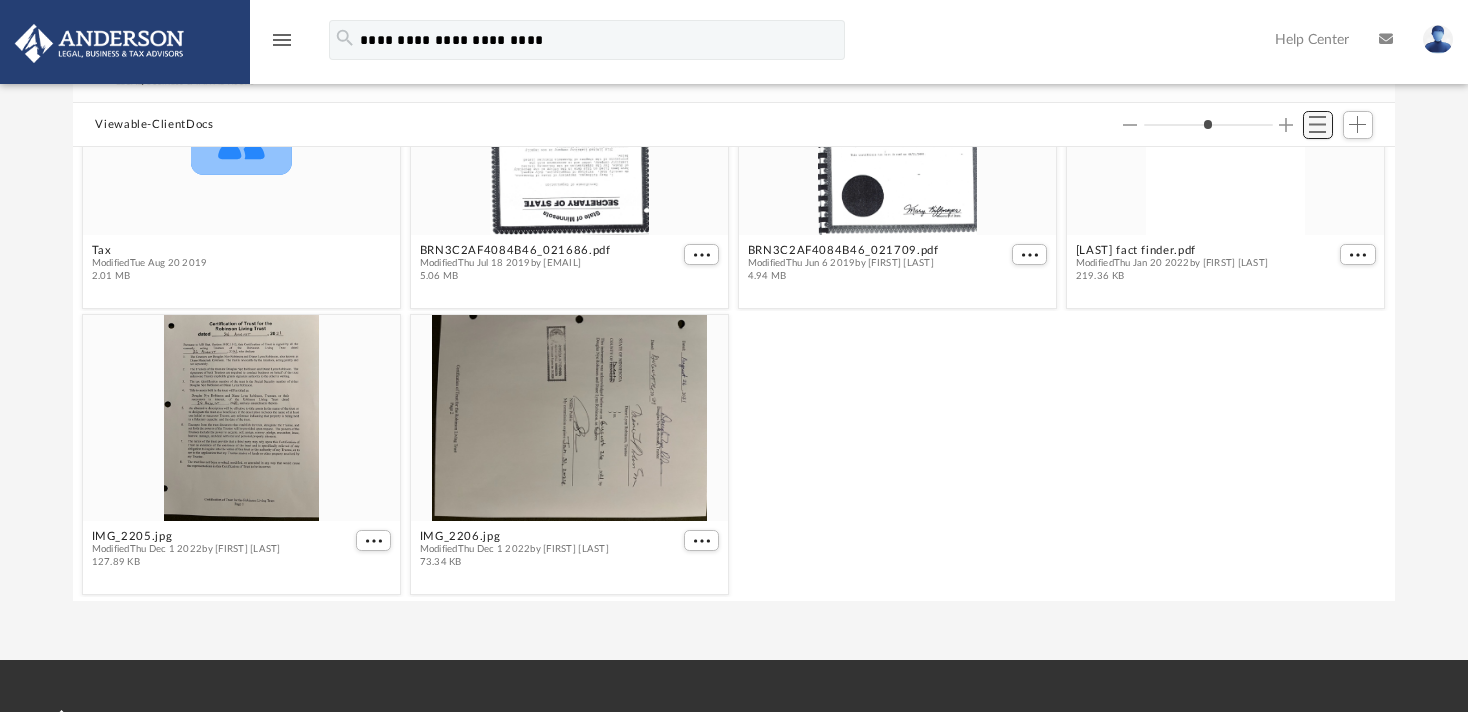 click at bounding box center [1317, 124] 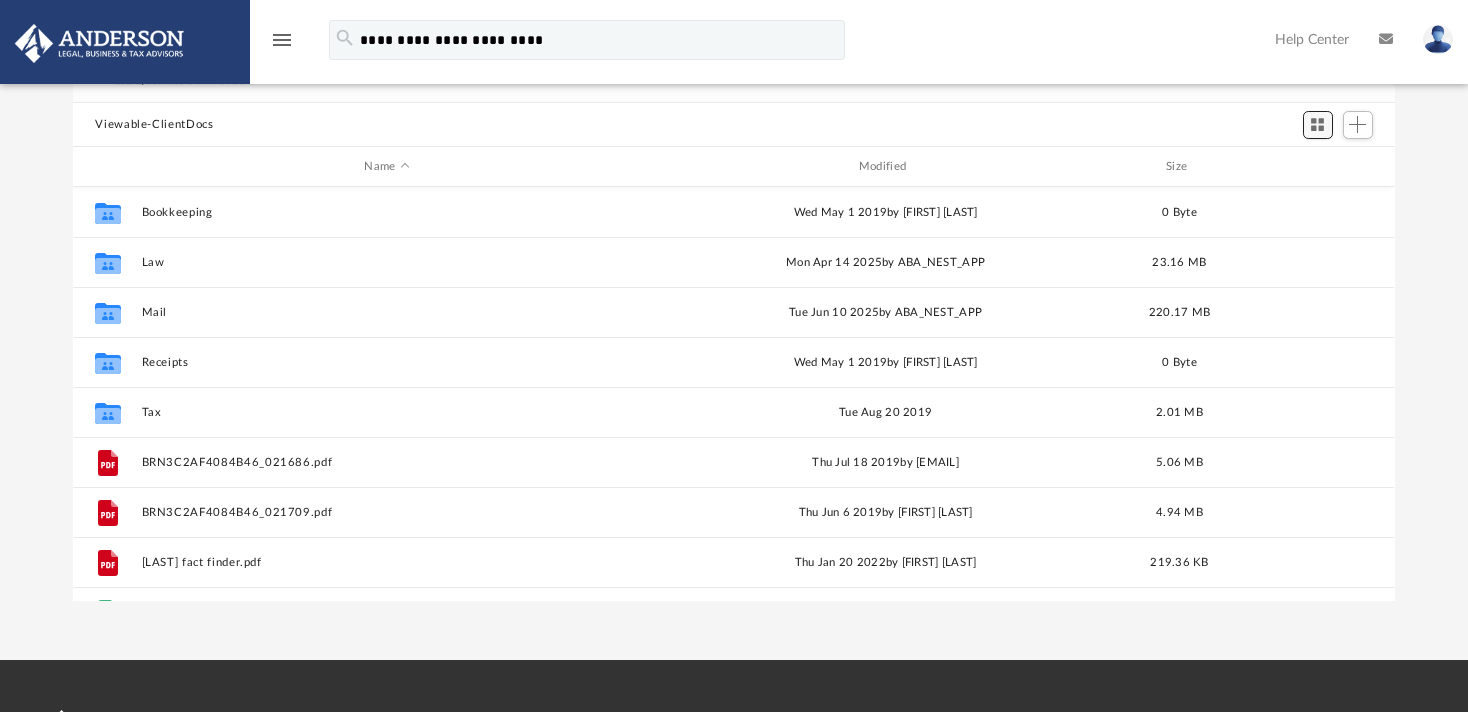 scroll, scrollTop: 18, scrollLeft: 18, axis: both 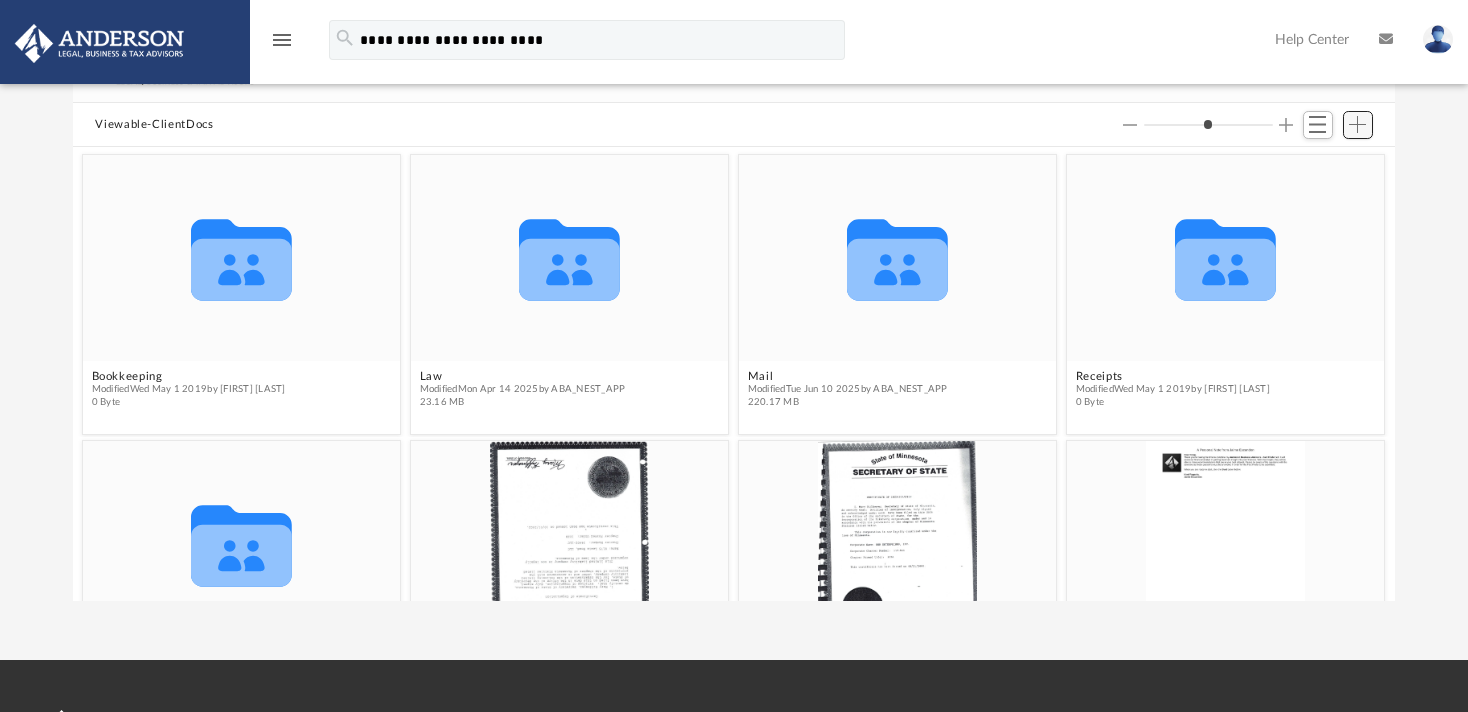 click at bounding box center (1357, 124) 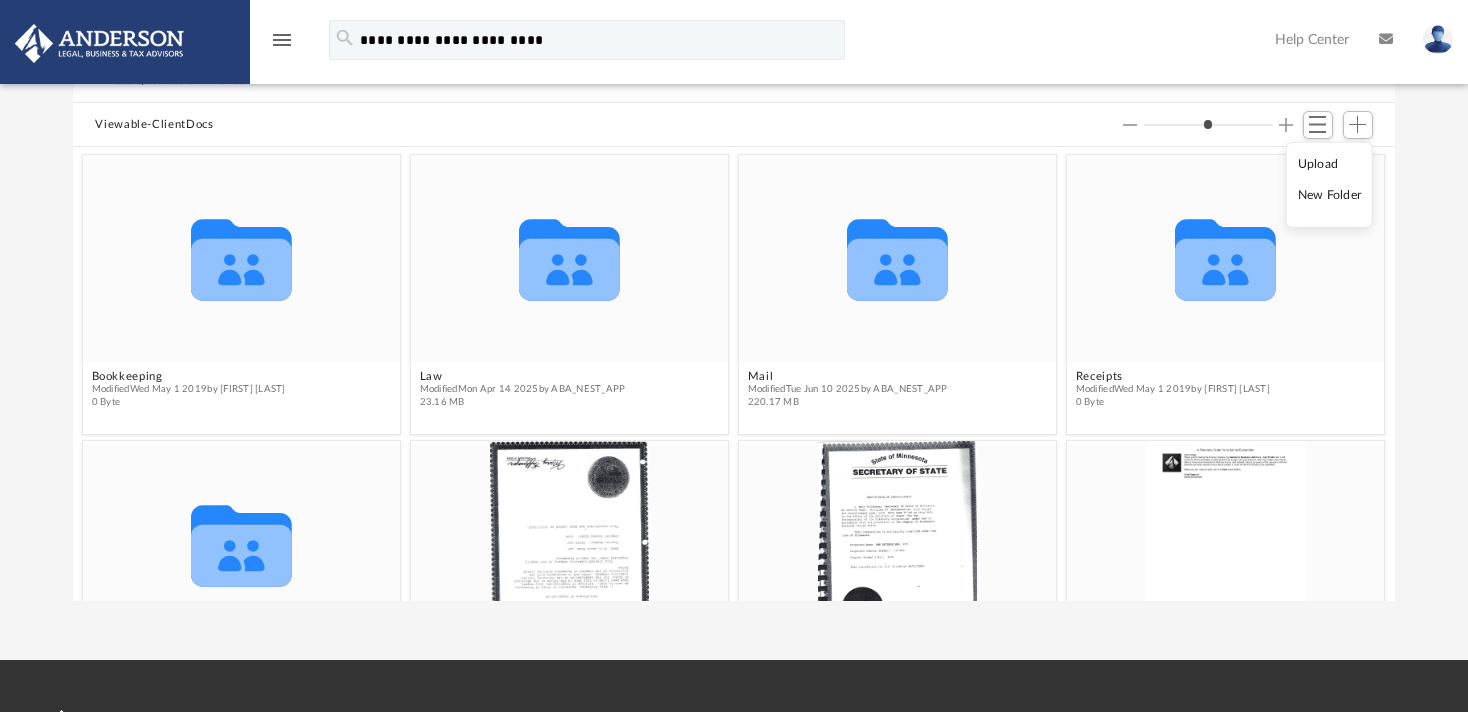 click on "Upload" at bounding box center [1330, 164] 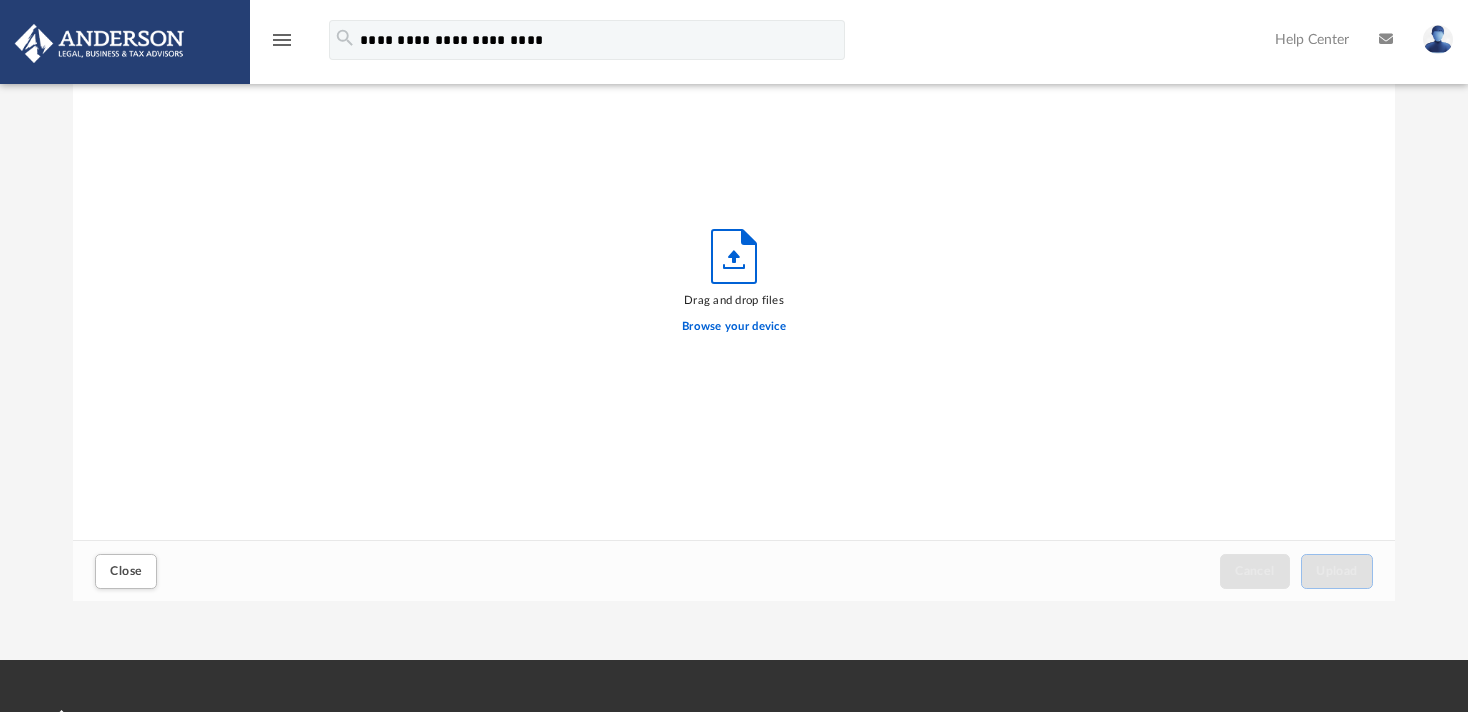 scroll, scrollTop: 18, scrollLeft: 18, axis: both 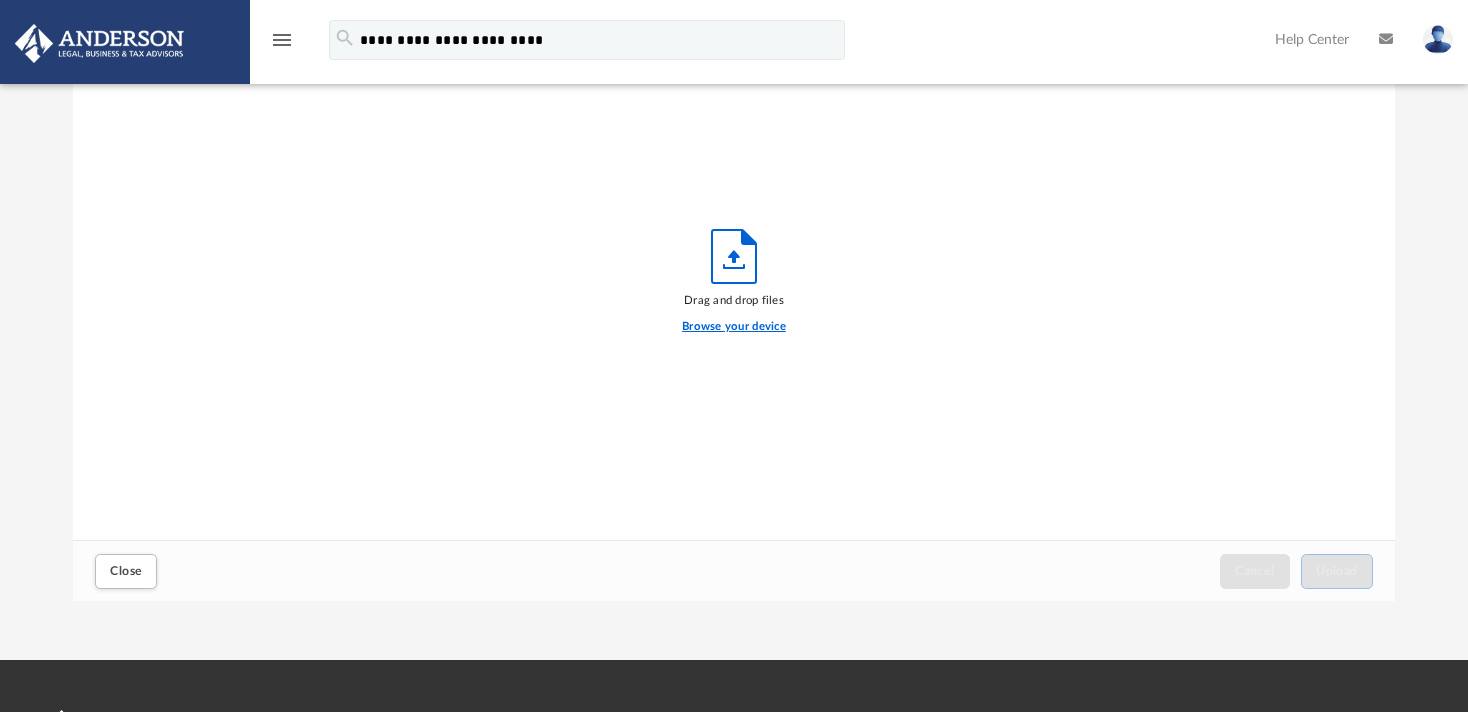 click on "Browse your device" at bounding box center (734, 327) 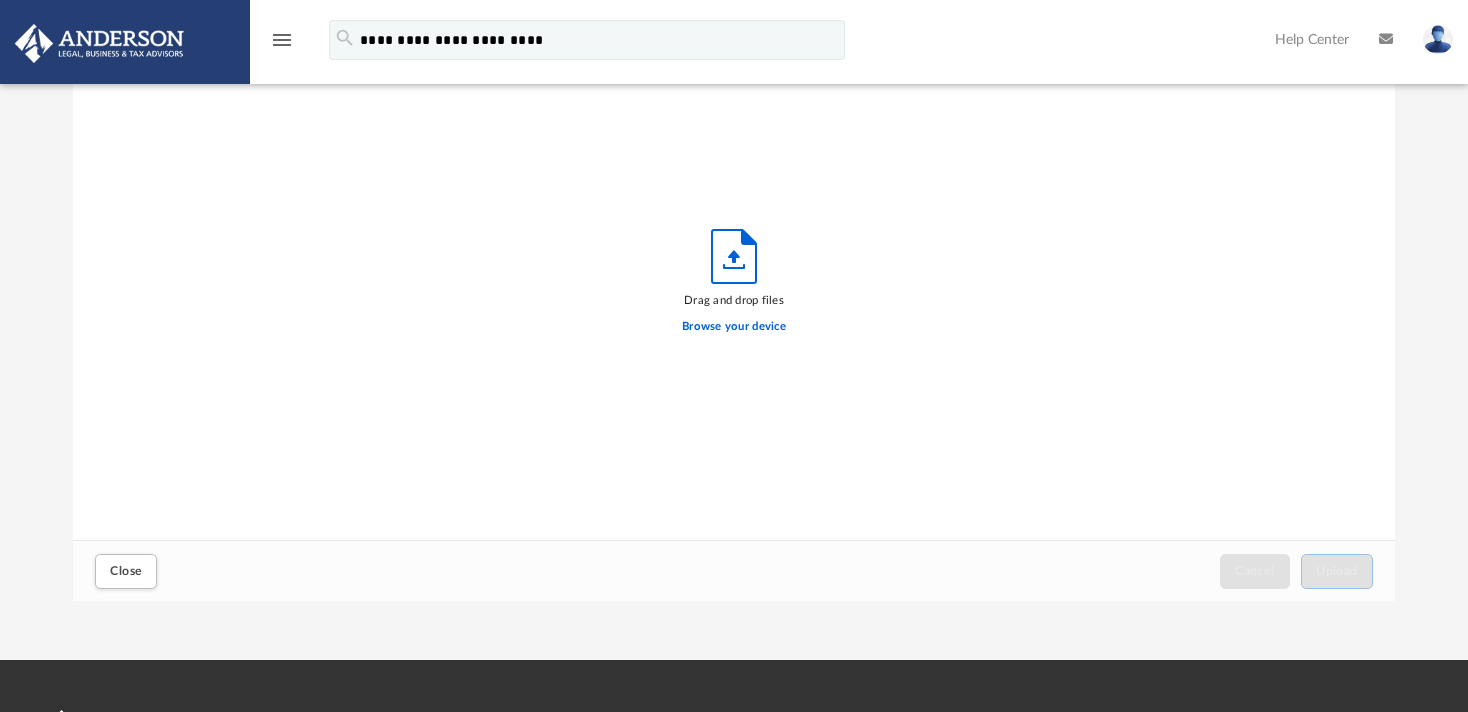 click on "Drag and drop files Browse your device" at bounding box center (733, 287) 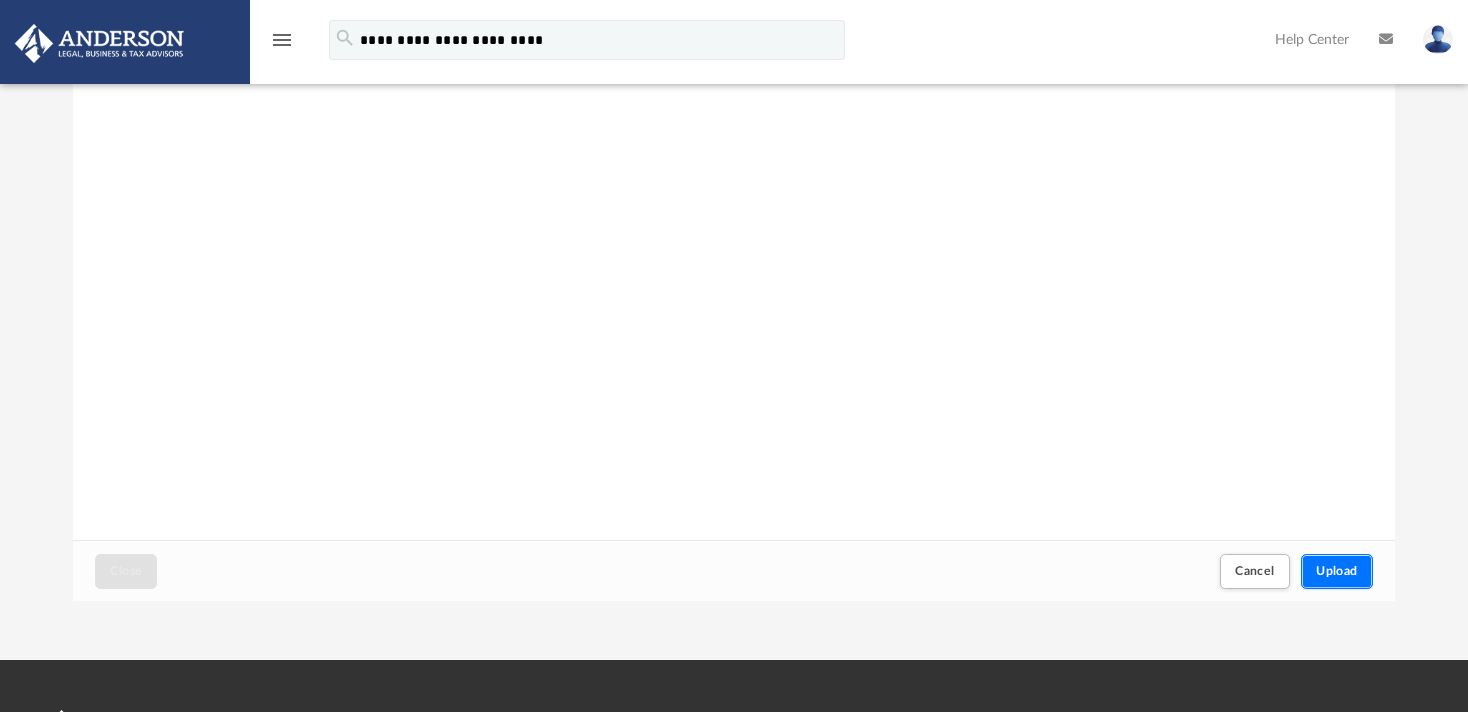 click on "Upload" at bounding box center (1337, 571) 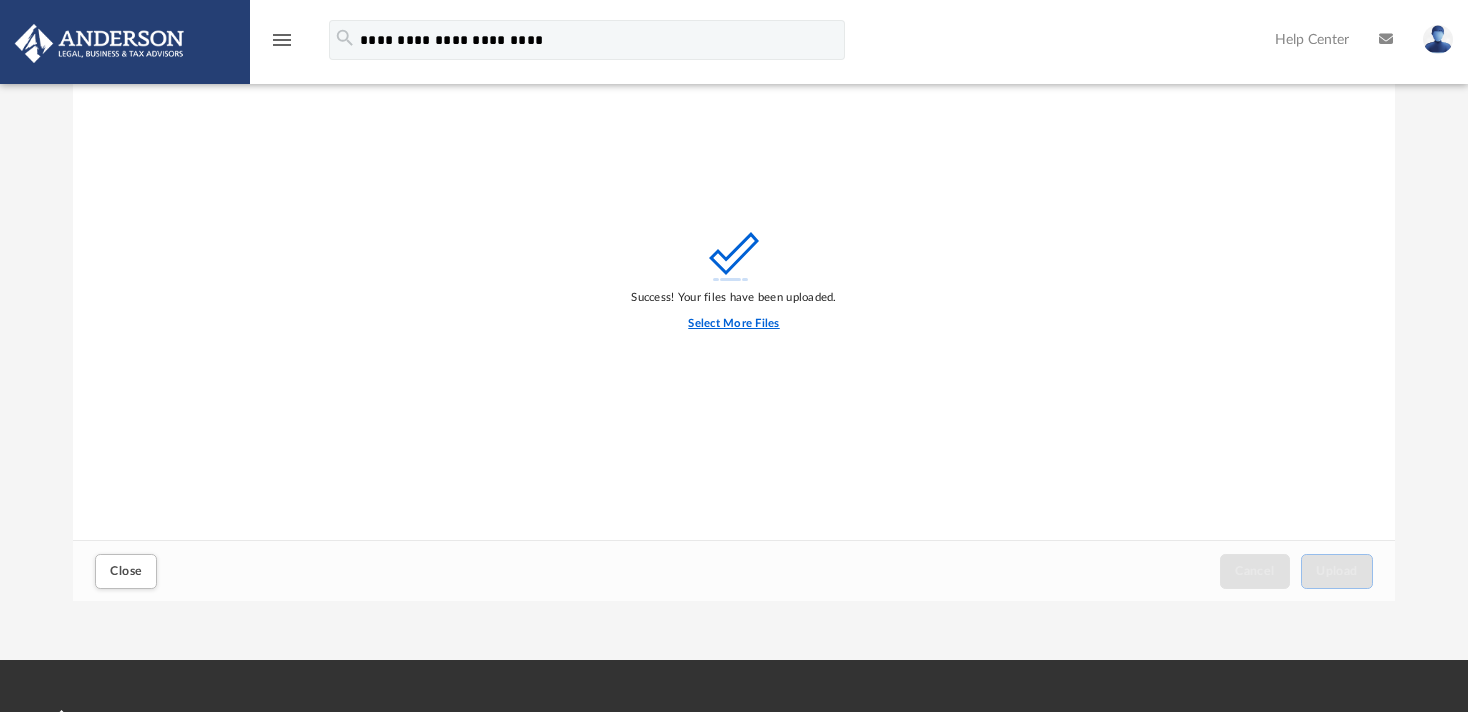 click on "Select More Files" at bounding box center [733, 324] 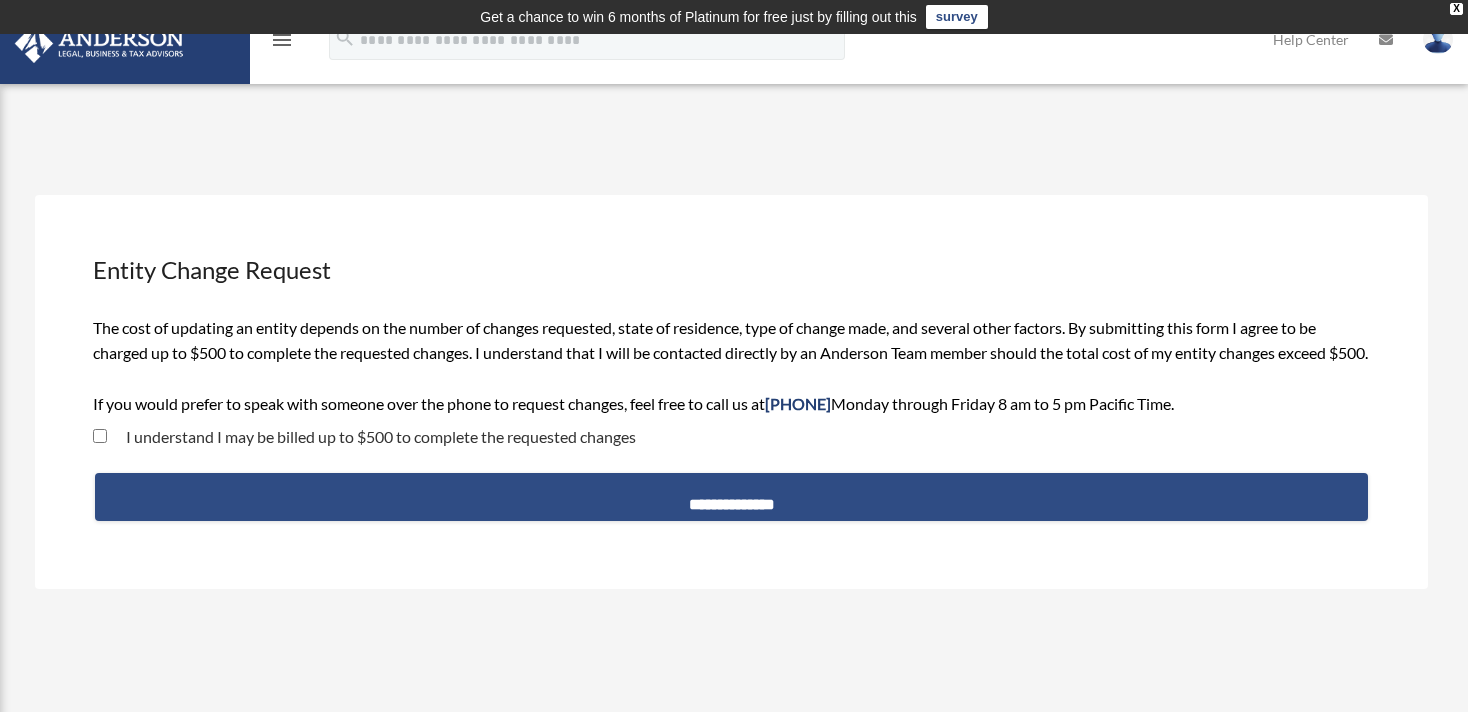 scroll, scrollTop: 0, scrollLeft: 0, axis: both 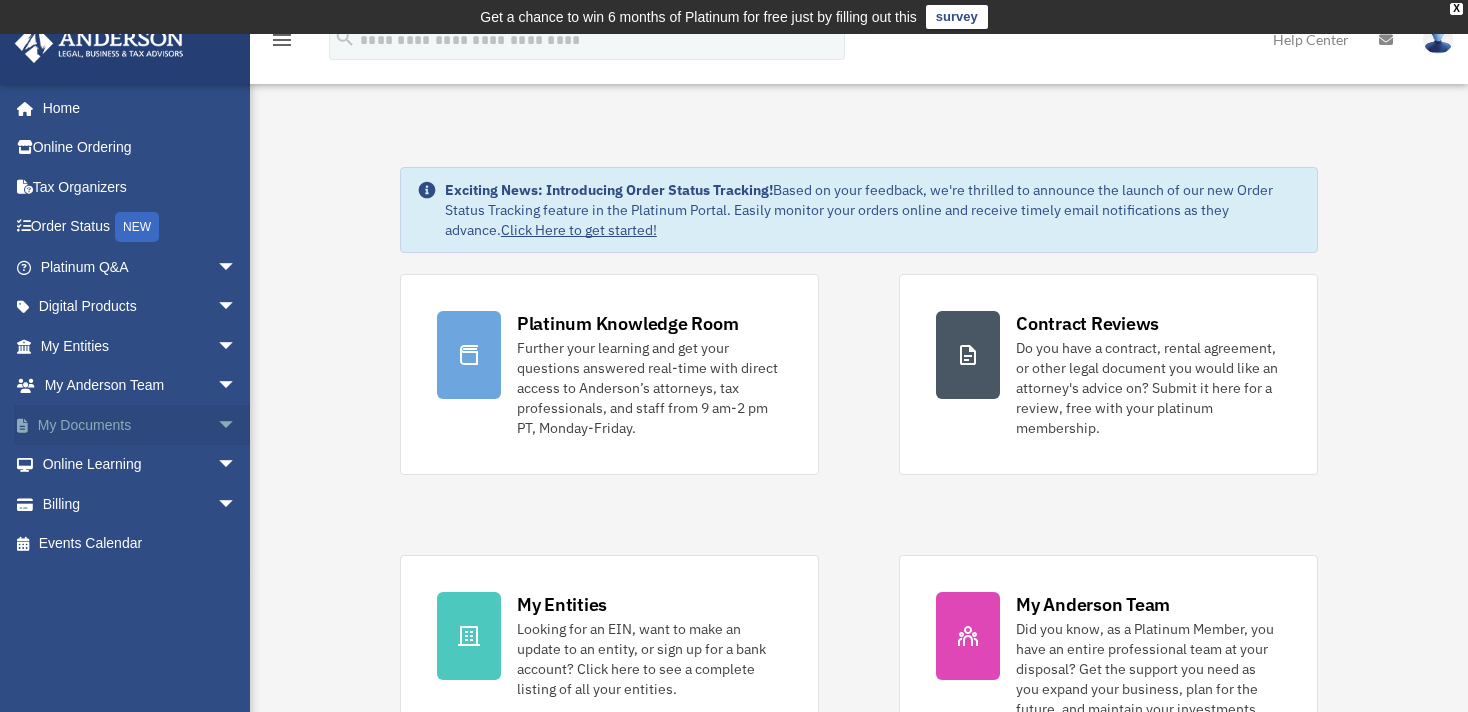 click on "arrow_drop_down" at bounding box center [237, 425] 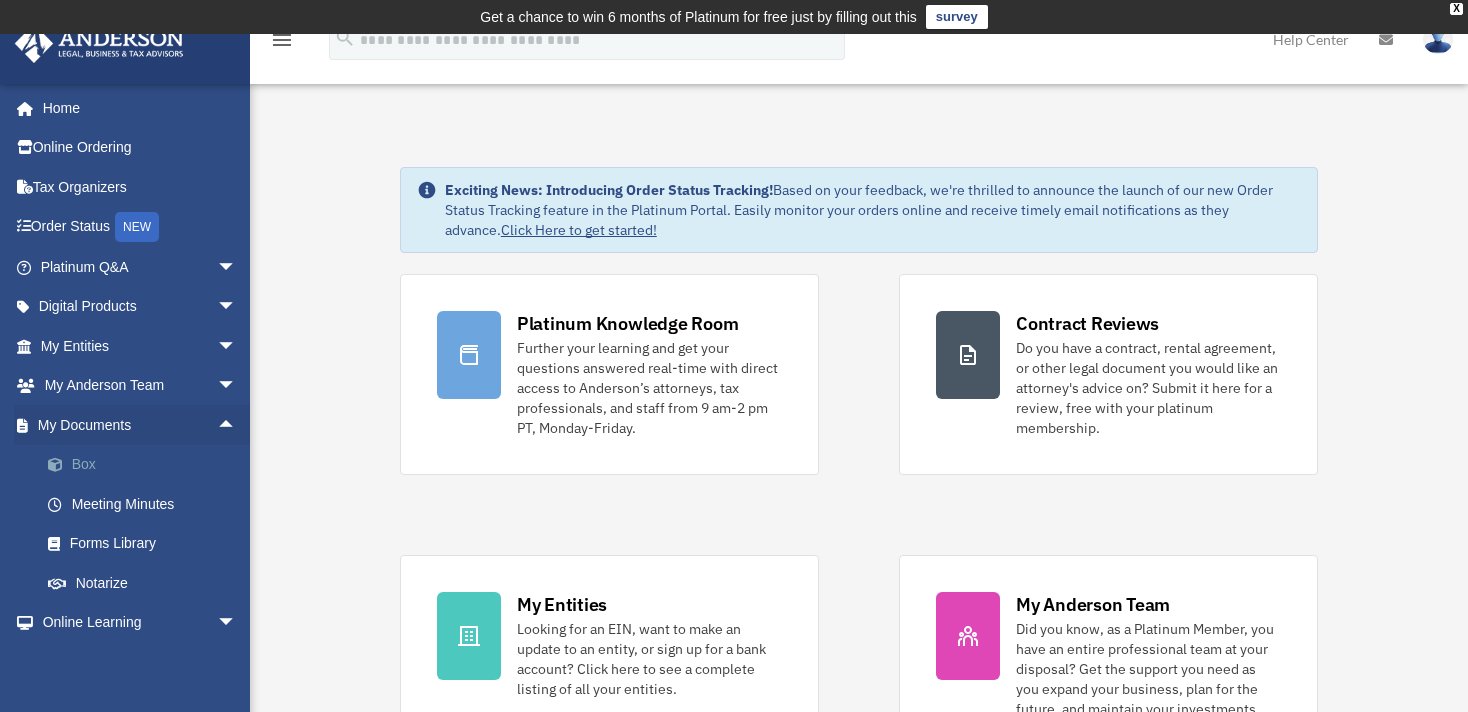 click on "Box" at bounding box center (147, 465) 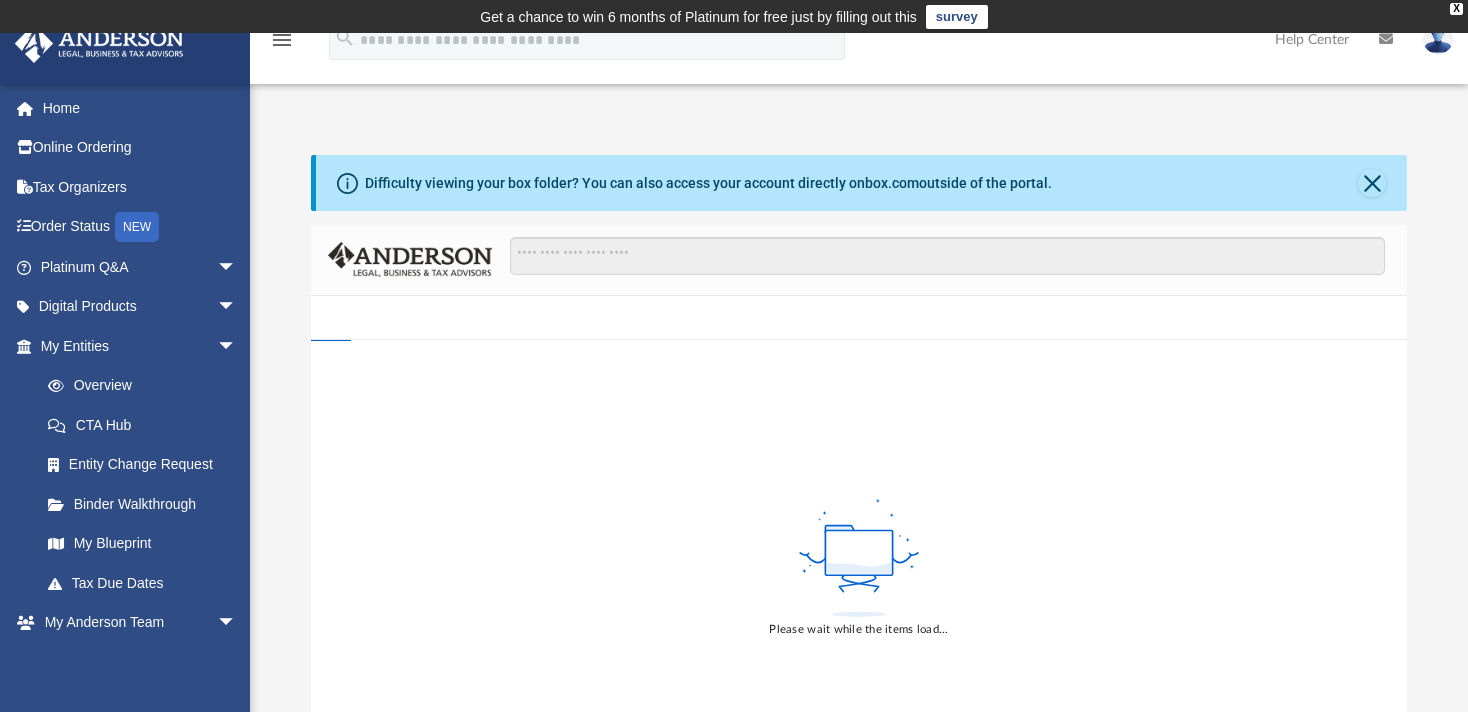 scroll, scrollTop: 0, scrollLeft: 0, axis: both 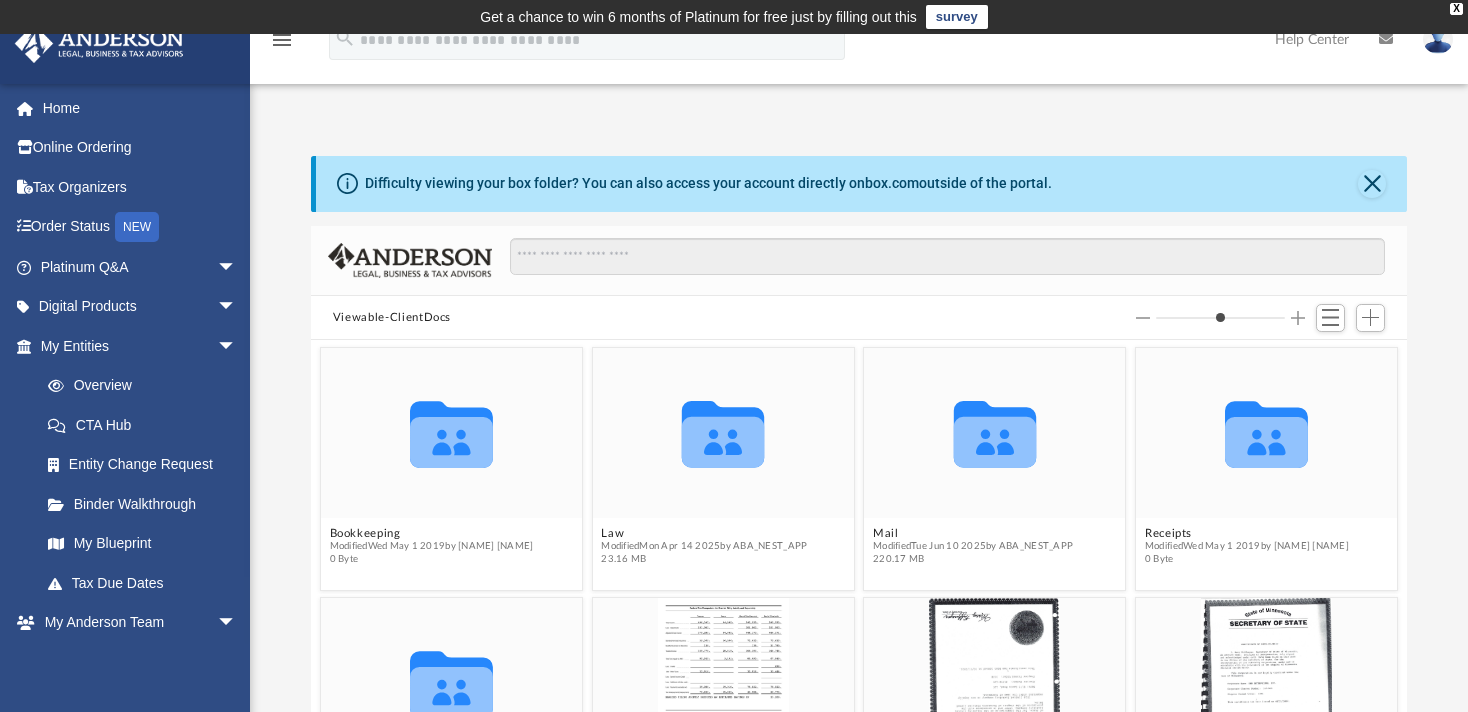 click on "menu" at bounding box center (282, 40) 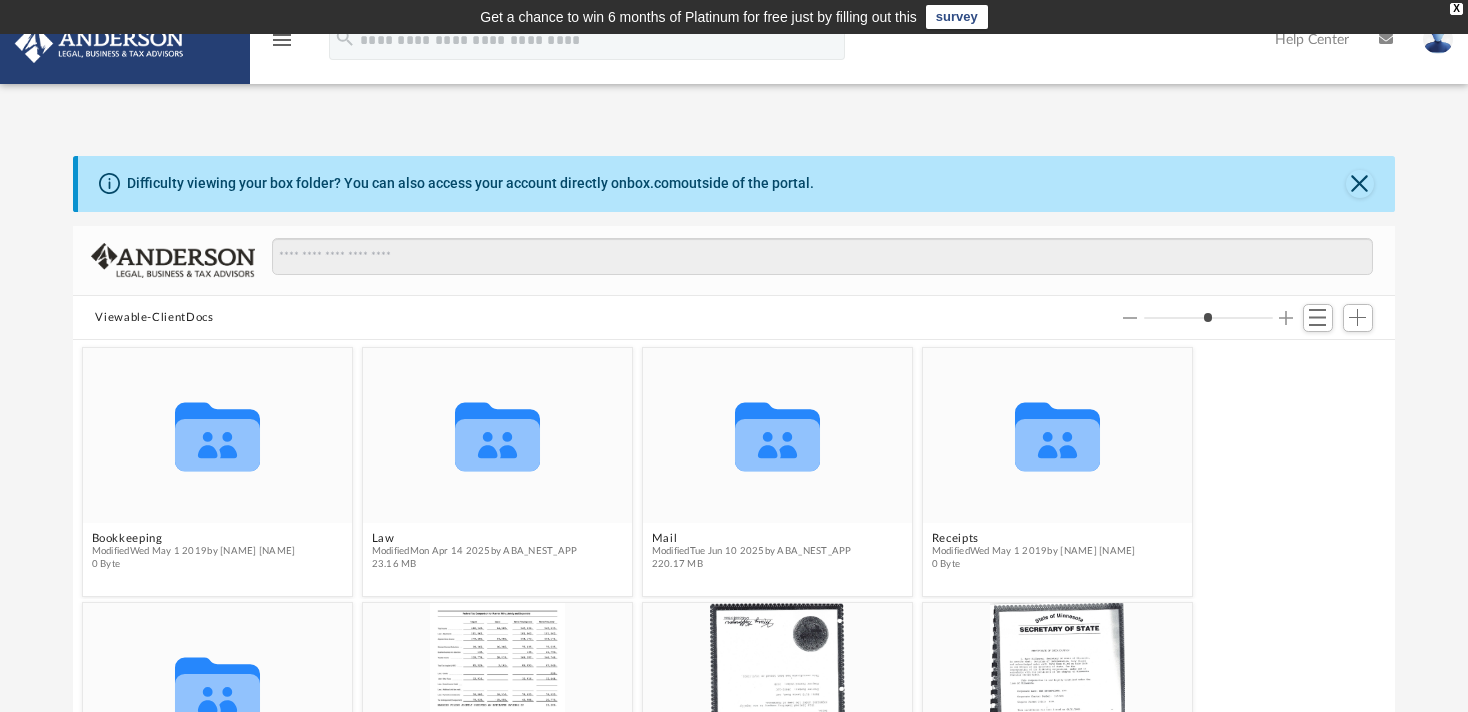 scroll, scrollTop: 18, scrollLeft: 18, axis: both 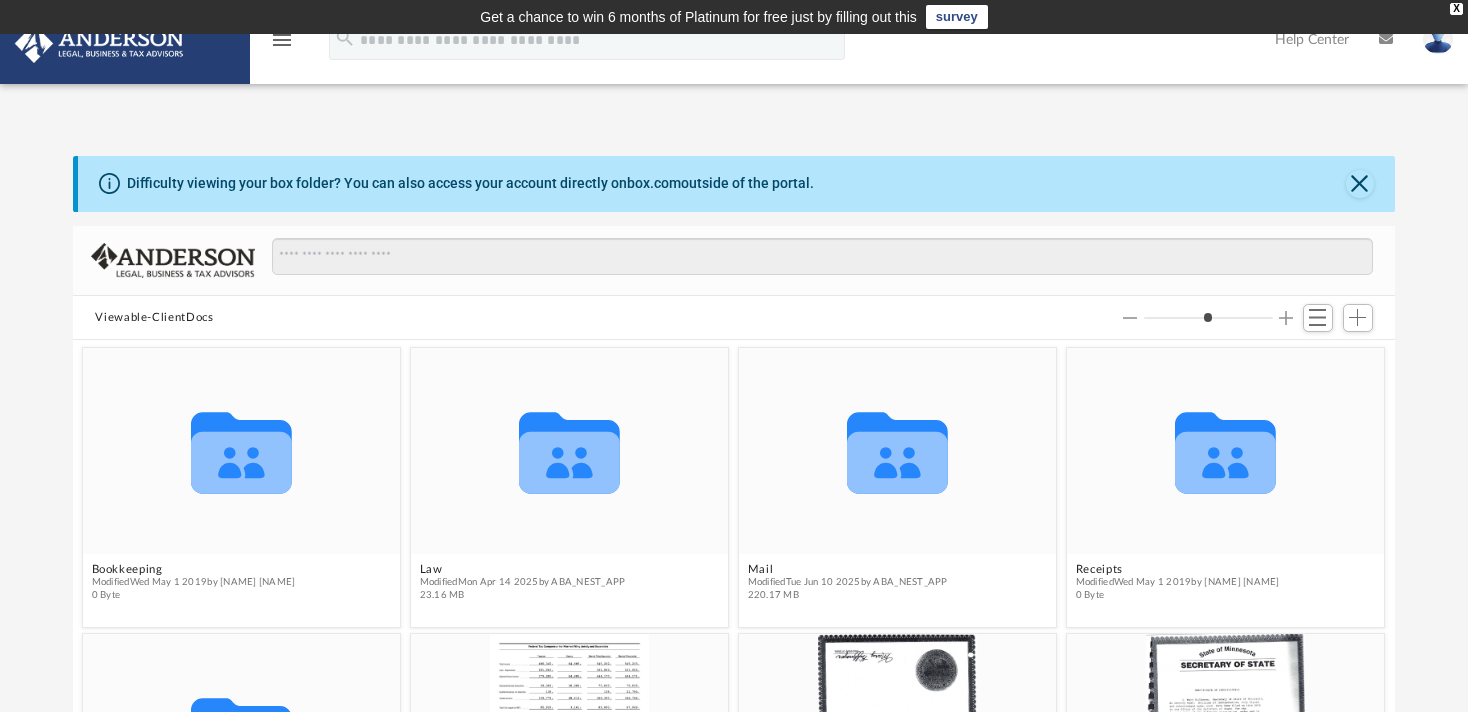 click on "menu" at bounding box center (282, 40) 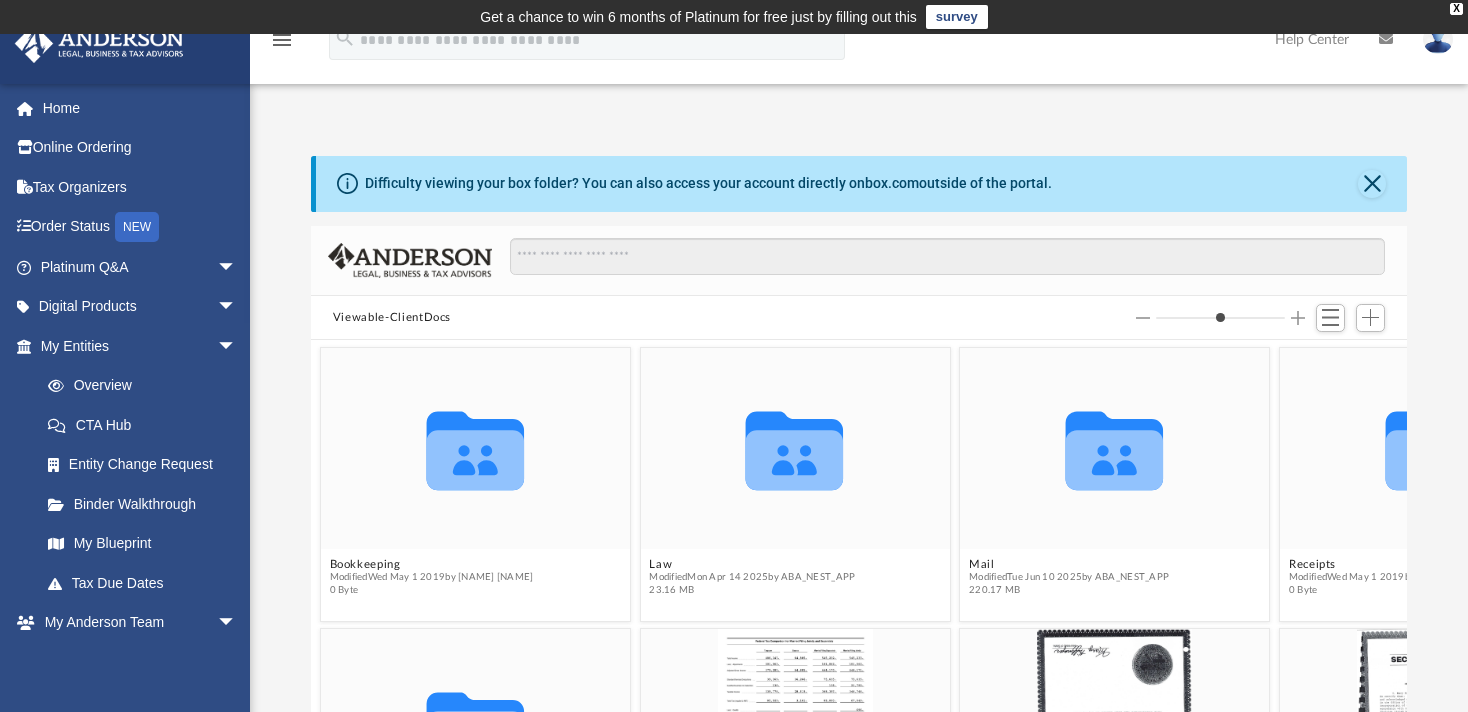 scroll, scrollTop: 438, scrollLeft: 1079, axis: both 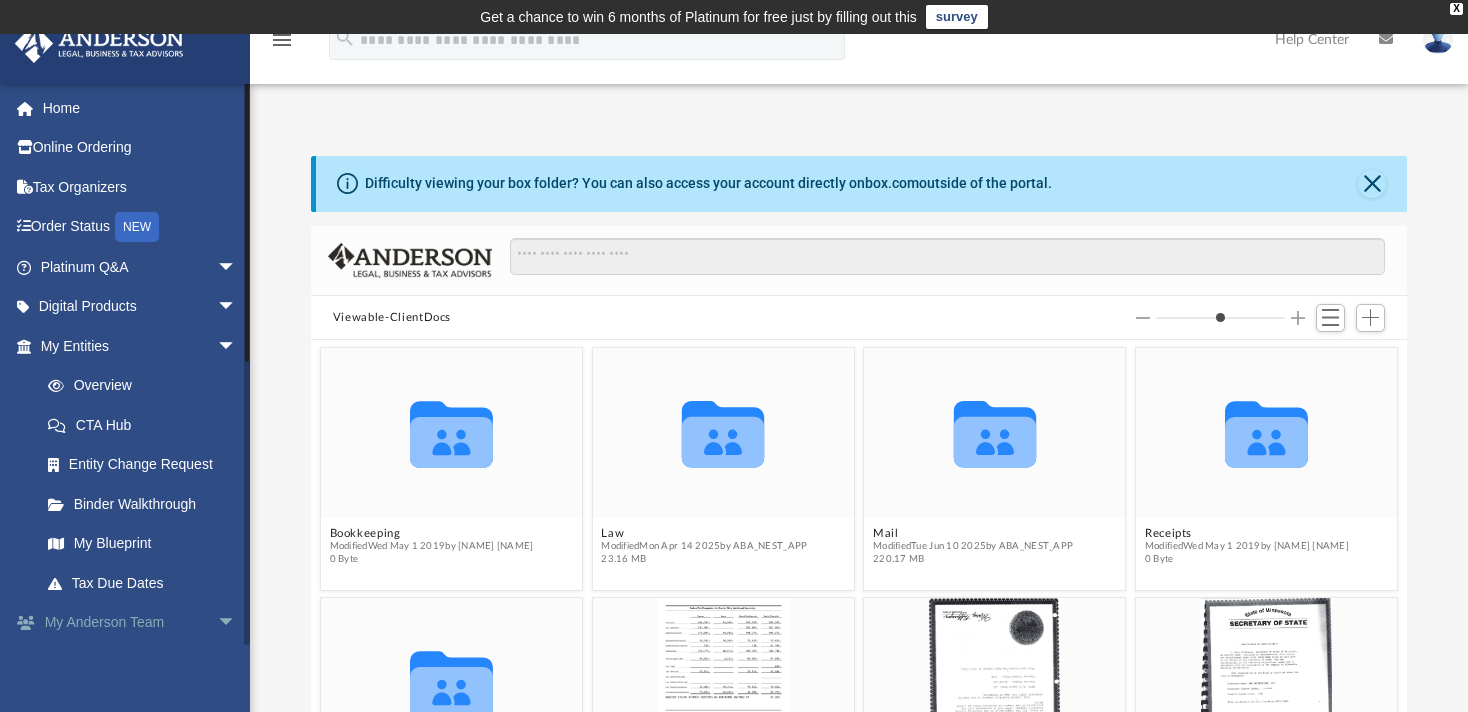 click on "arrow_drop_down" at bounding box center [237, 623] 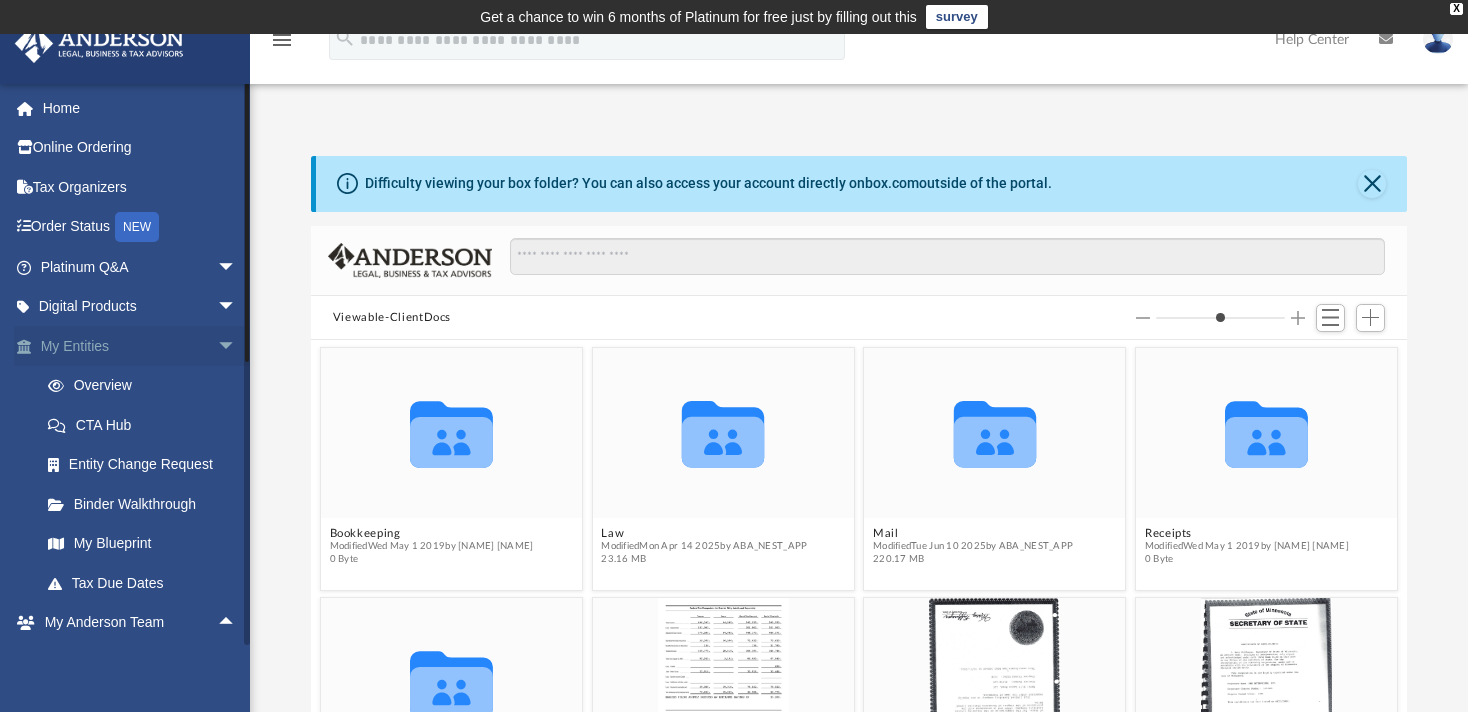 click on "arrow_drop_down" at bounding box center (237, 346) 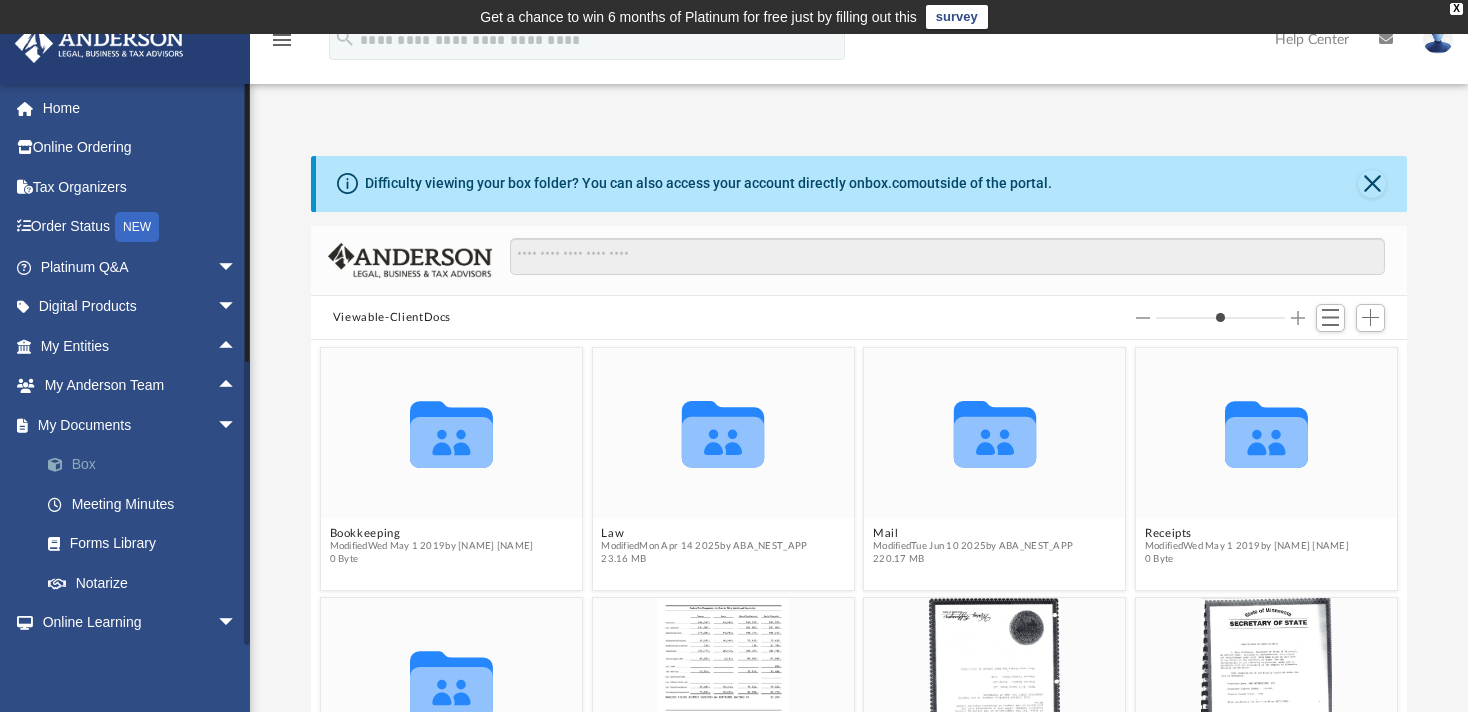 click on "Box" at bounding box center (147, 465) 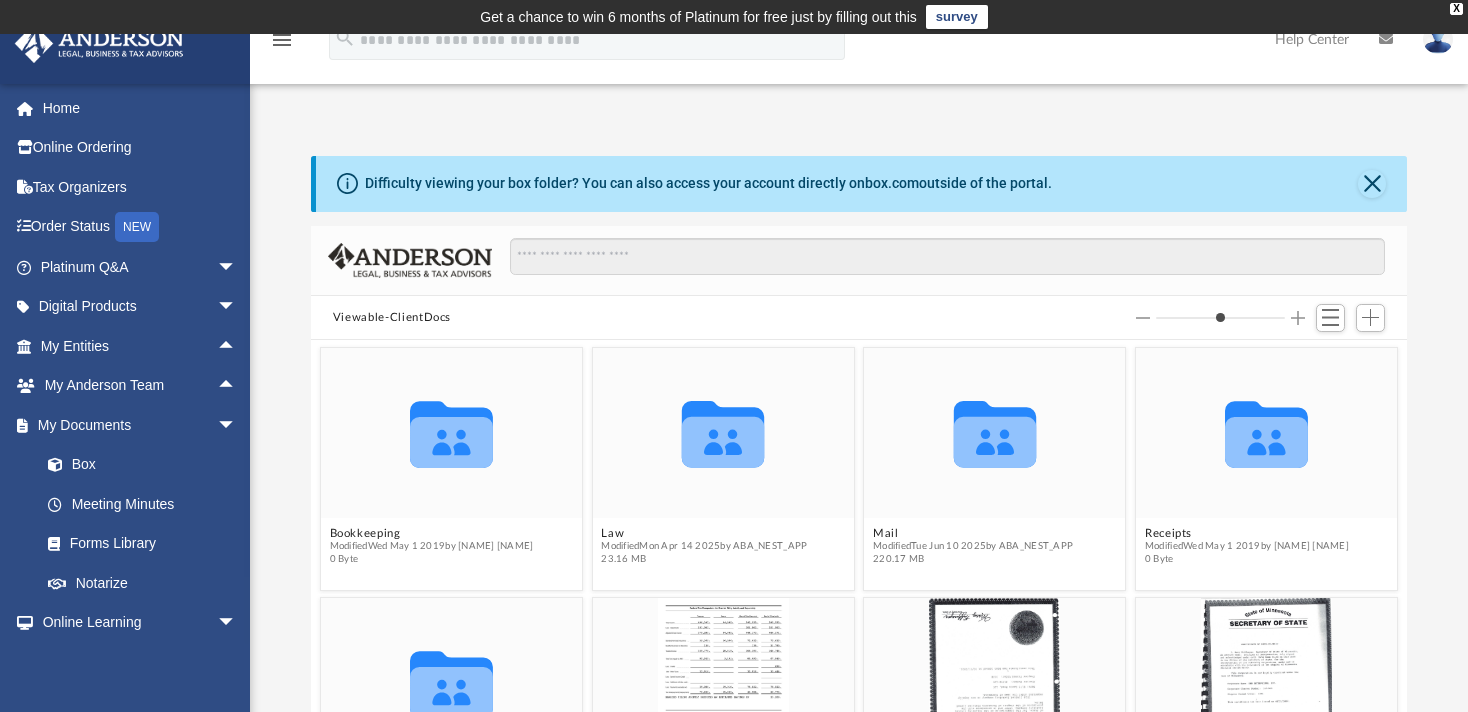 click on "menu" at bounding box center (282, 40) 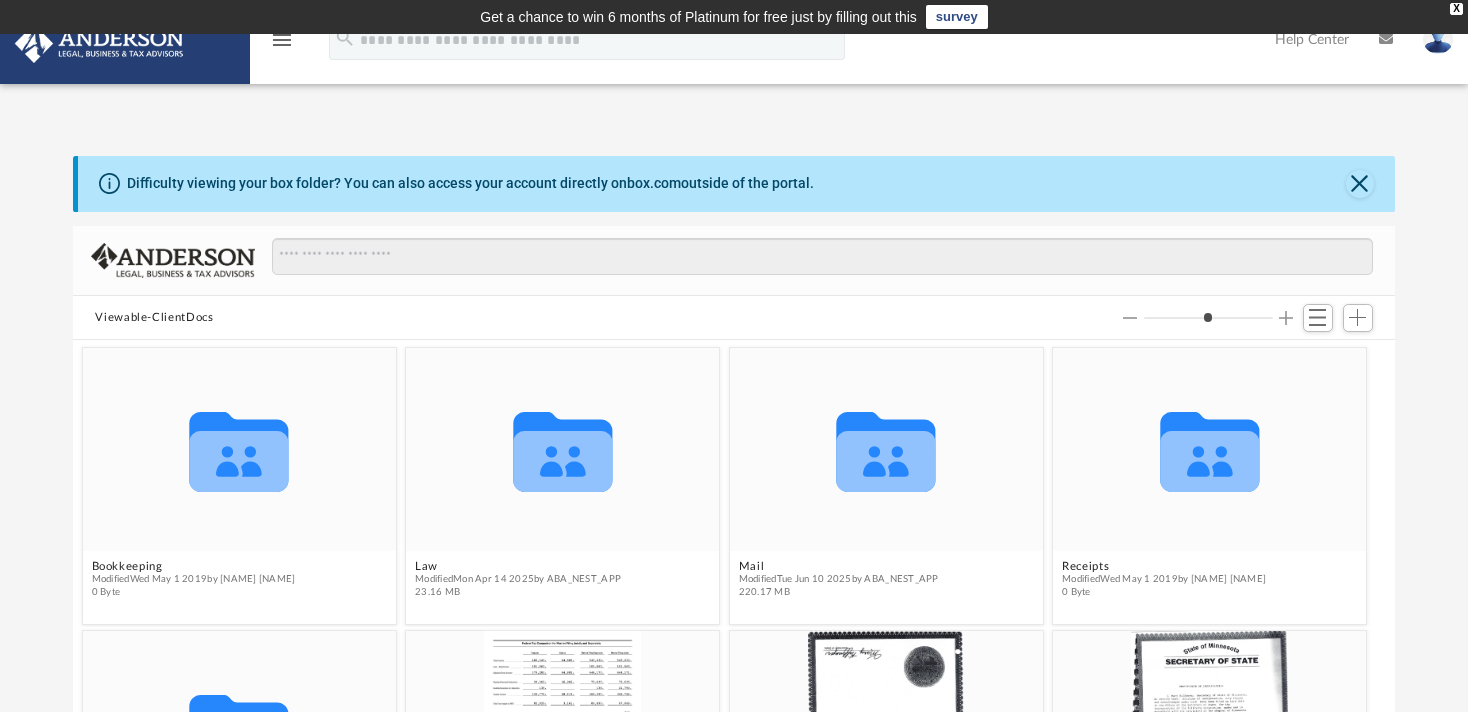 scroll, scrollTop: 438, scrollLeft: 1305, axis: both 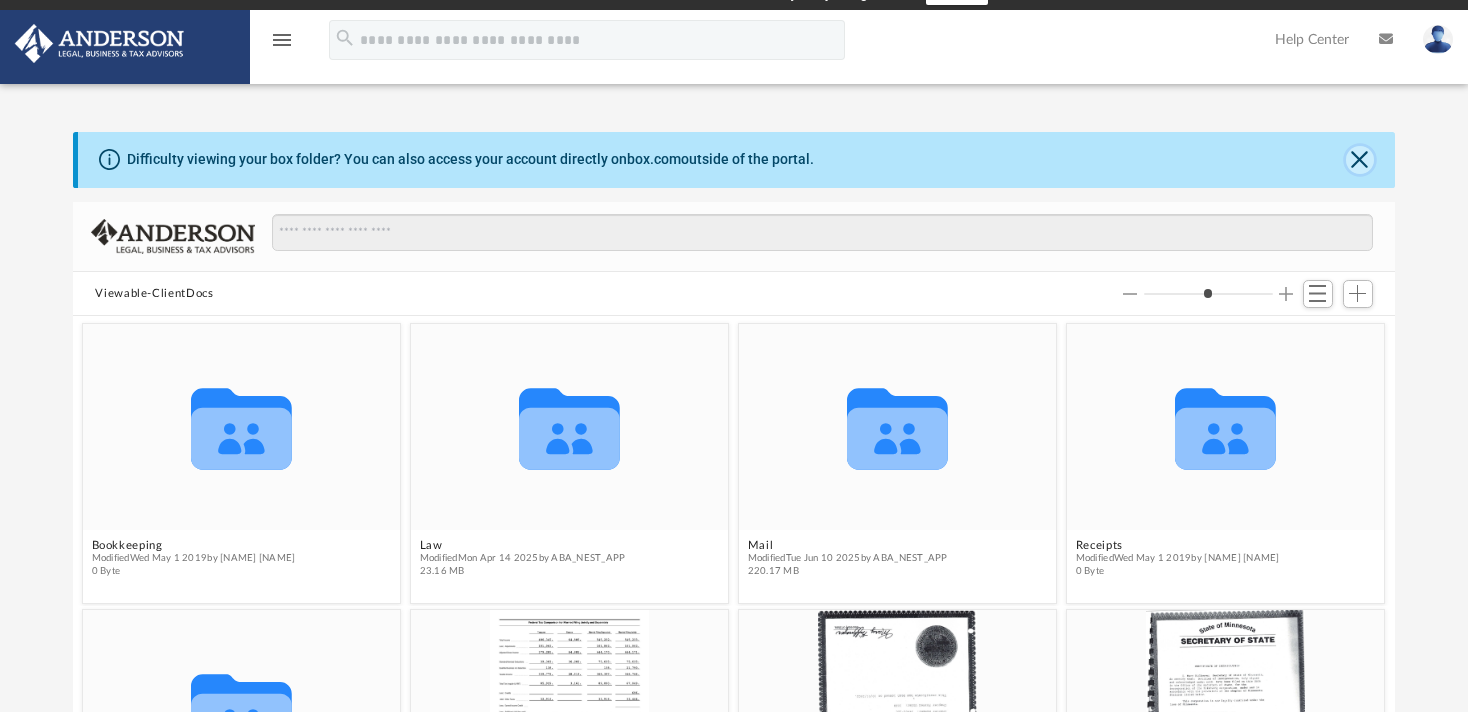 click 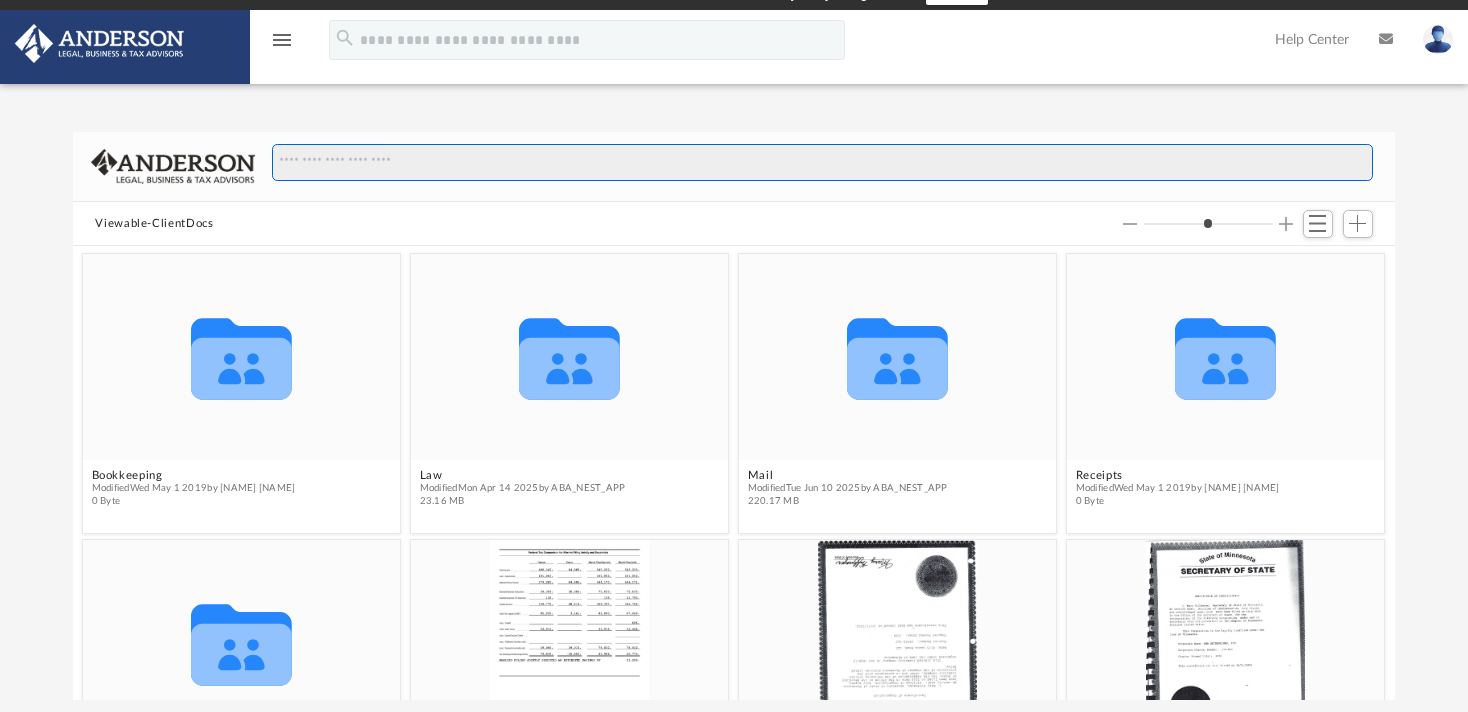 click at bounding box center (822, 163) 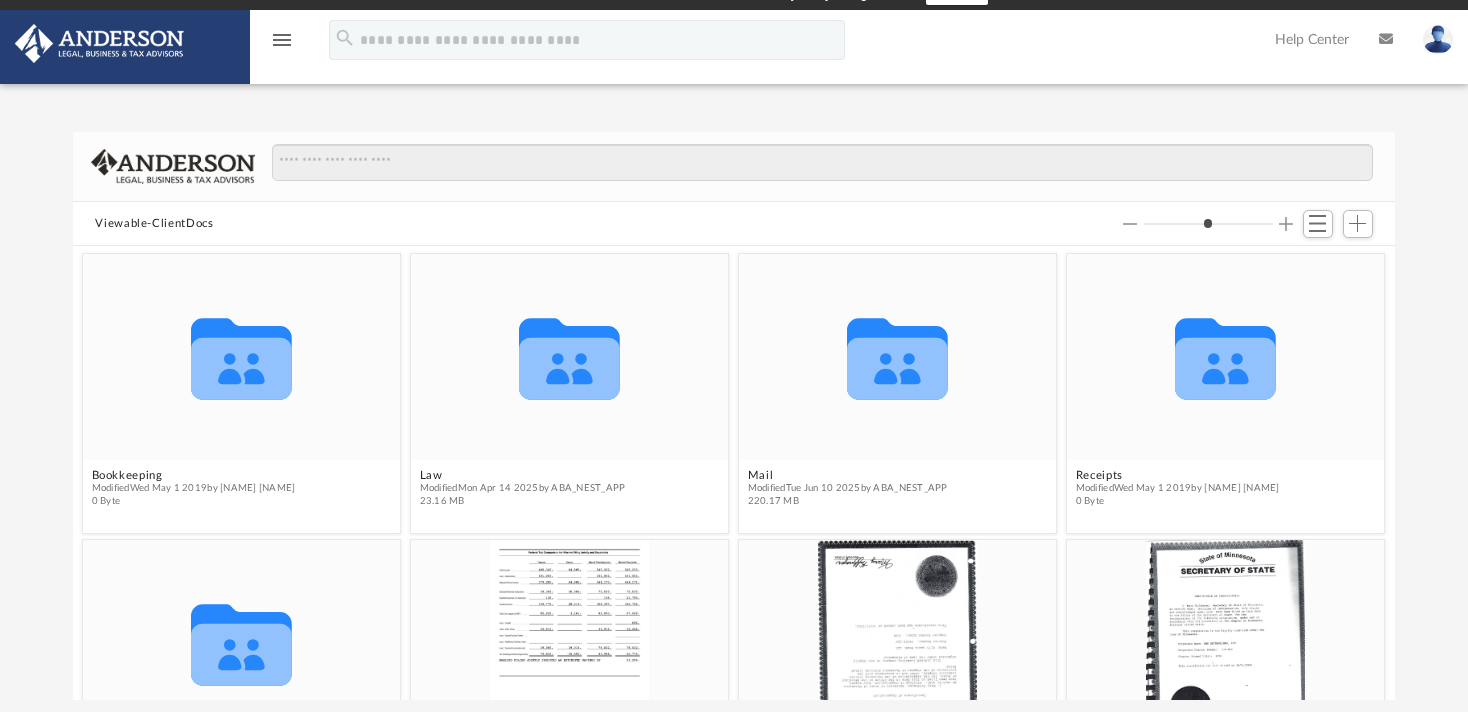 click on "menu" at bounding box center (282, 40) 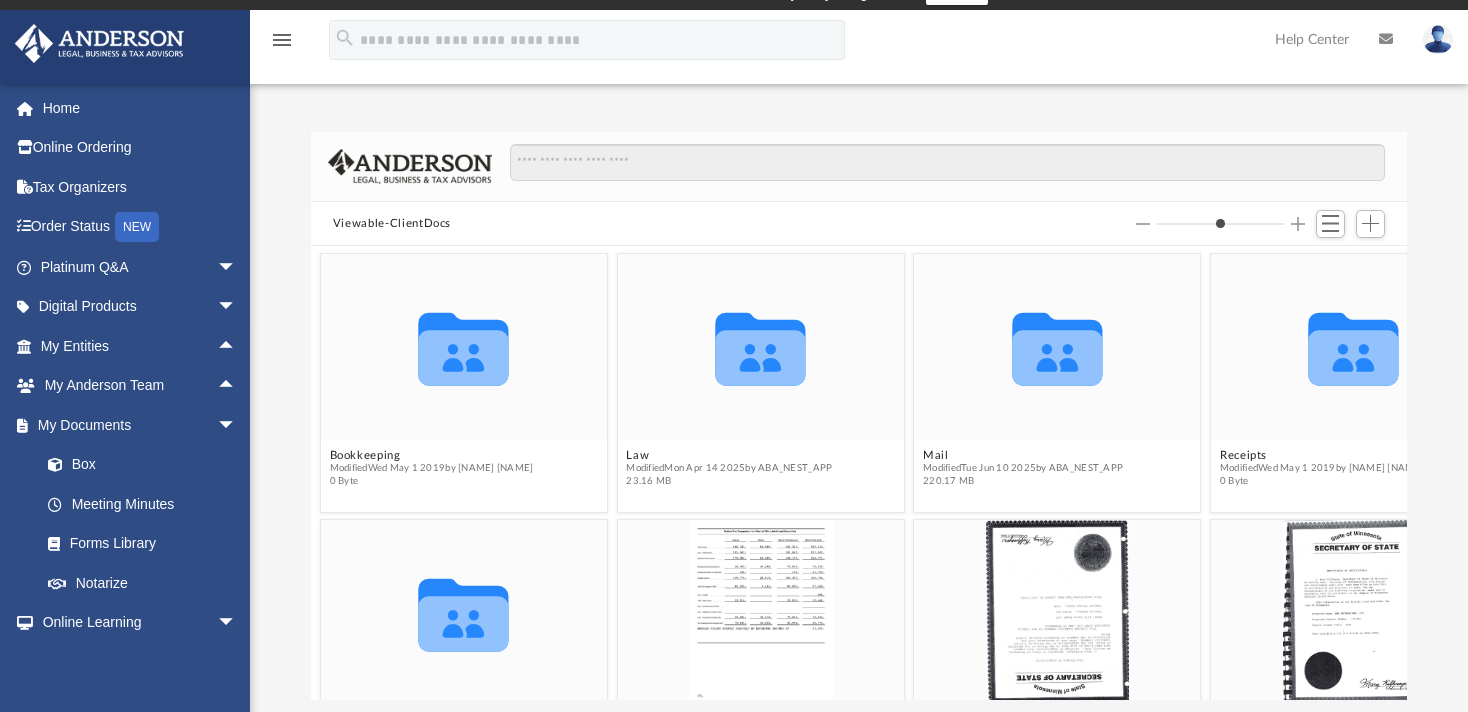 scroll, scrollTop: 438, scrollLeft: 1132, axis: both 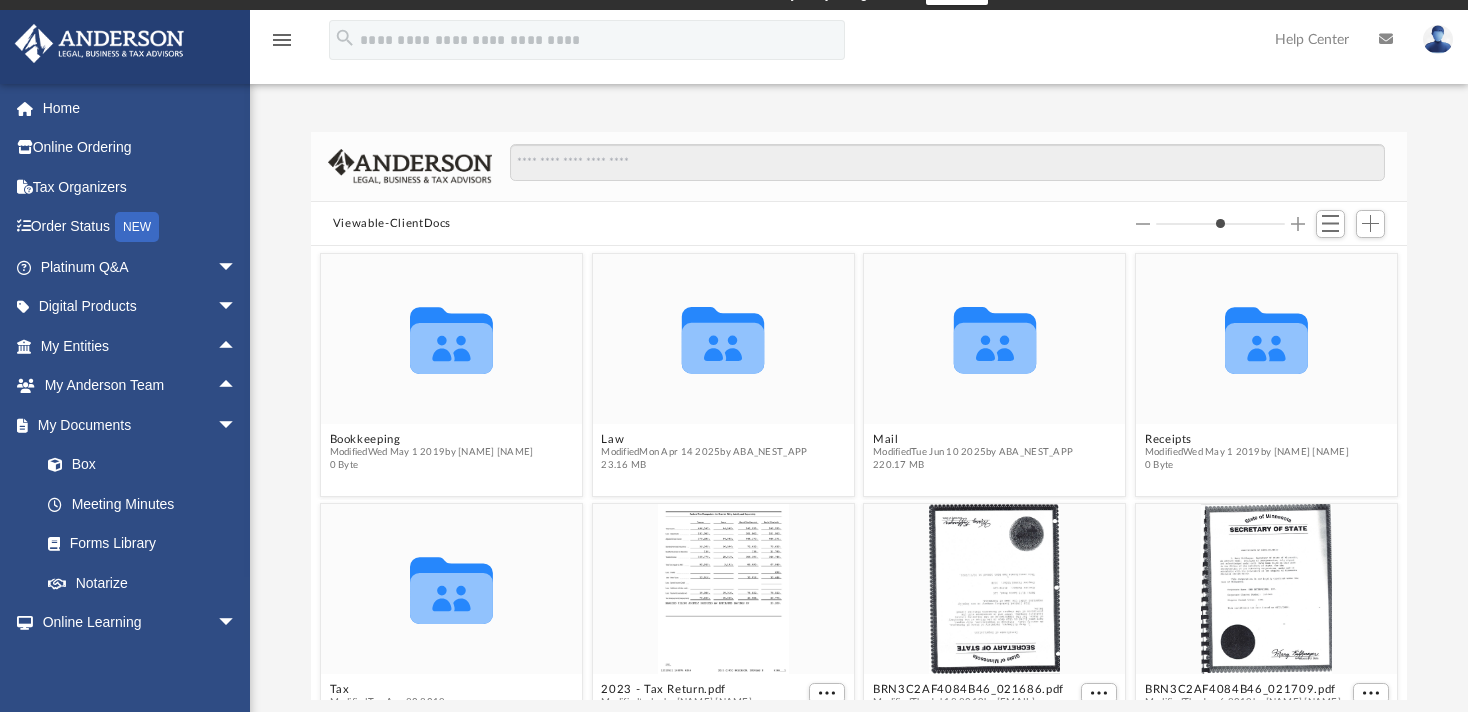 click on "menu" at bounding box center (282, 40) 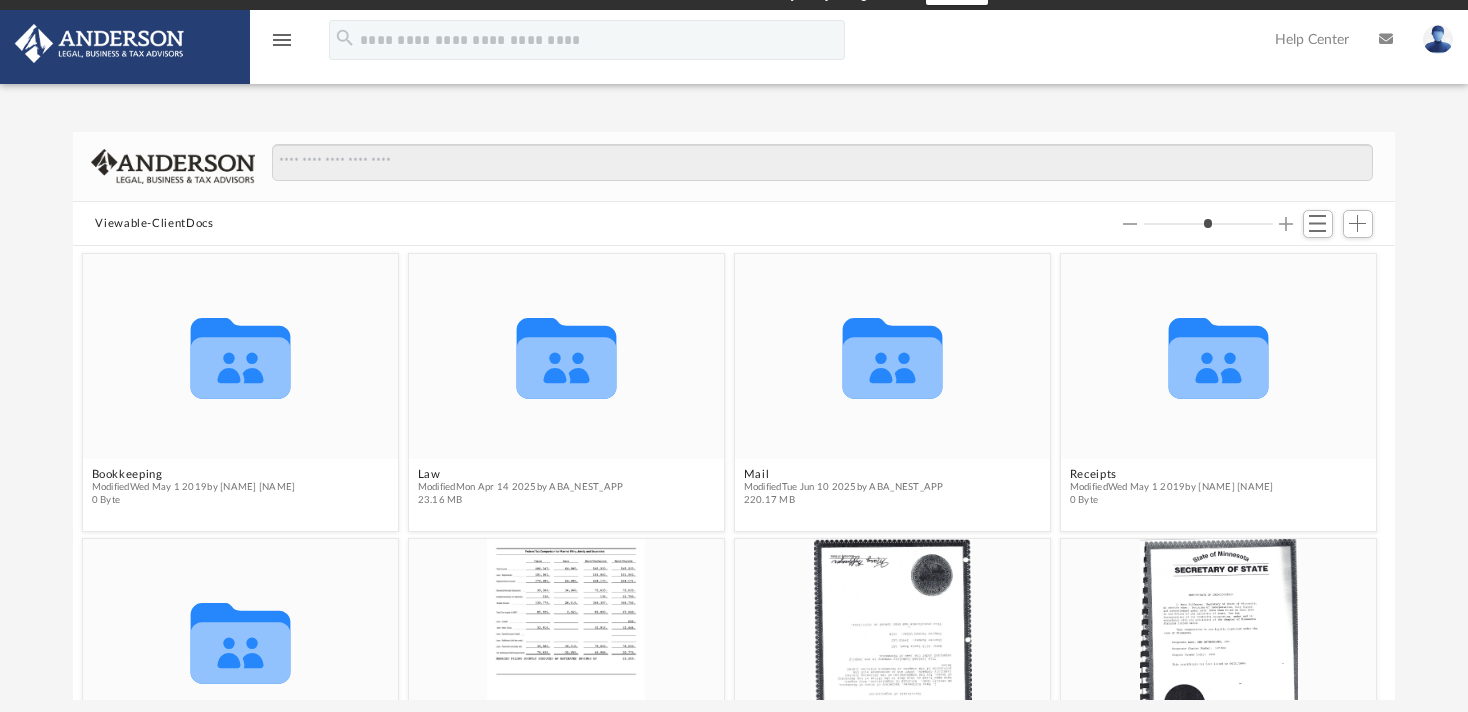 scroll, scrollTop: 438, scrollLeft: 1305, axis: both 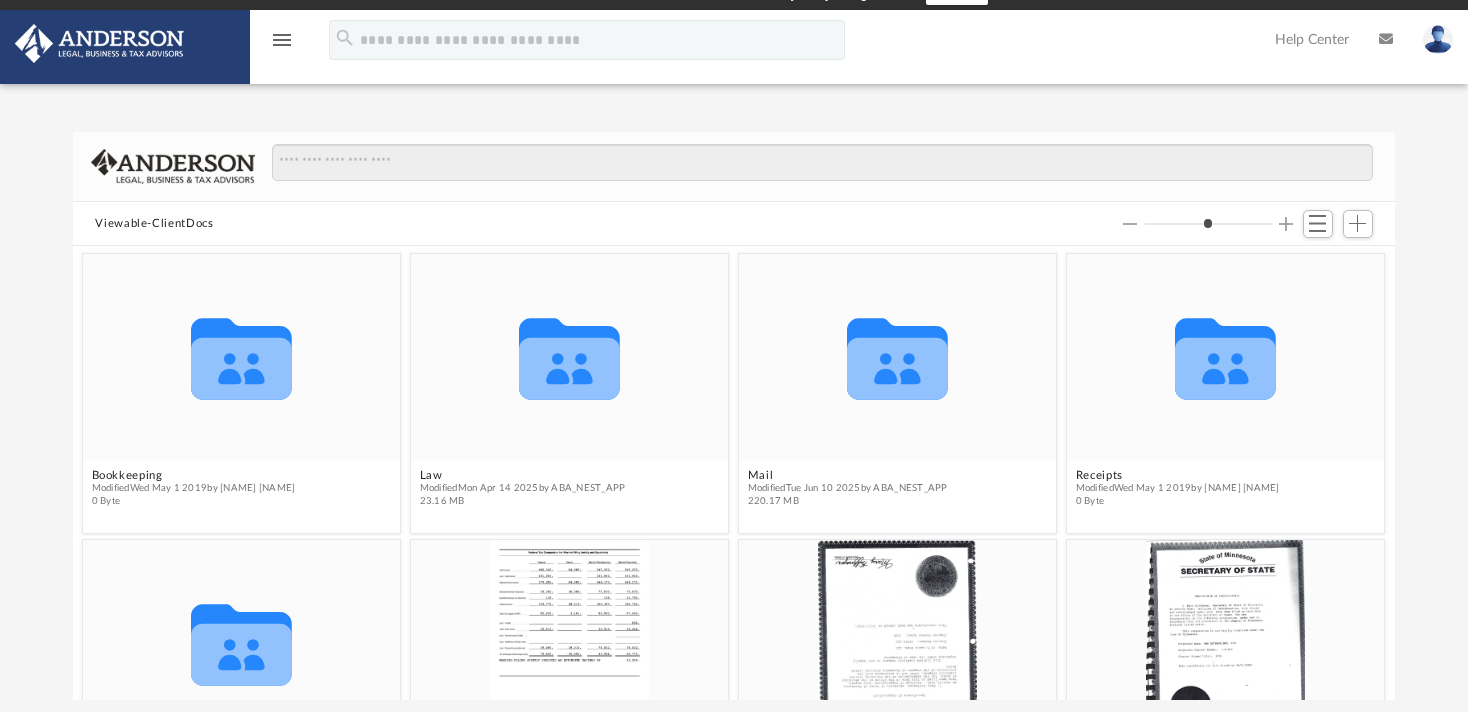 click on "menu" at bounding box center (282, 40) 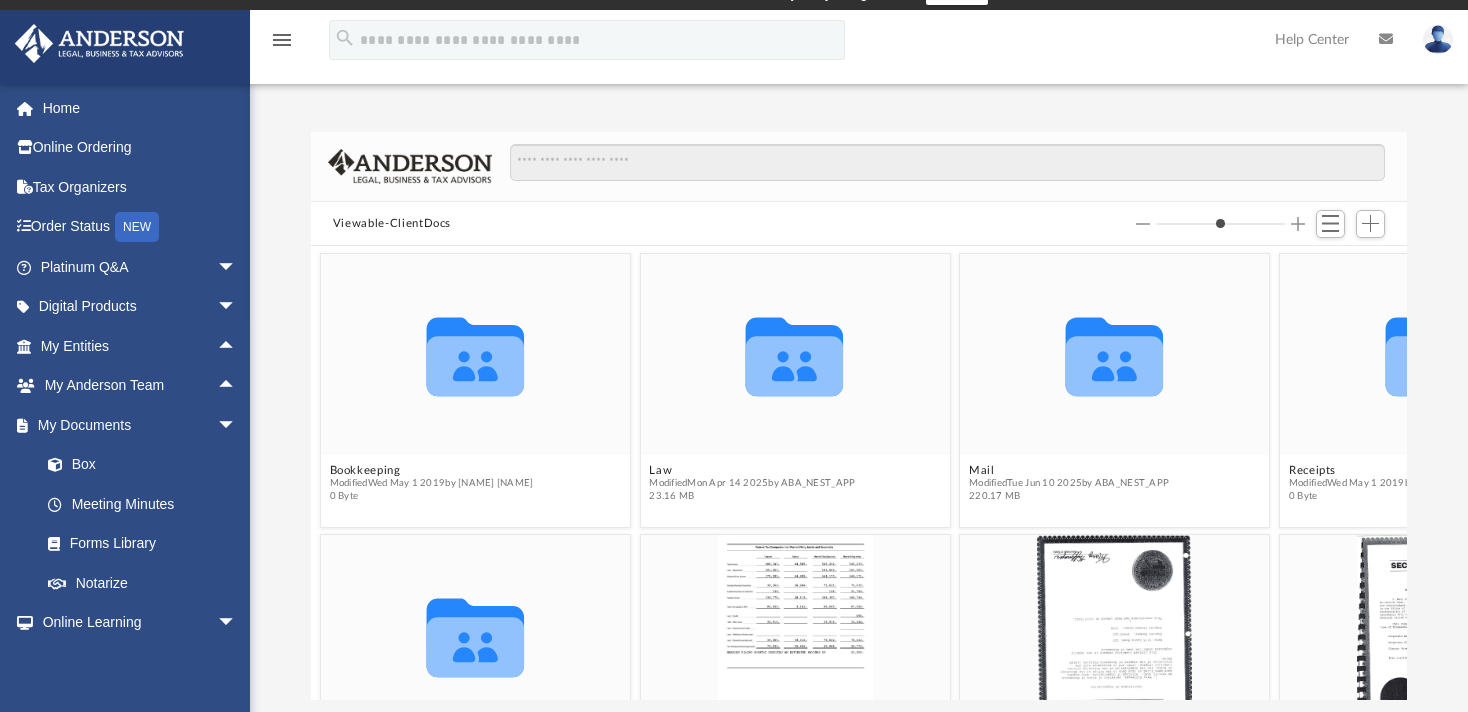 scroll, scrollTop: 438, scrollLeft: 1179, axis: both 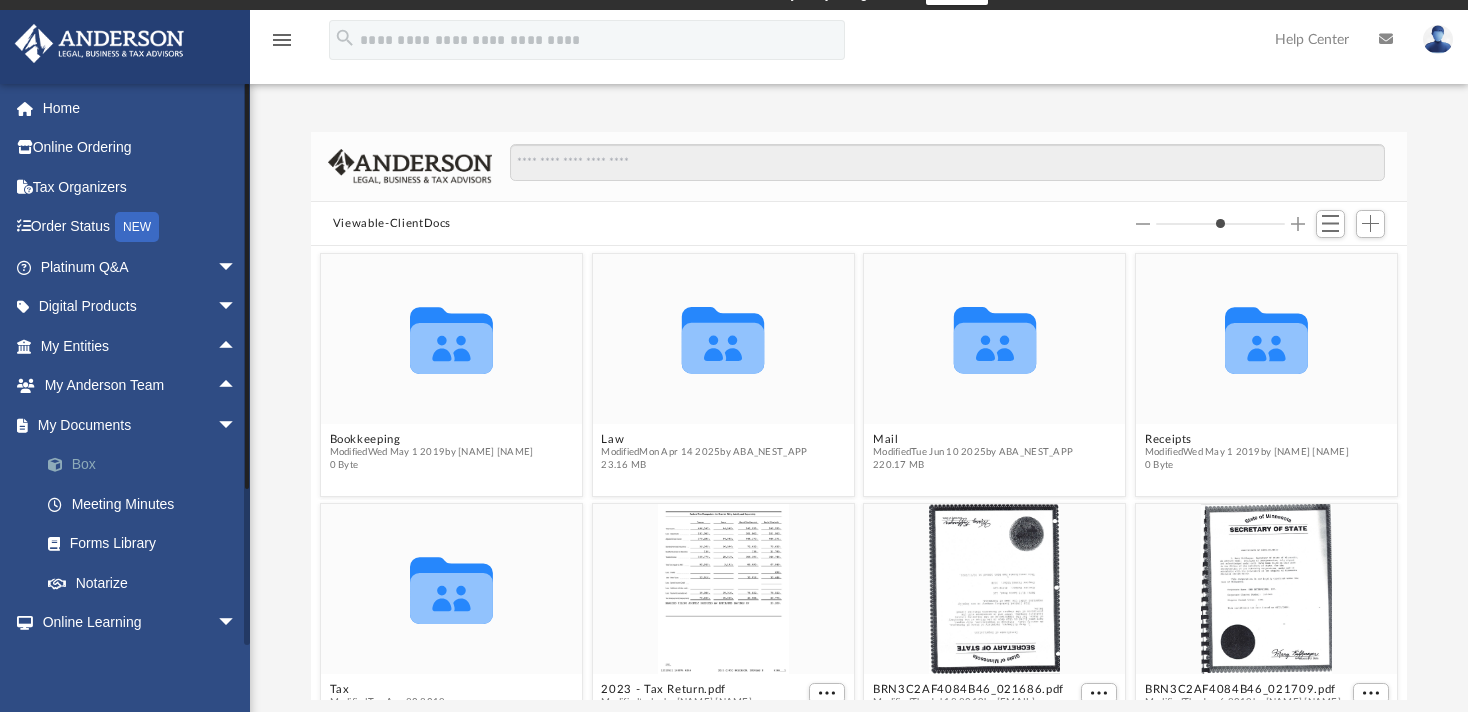 click on "Box" at bounding box center [147, 465] 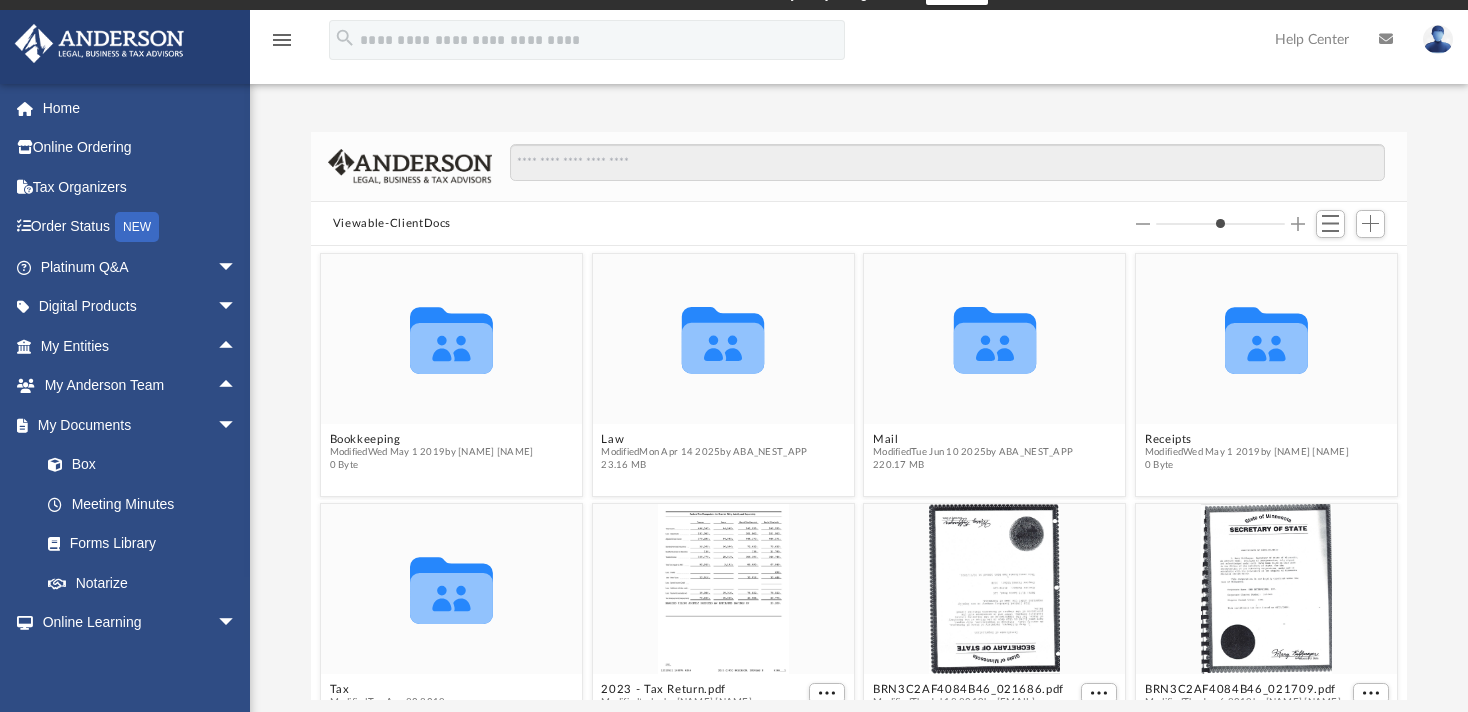click at bounding box center [1386, 39] 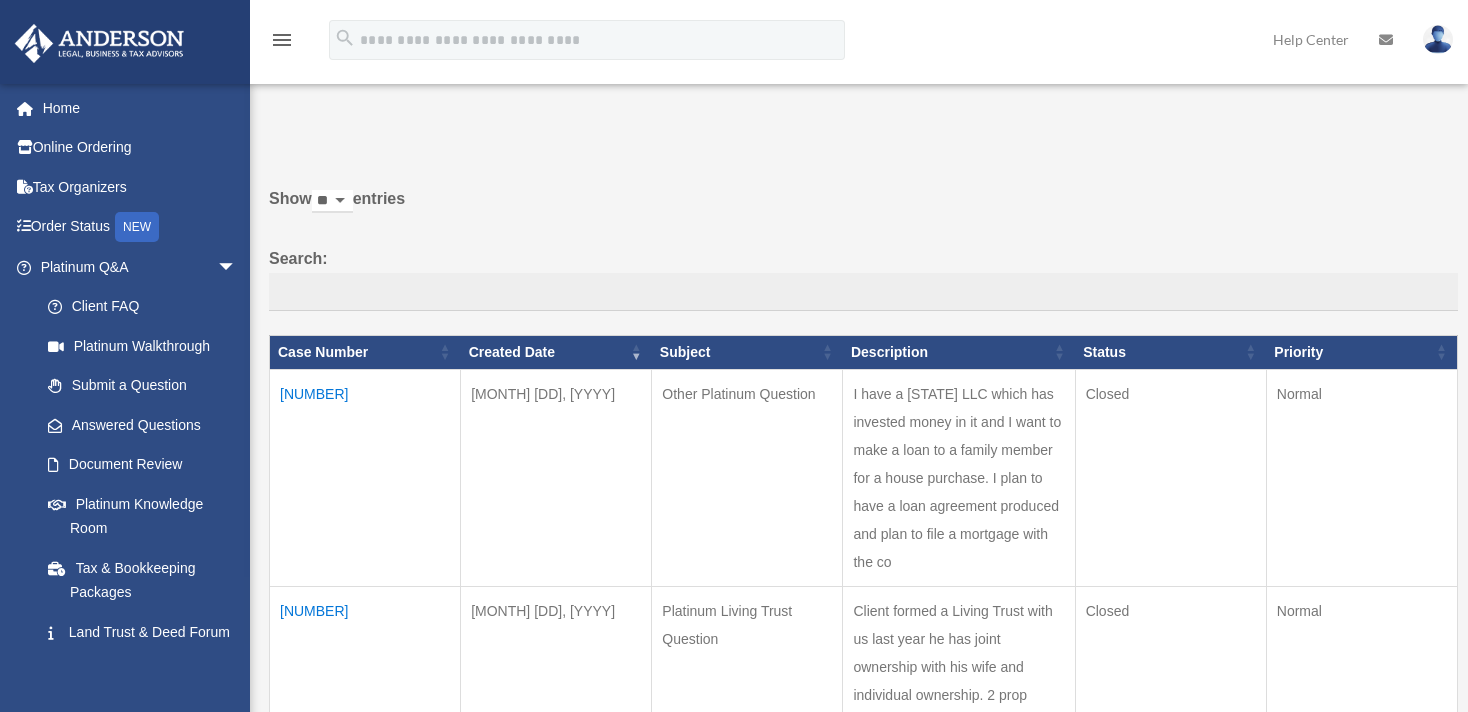 scroll, scrollTop: 0, scrollLeft: 0, axis: both 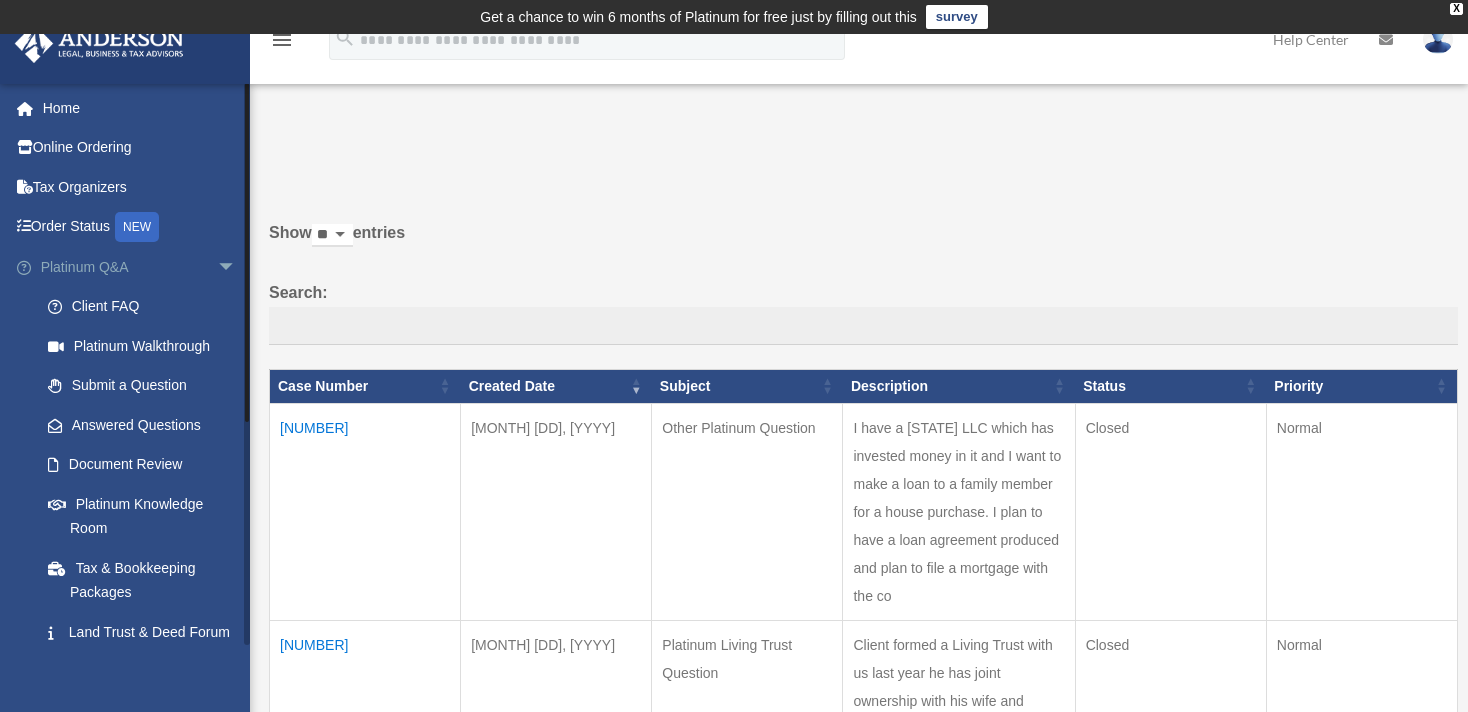 click on "arrow_drop_down" at bounding box center (237, 267) 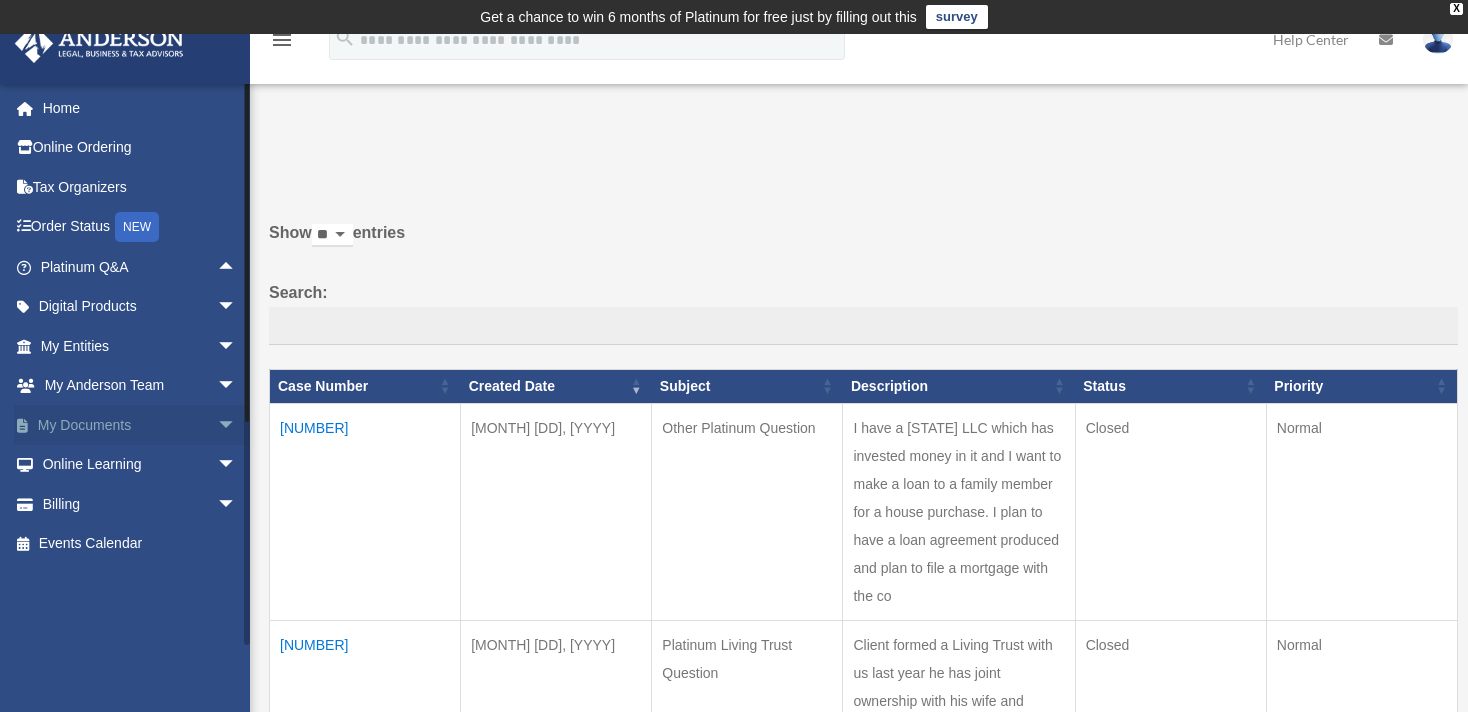 click on "arrow_drop_down" at bounding box center (237, 425) 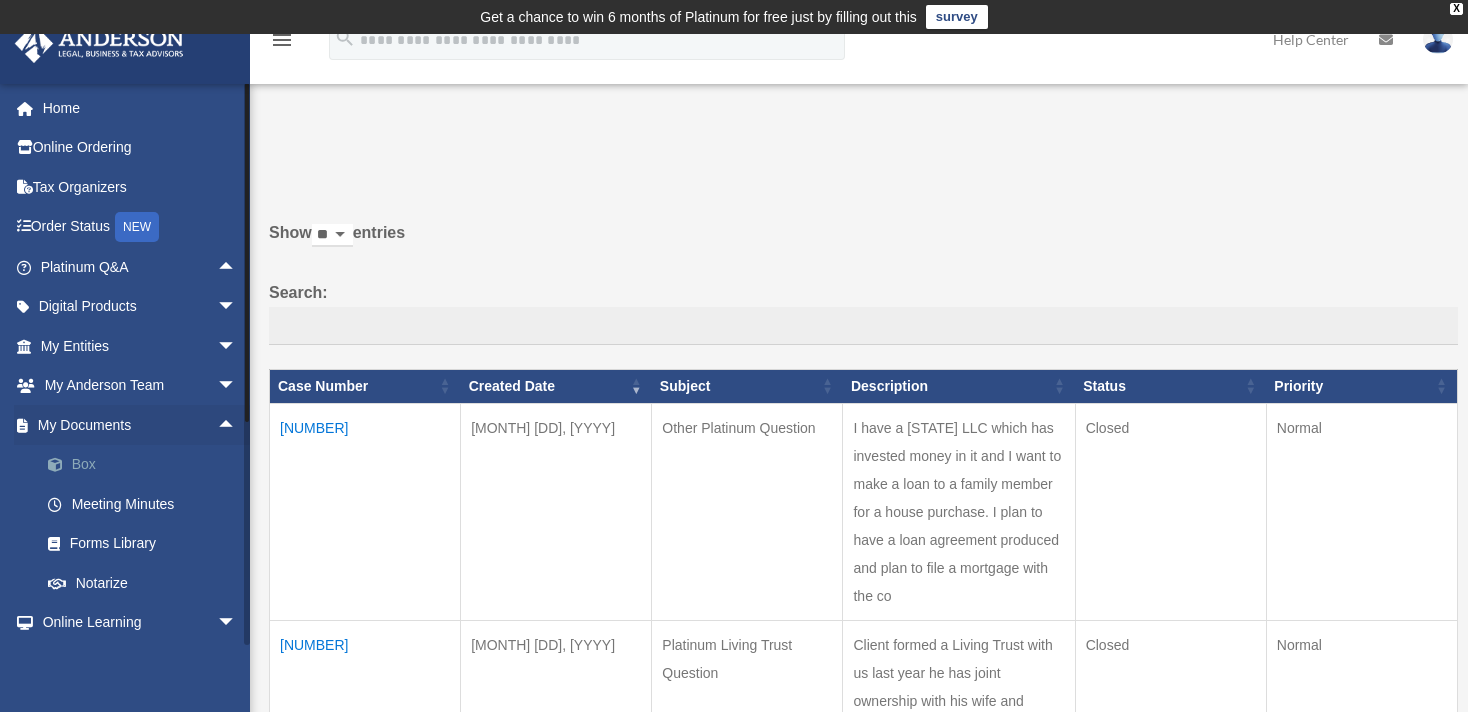 click on "Box" at bounding box center (147, 465) 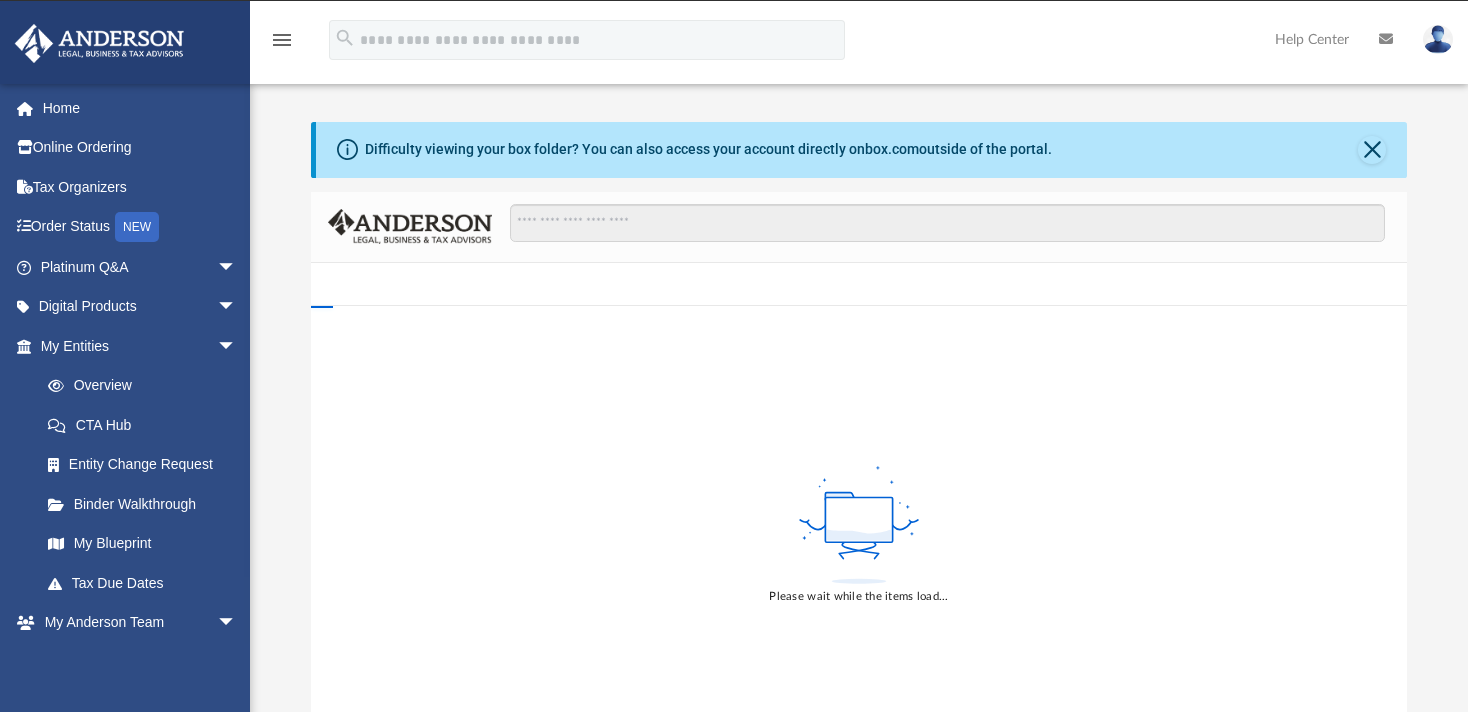 scroll, scrollTop: 0, scrollLeft: 0, axis: both 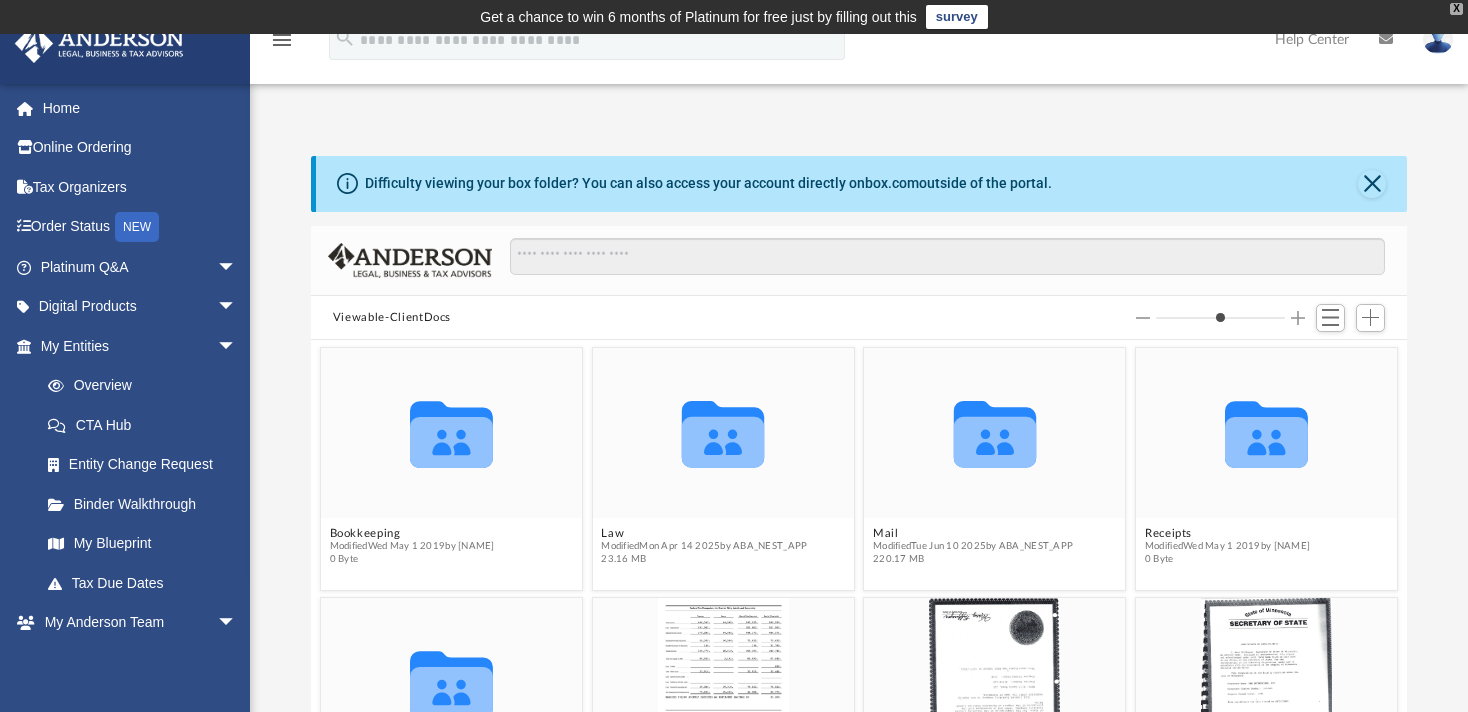 click on "X" at bounding box center (1456, 9) 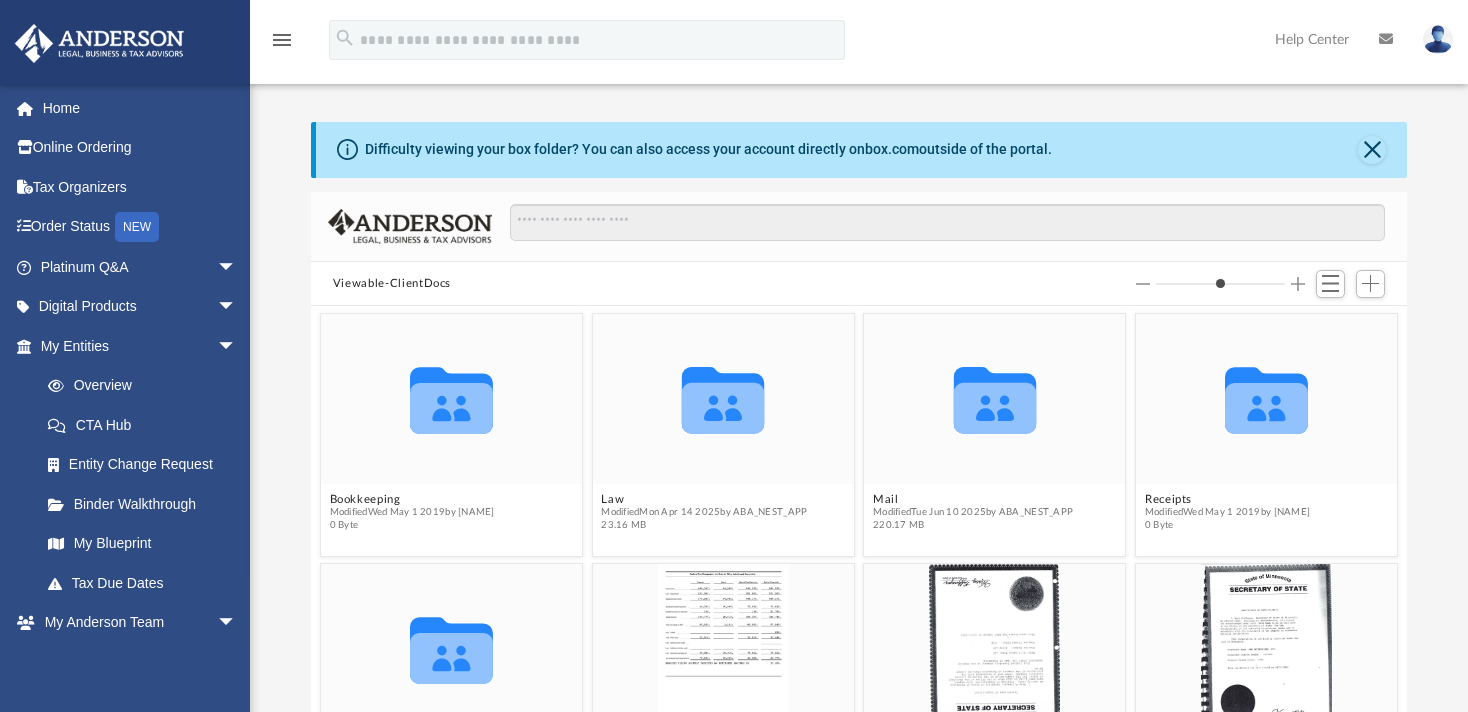 click on "Help Center" at bounding box center (1312, 39) 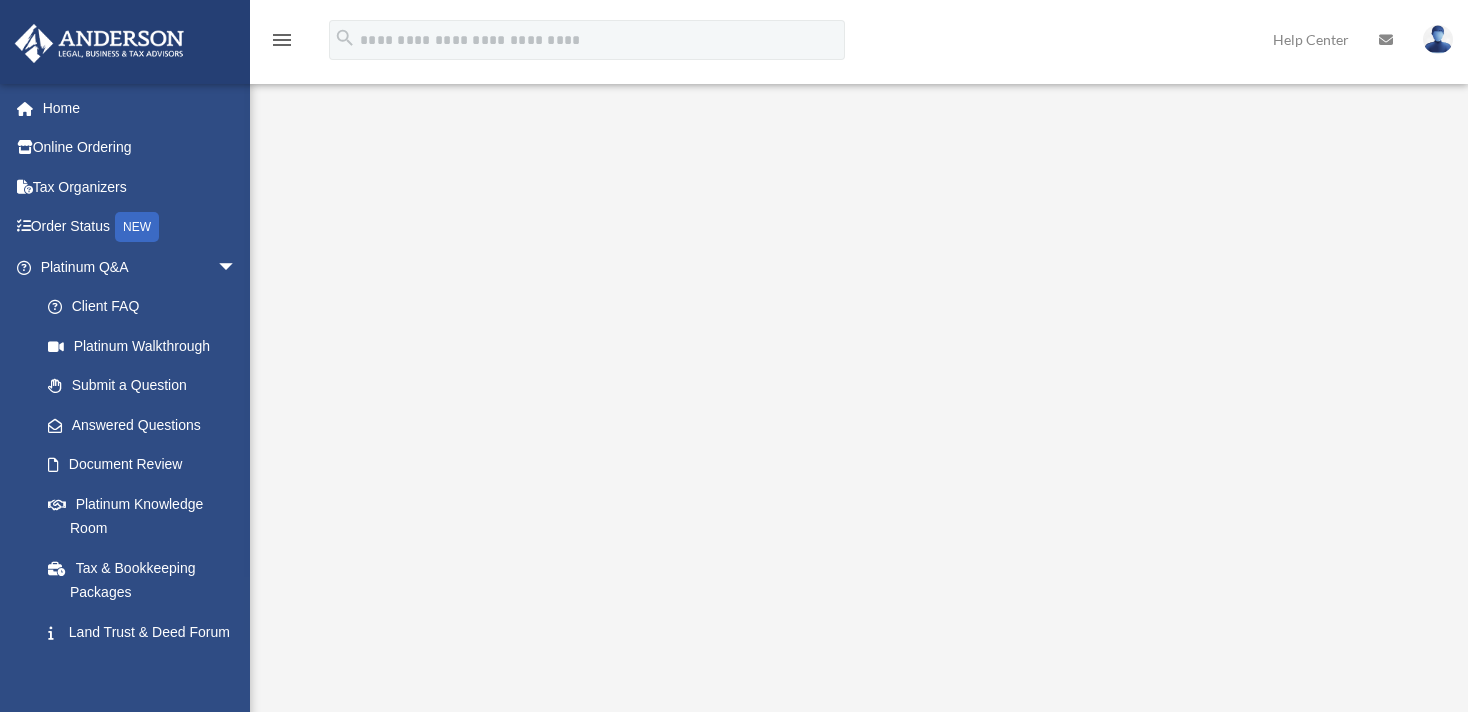scroll, scrollTop: 0, scrollLeft: 0, axis: both 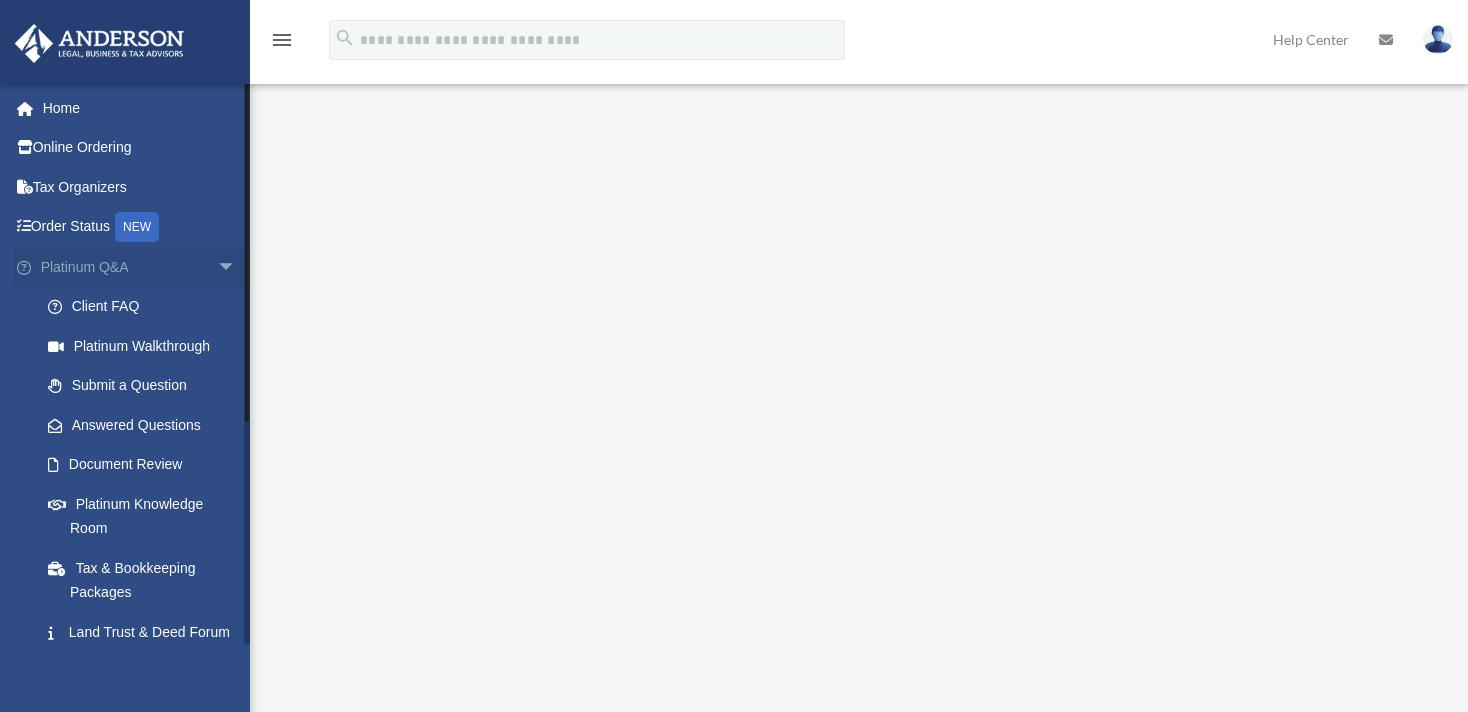 click on "arrow_drop_down" at bounding box center [237, 267] 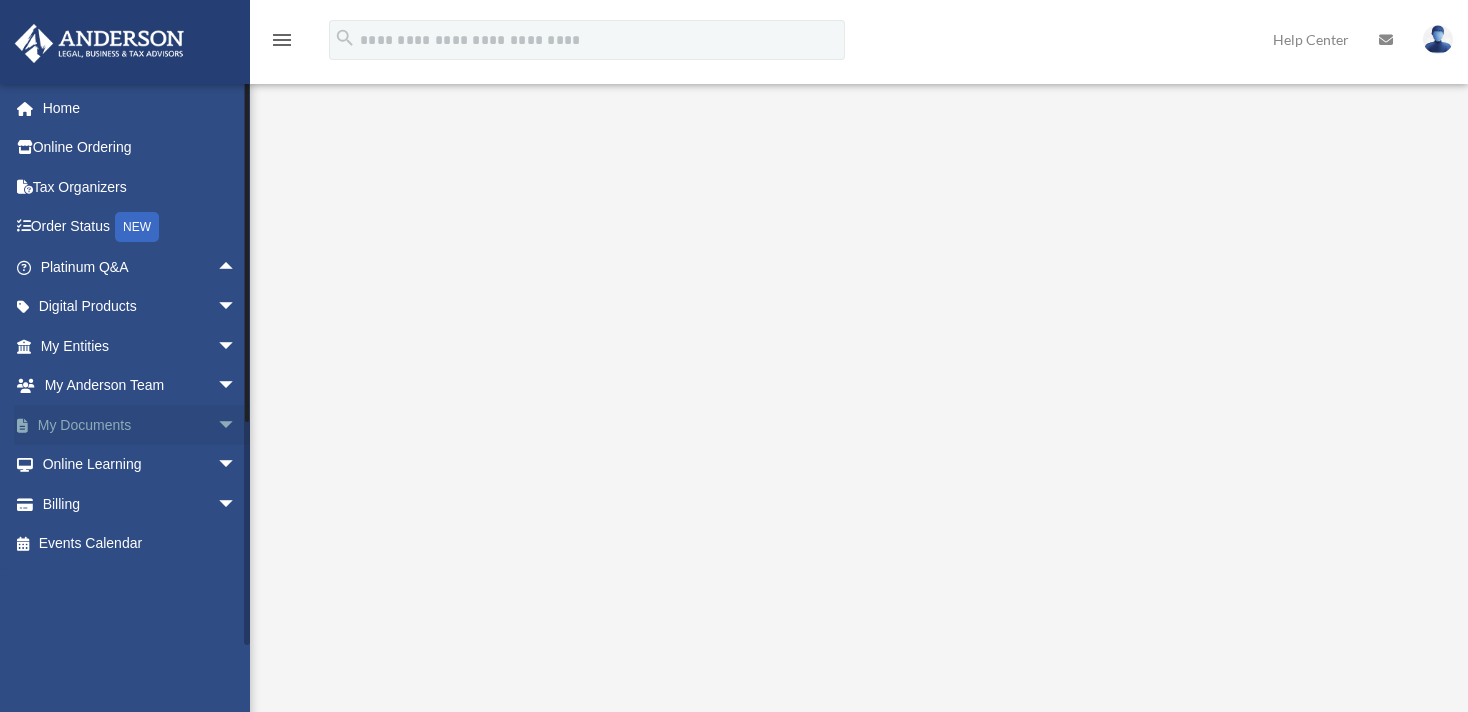 click on "arrow_drop_down" at bounding box center (237, 425) 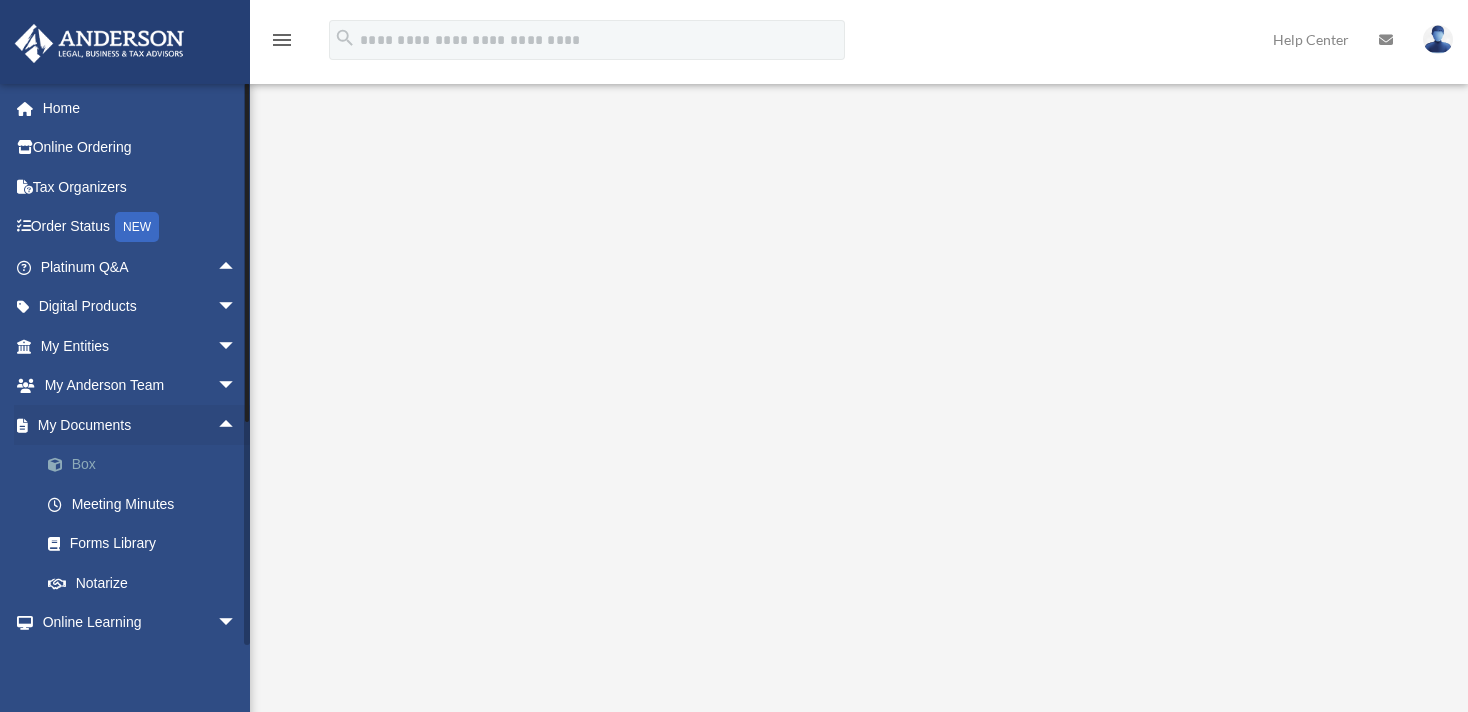 click on "Box" at bounding box center [147, 465] 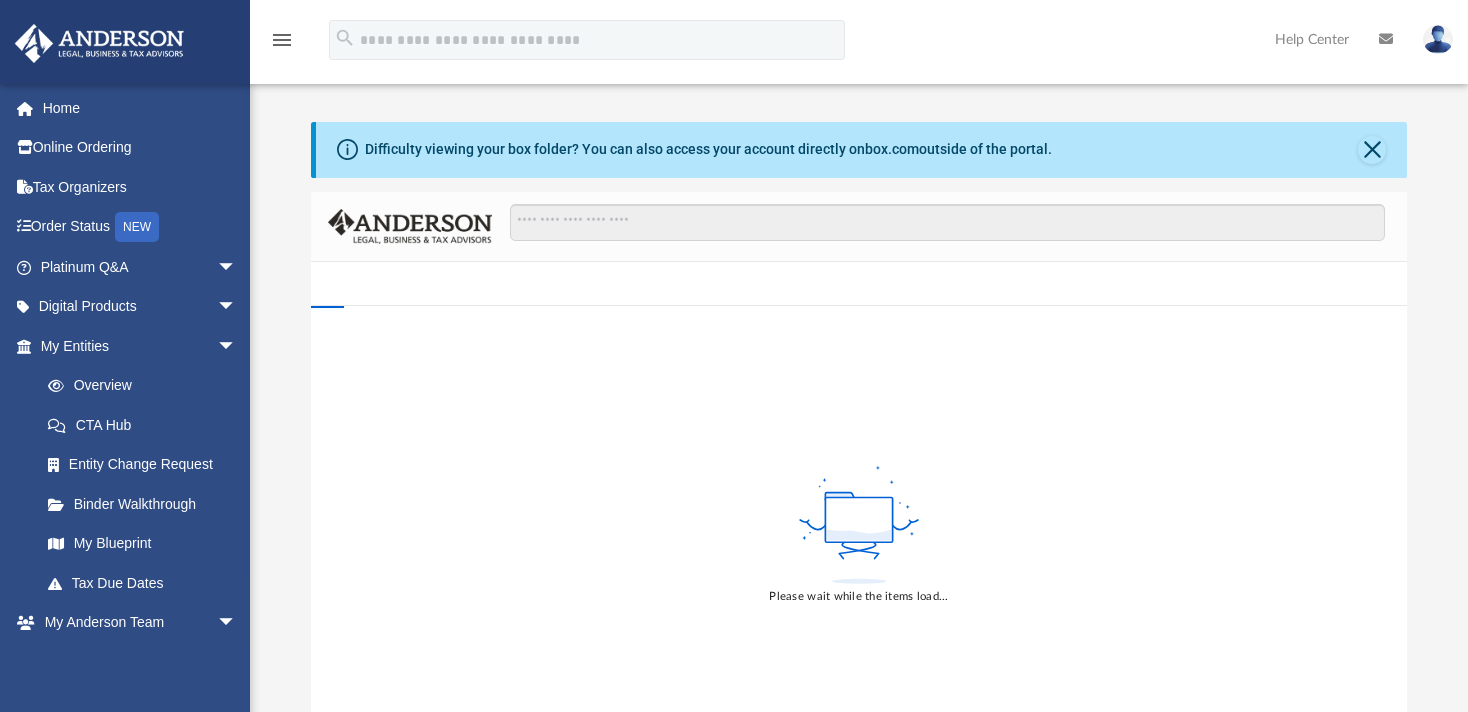 scroll, scrollTop: 0, scrollLeft: 0, axis: both 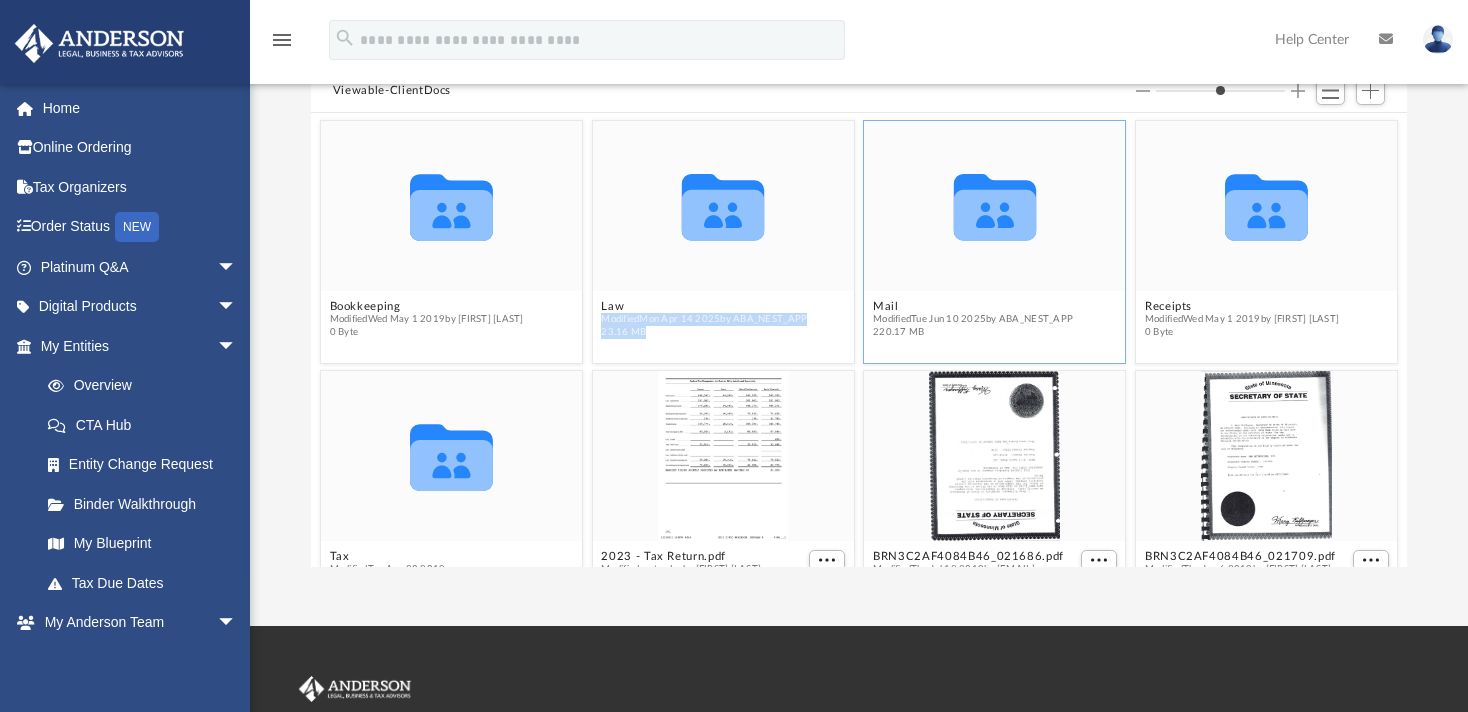drag, startPoint x: 1094, startPoint y: 103, endPoint x: 1092, endPoint y: 136, distance: 33.06055 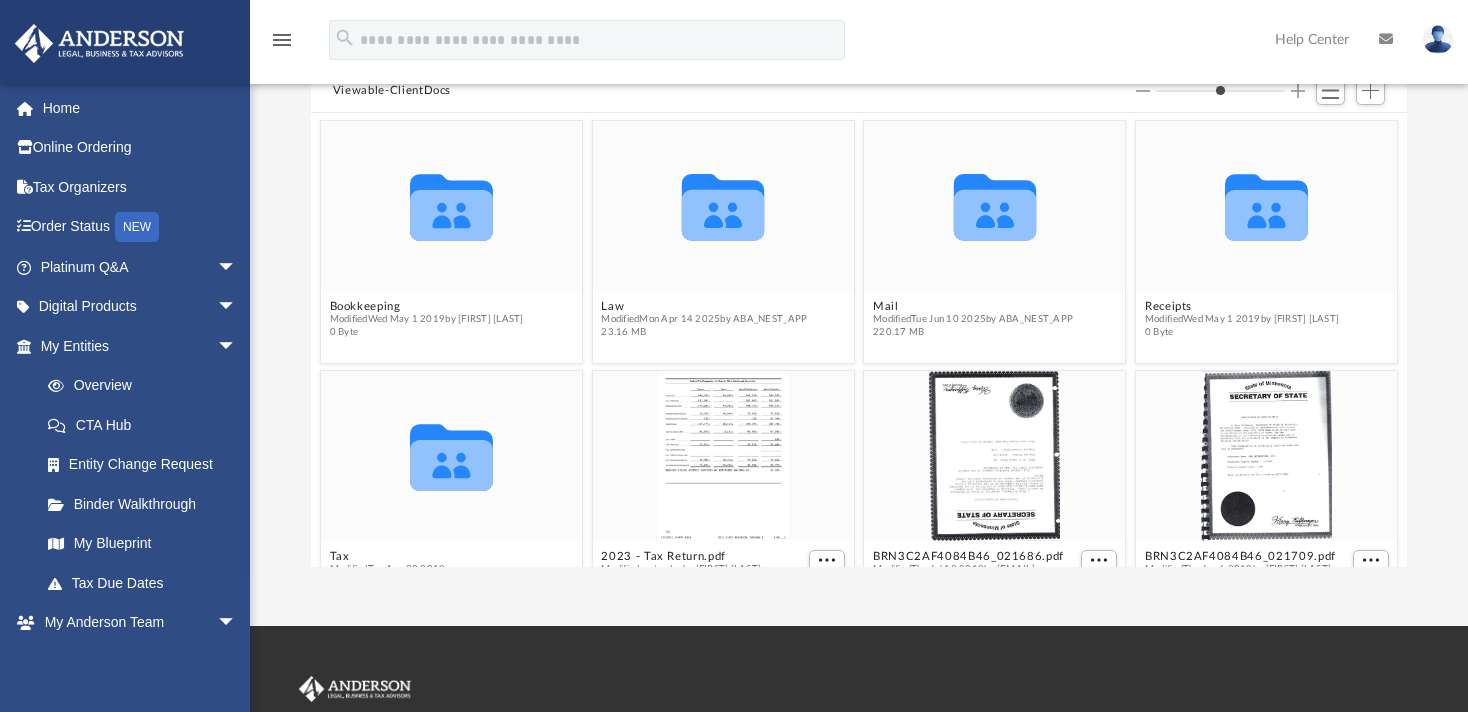 click on "Viewable-ClientDocs" at bounding box center (859, 91) 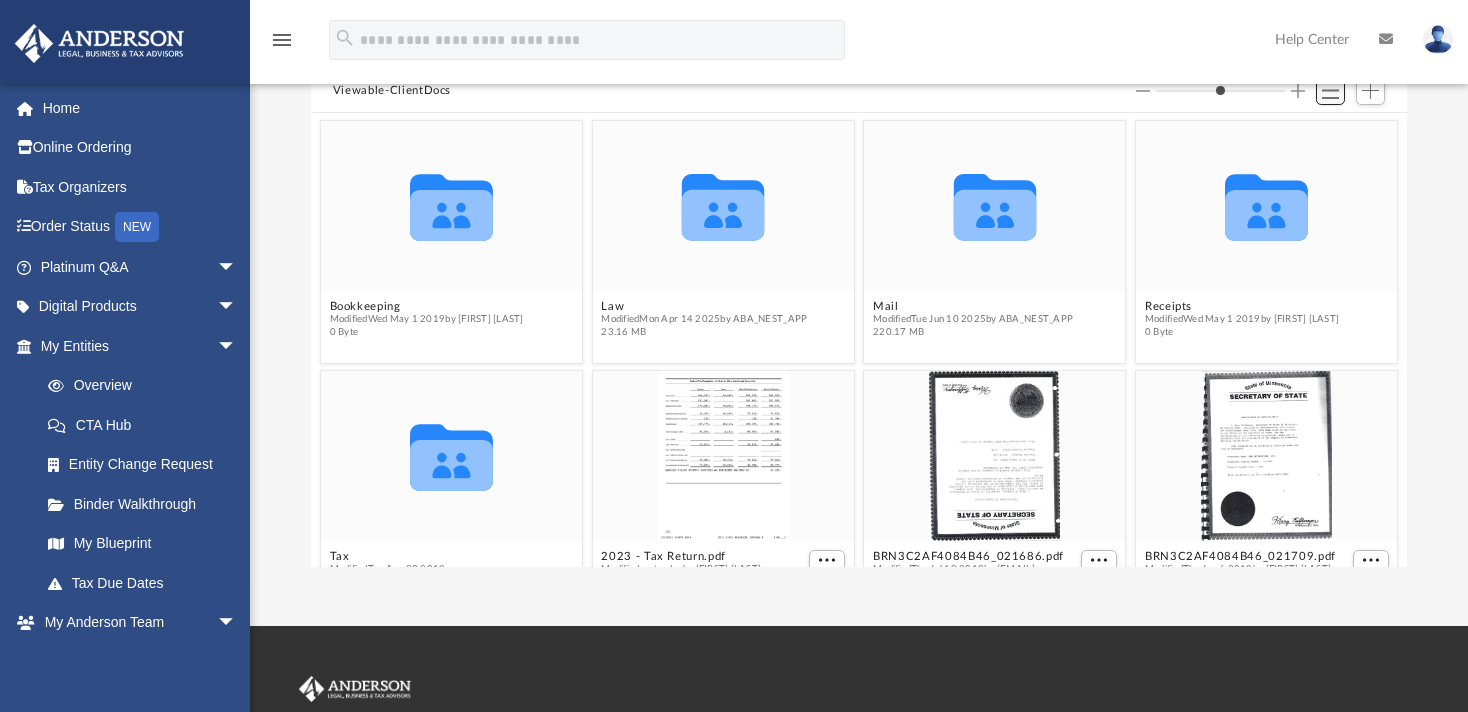 click at bounding box center (1330, 90) 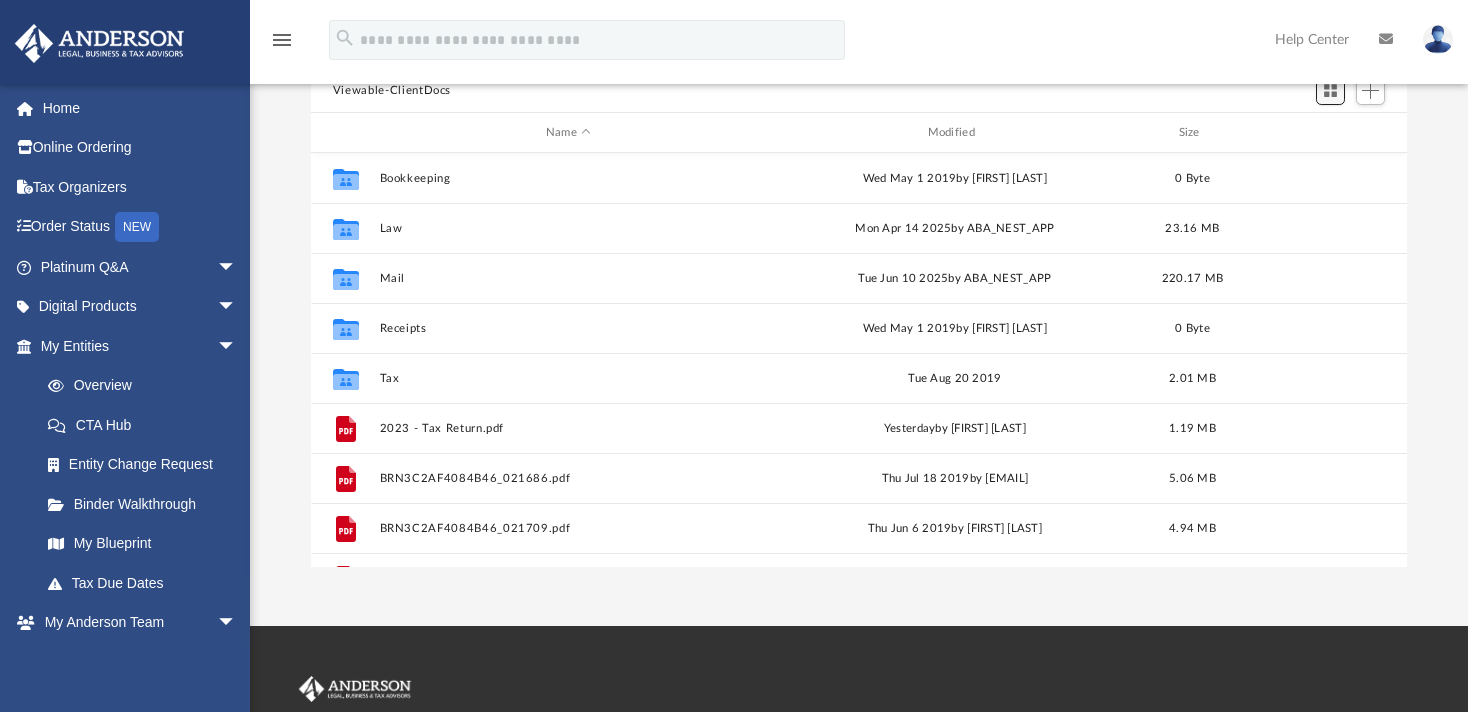 scroll, scrollTop: 17, scrollLeft: 18, axis: both 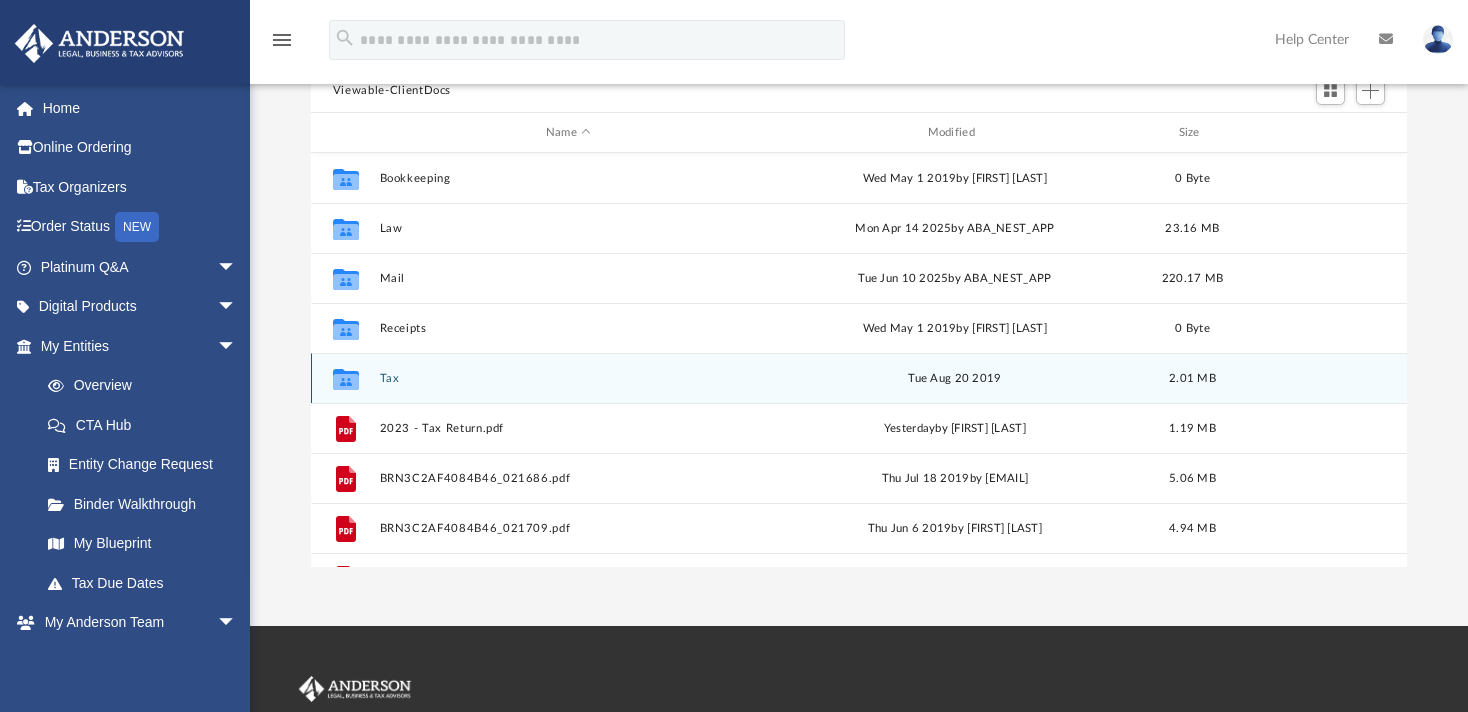 click on "Tue Aug 20 2019" at bounding box center (955, 379) 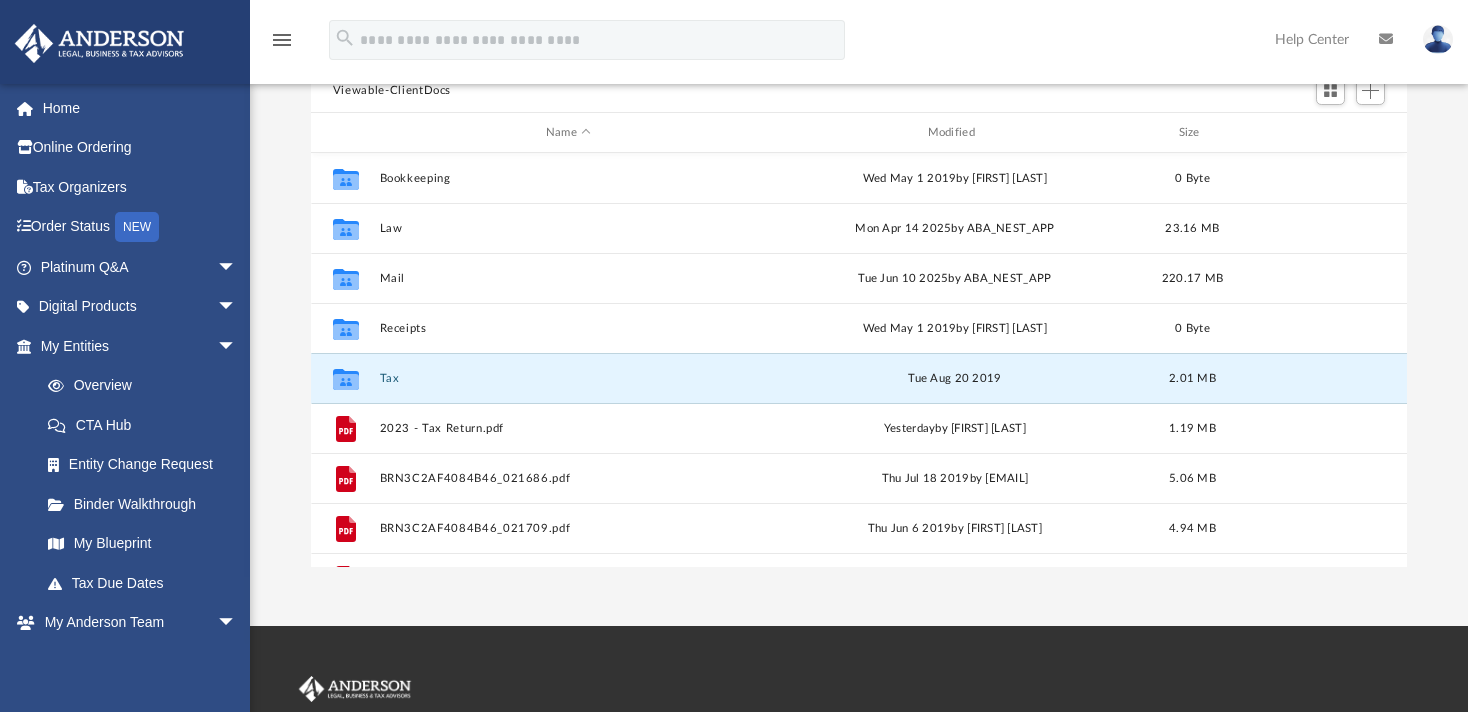 click on "Viewable-ClientDocs" at bounding box center [392, 91] 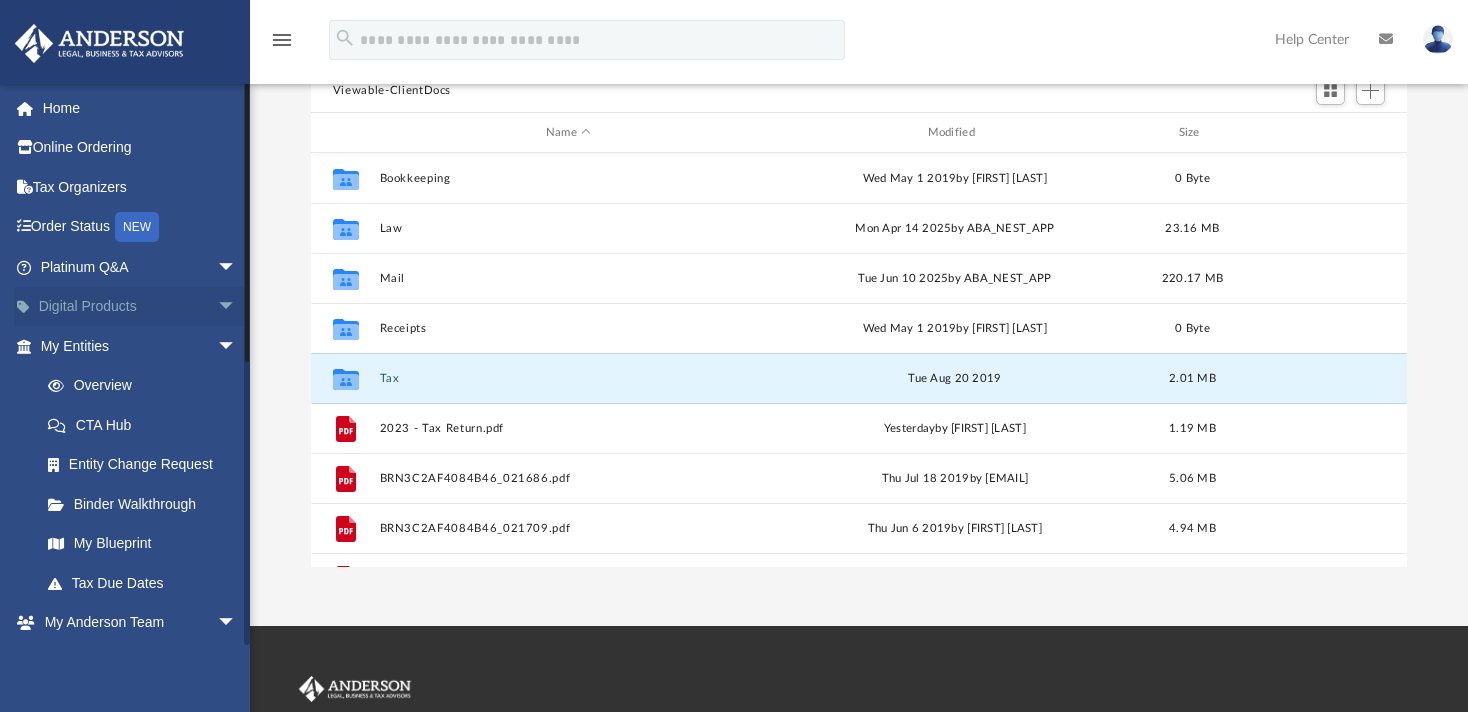 click on "arrow_drop_down" at bounding box center (237, 307) 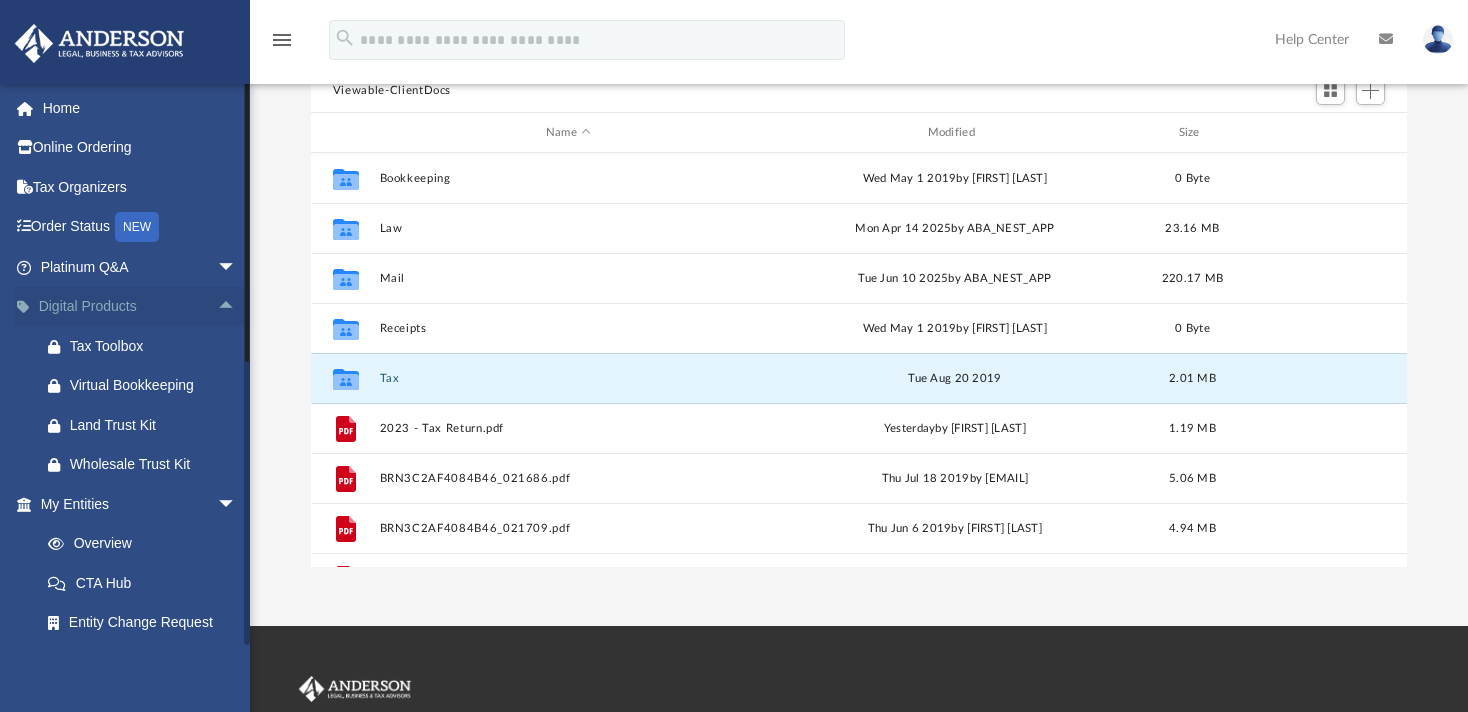 click on "arrow_drop_up" at bounding box center (237, 307) 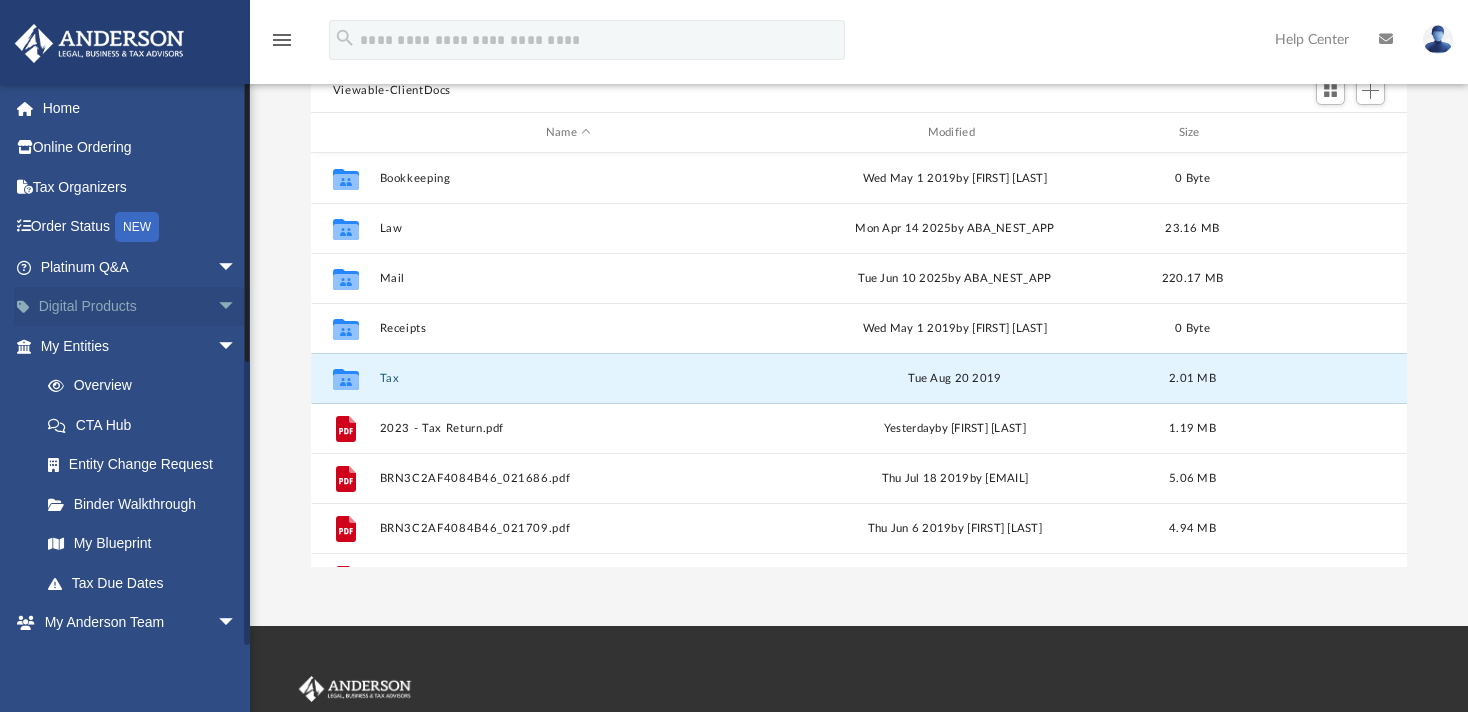 click on "arrow_drop_down" at bounding box center [237, 307] 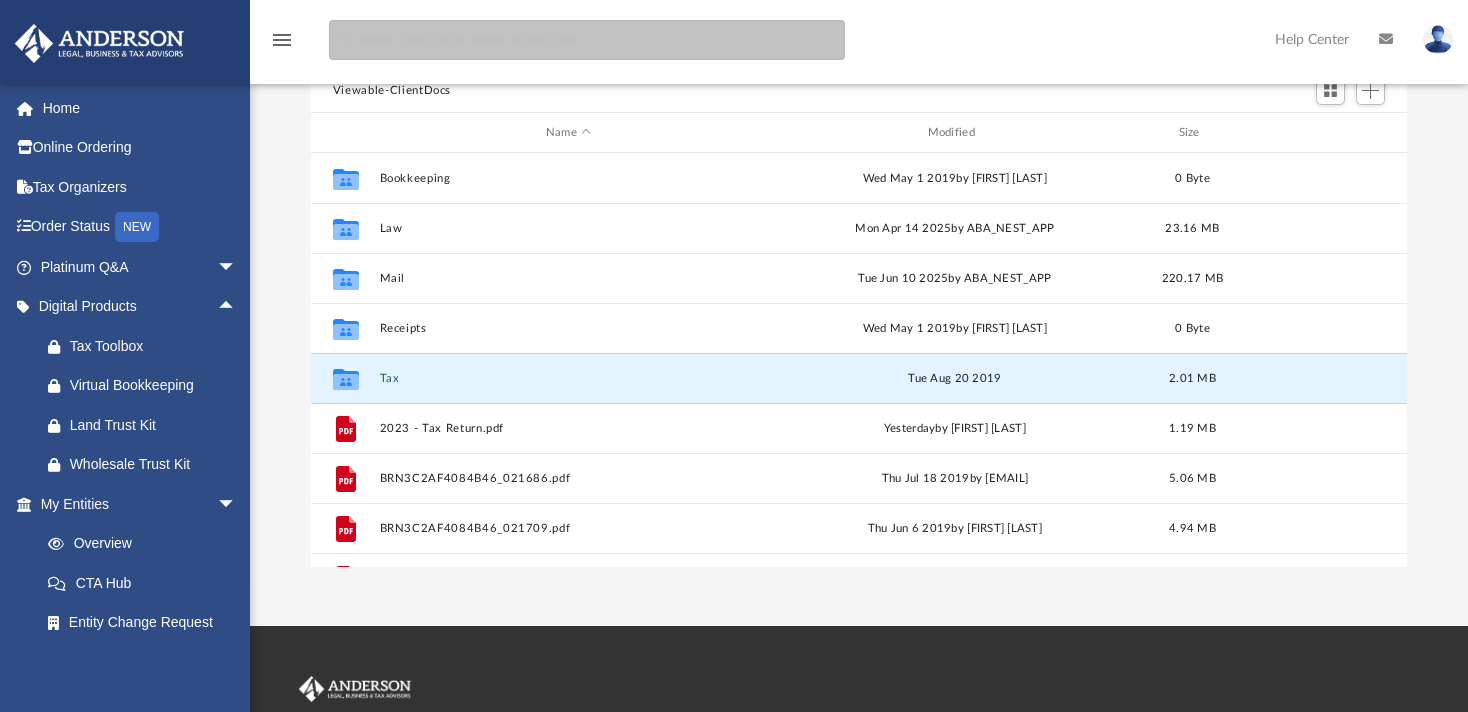 click at bounding box center [587, 40] 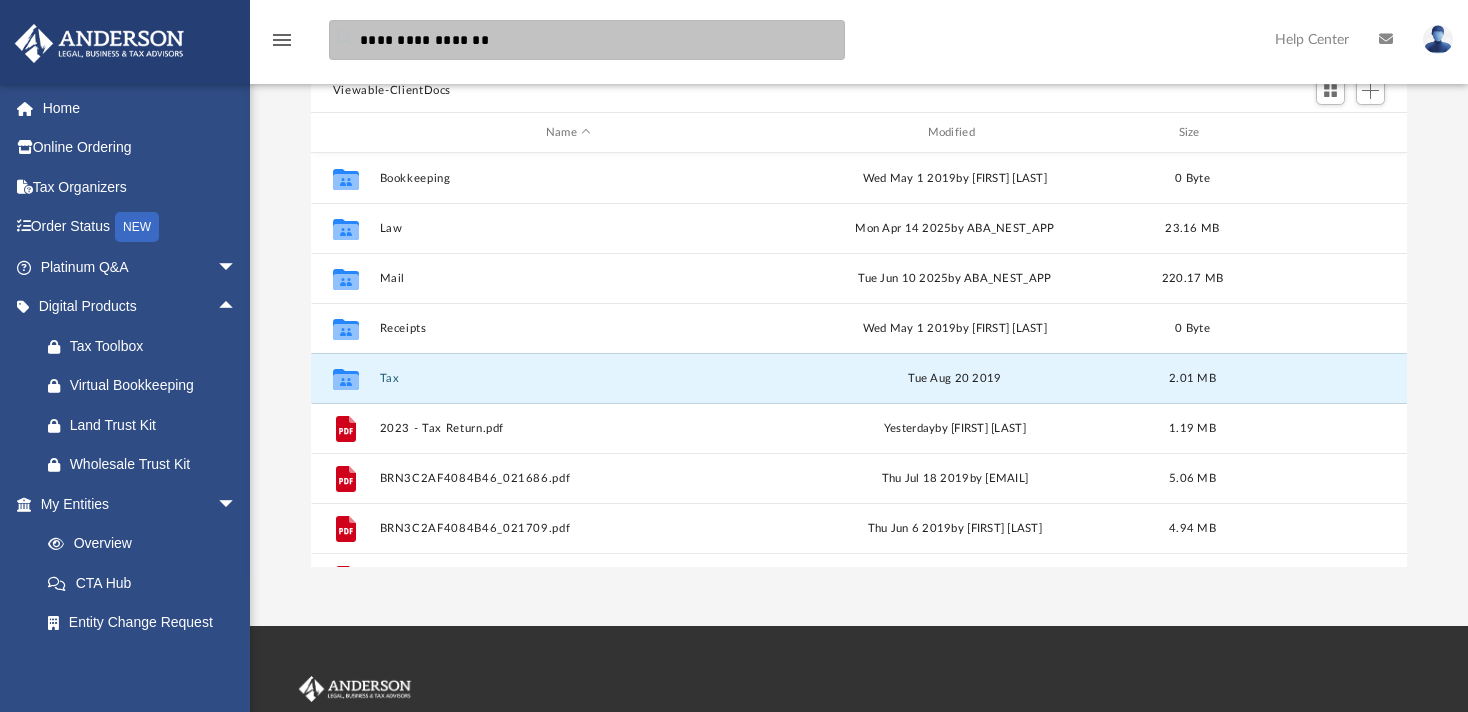 click on "**********" at bounding box center [587, 40] 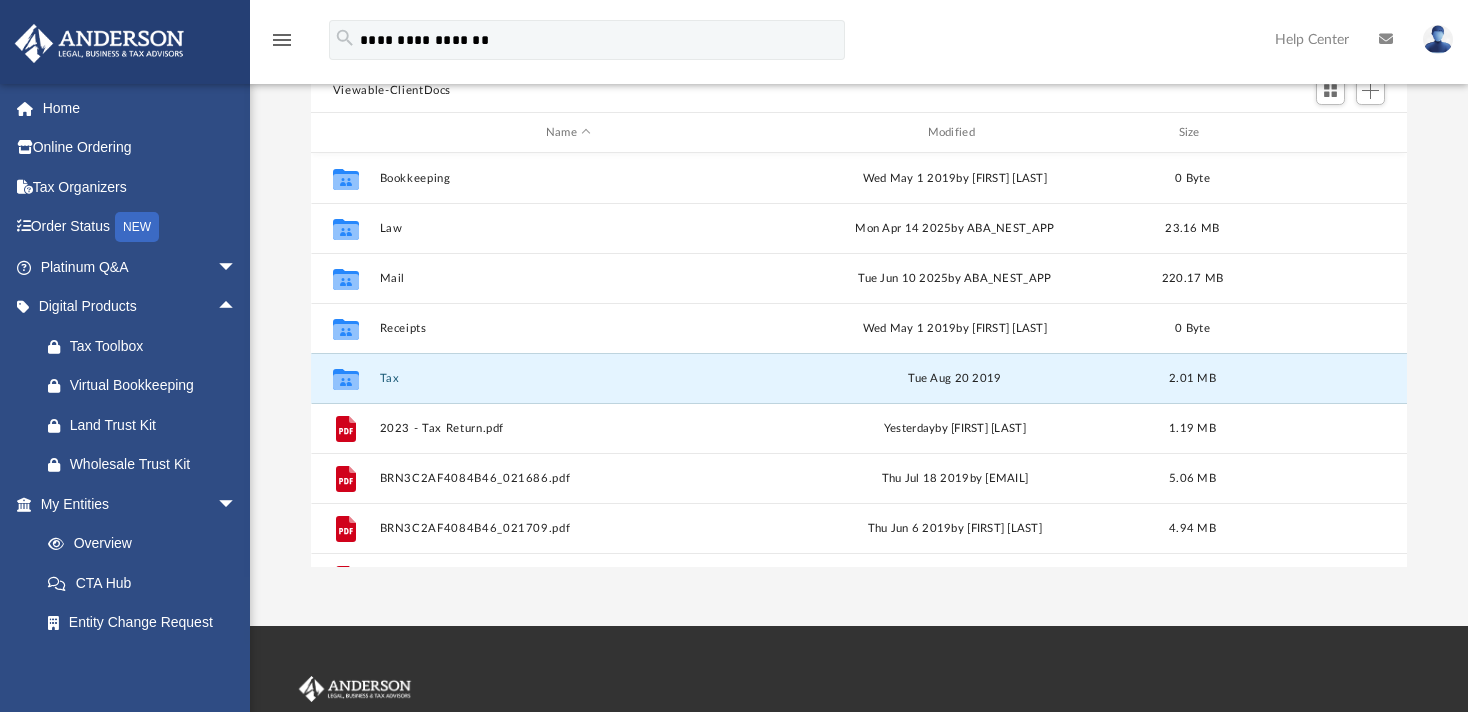 click on "Help Center" at bounding box center [1312, 39] 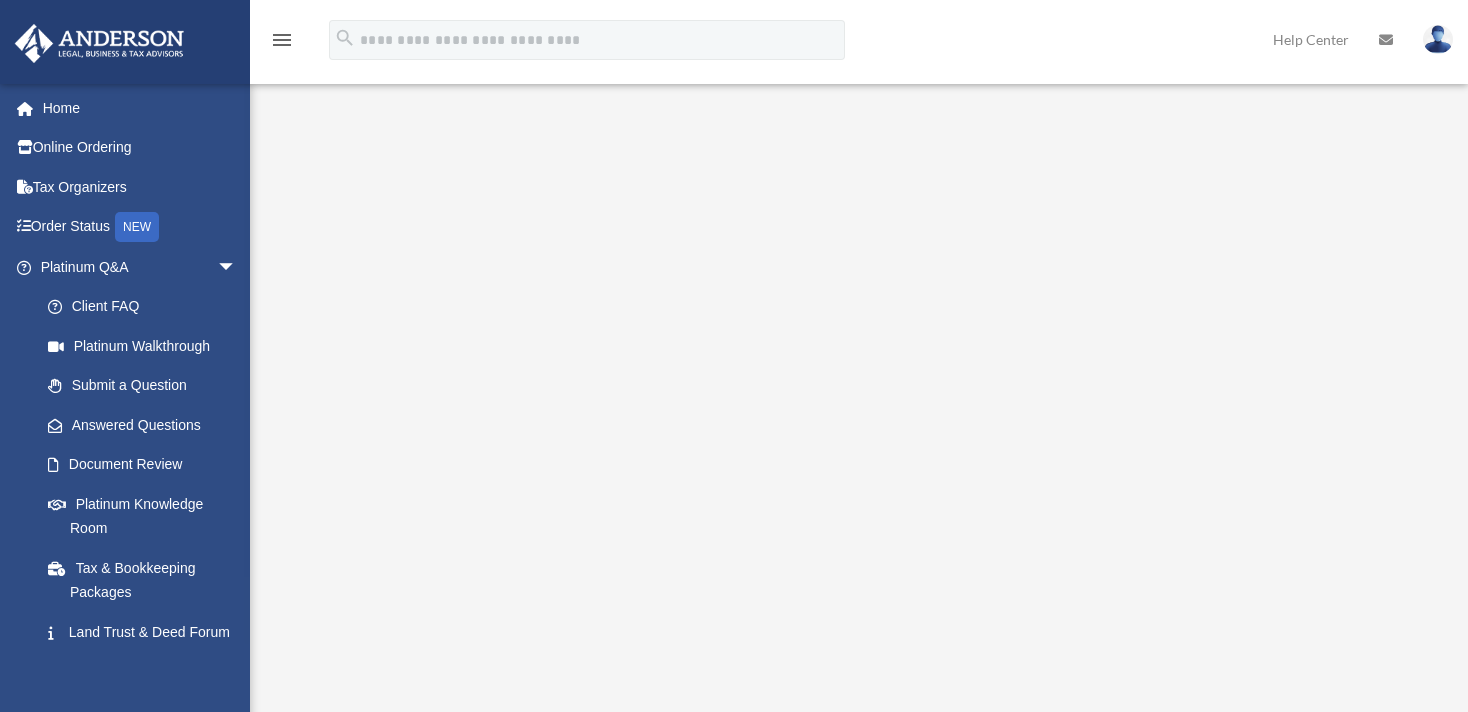 scroll, scrollTop: 0, scrollLeft: 0, axis: both 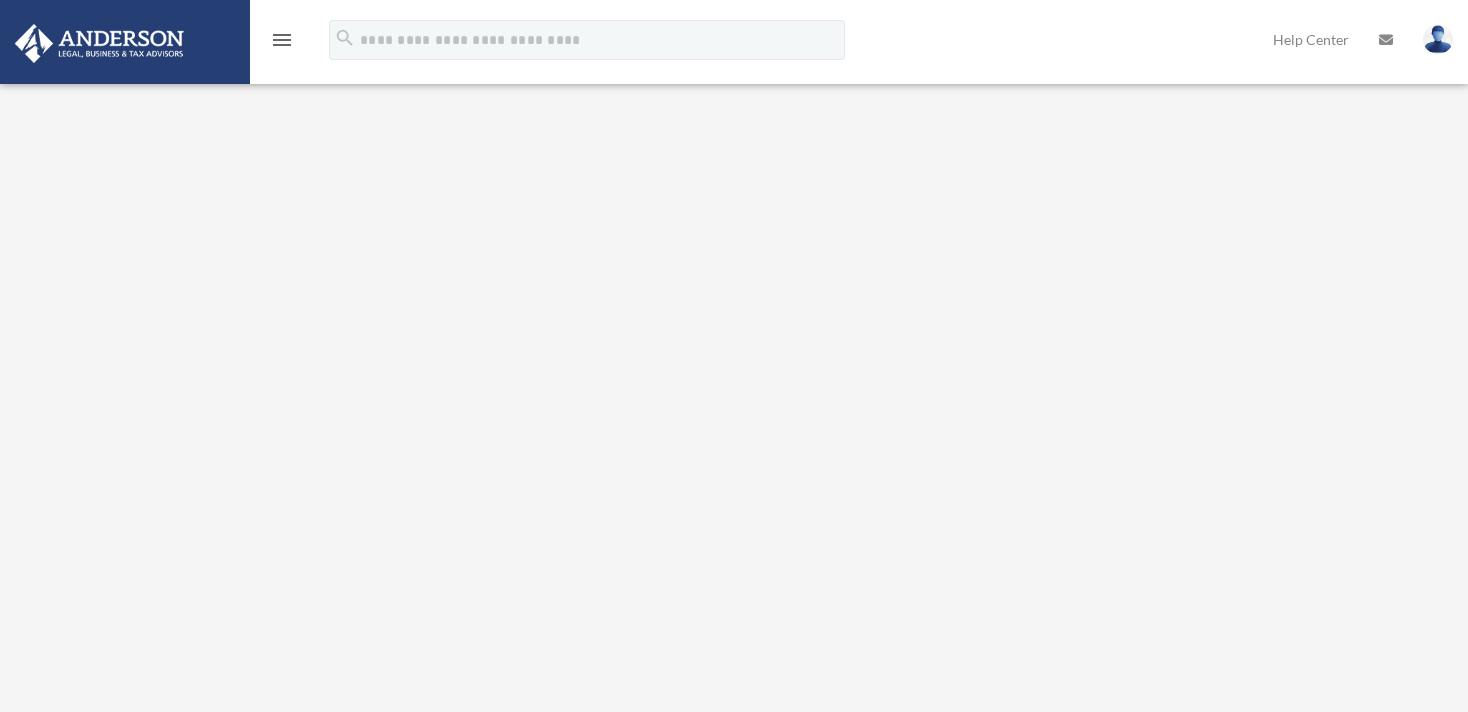 click on "menu" at bounding box center (282, 40) 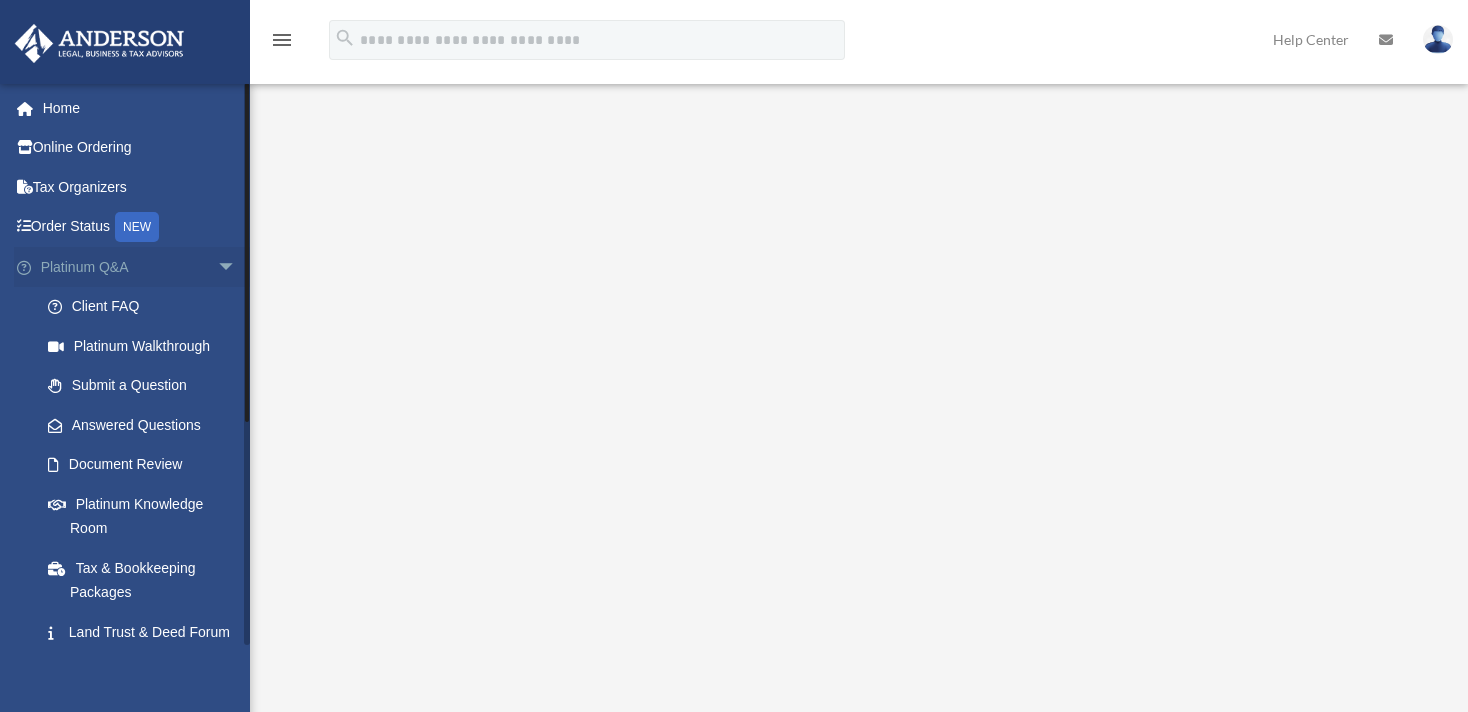 click on "arrow_drop_down" at bounding box center [237, 267] 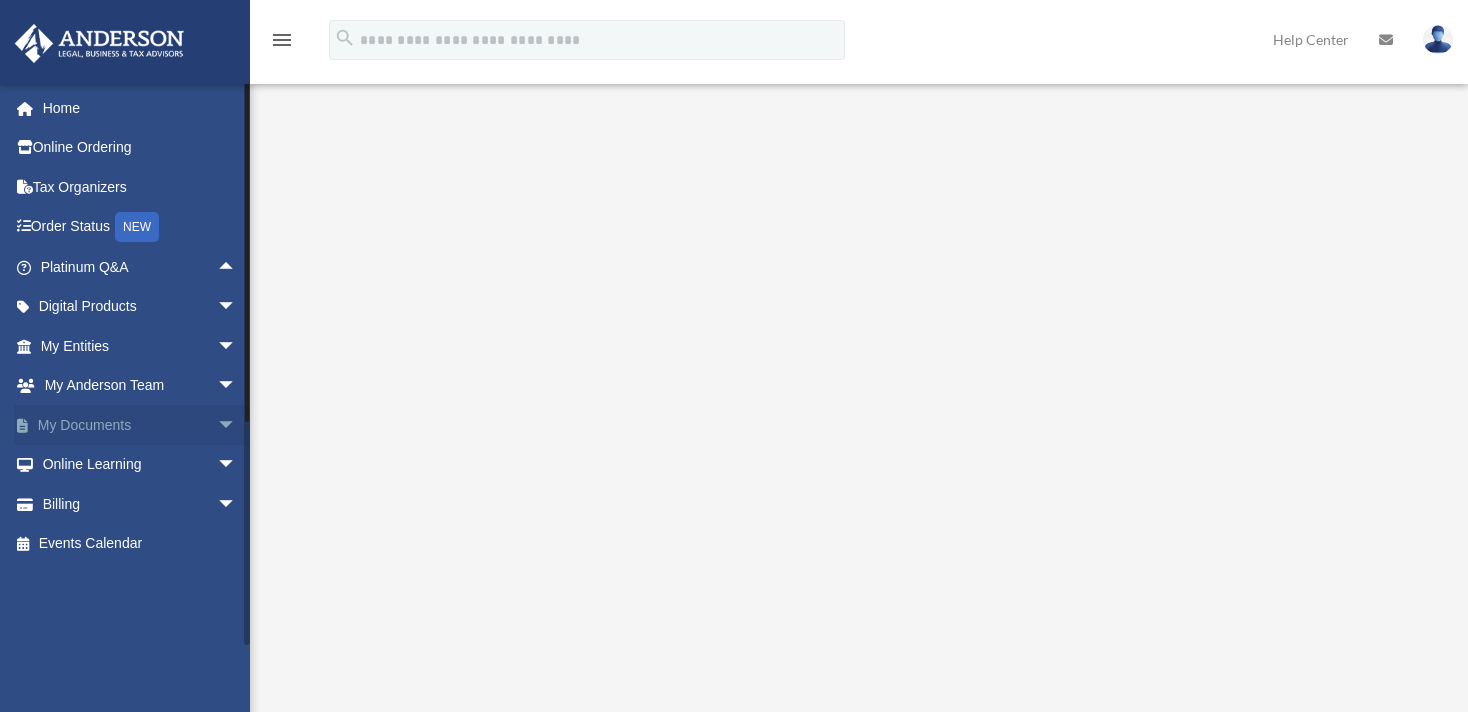 click on "arrow_drop_down" at bounding box center [237, 425] 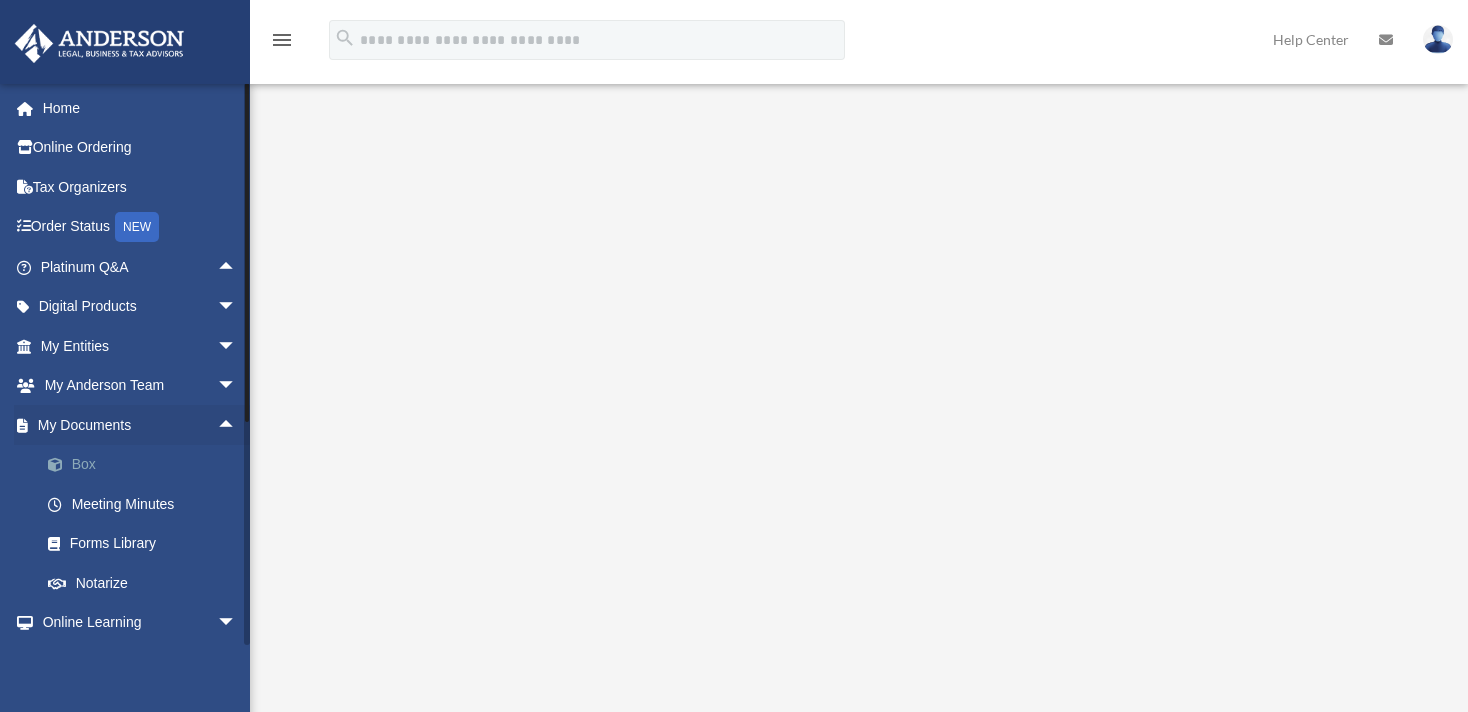 click on "Box" at bounding box center [147, 465] 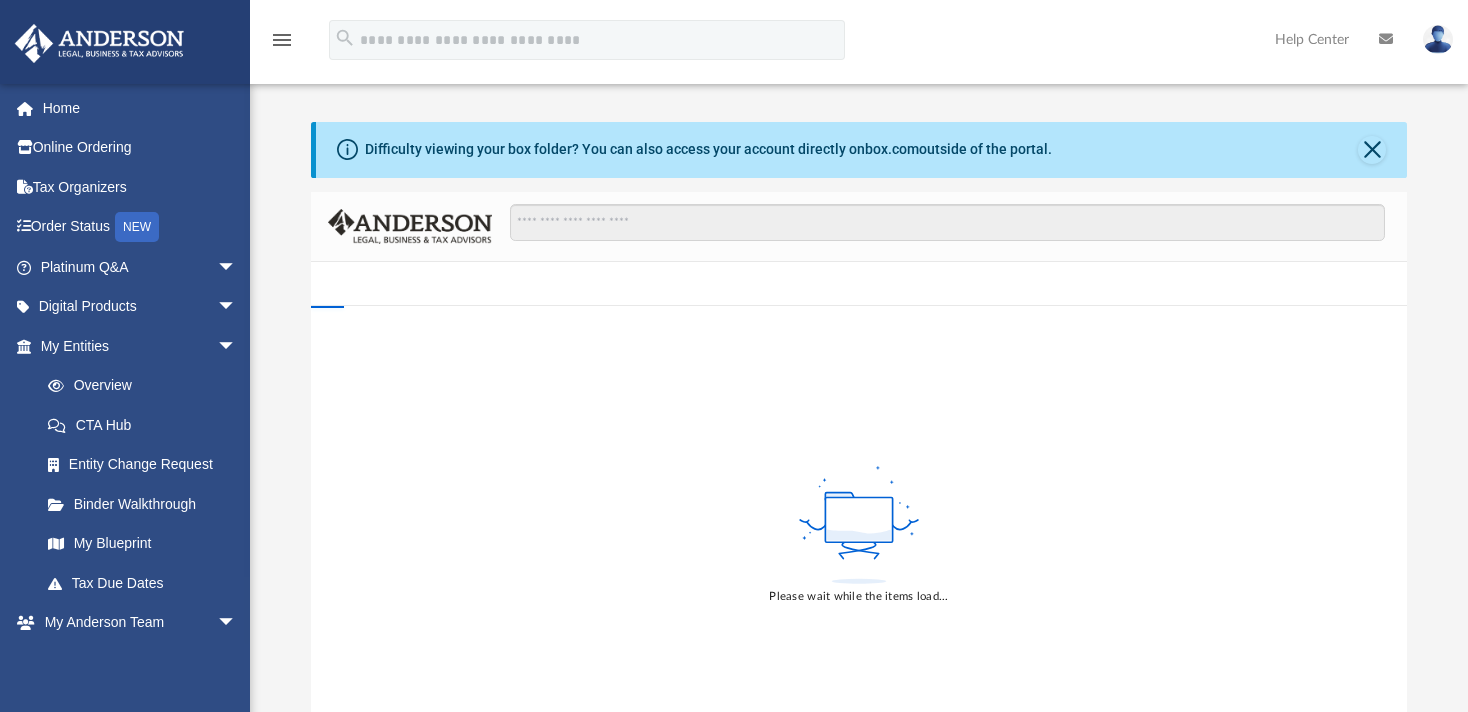 scroll, scrollTop: 0, scrollLeft: 0, axis: both 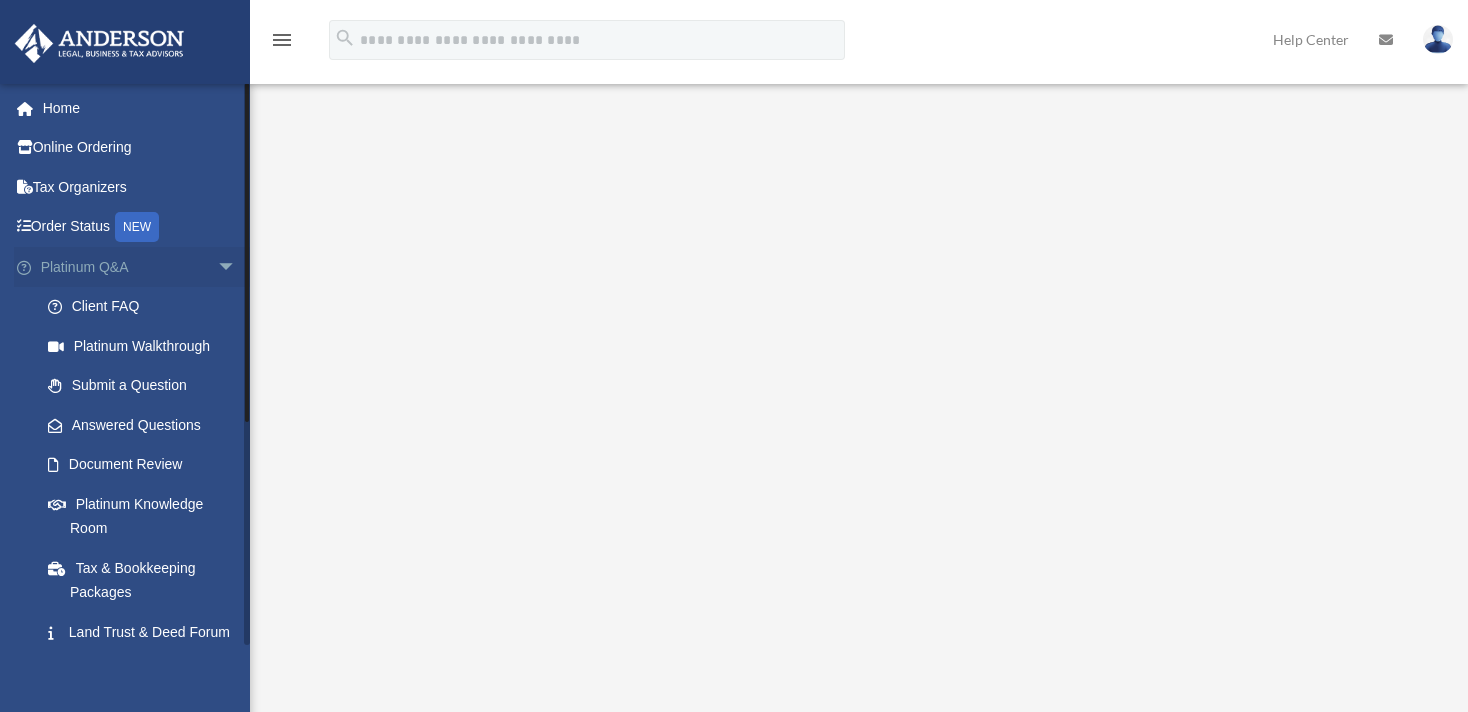 click on "arrow_drop_down" at bounding box center [237, 267] 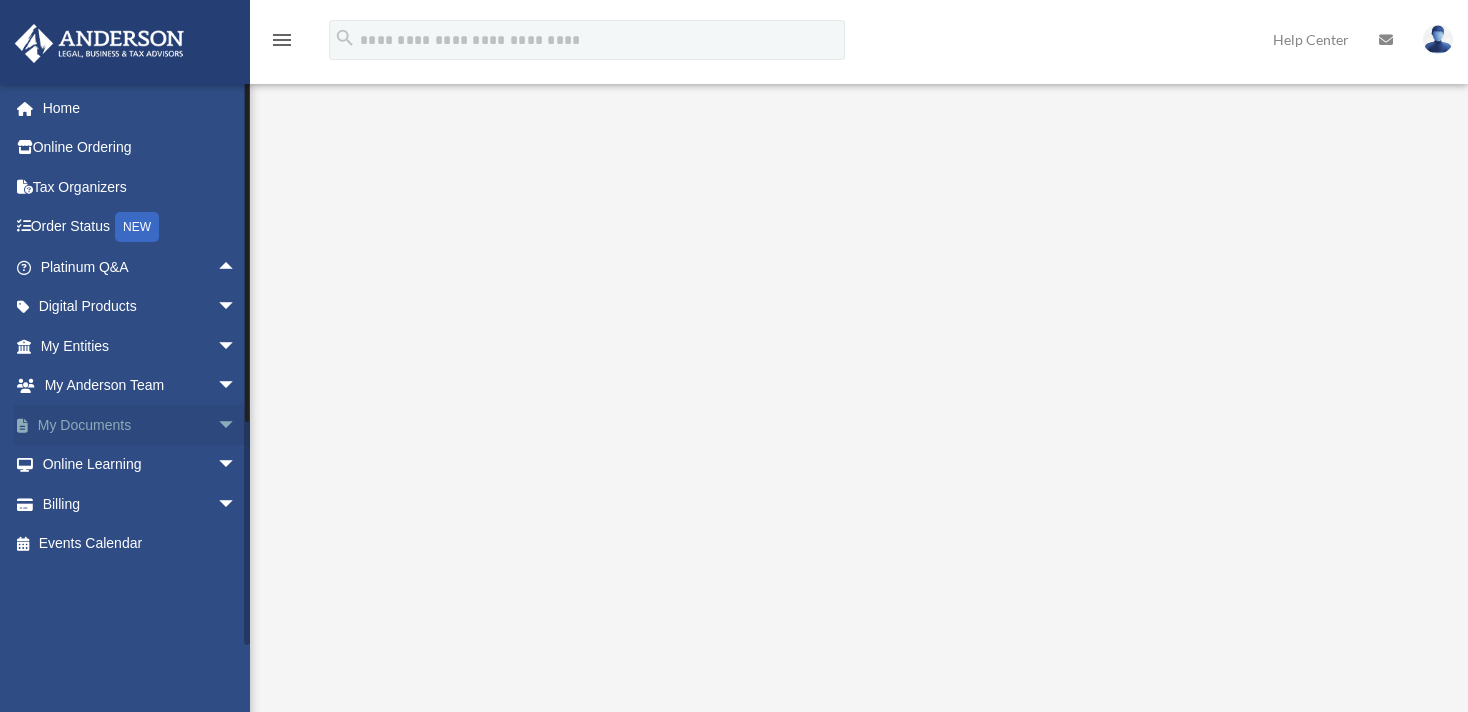 click on "arrow_drop_down" at bounding box center [237, 425] 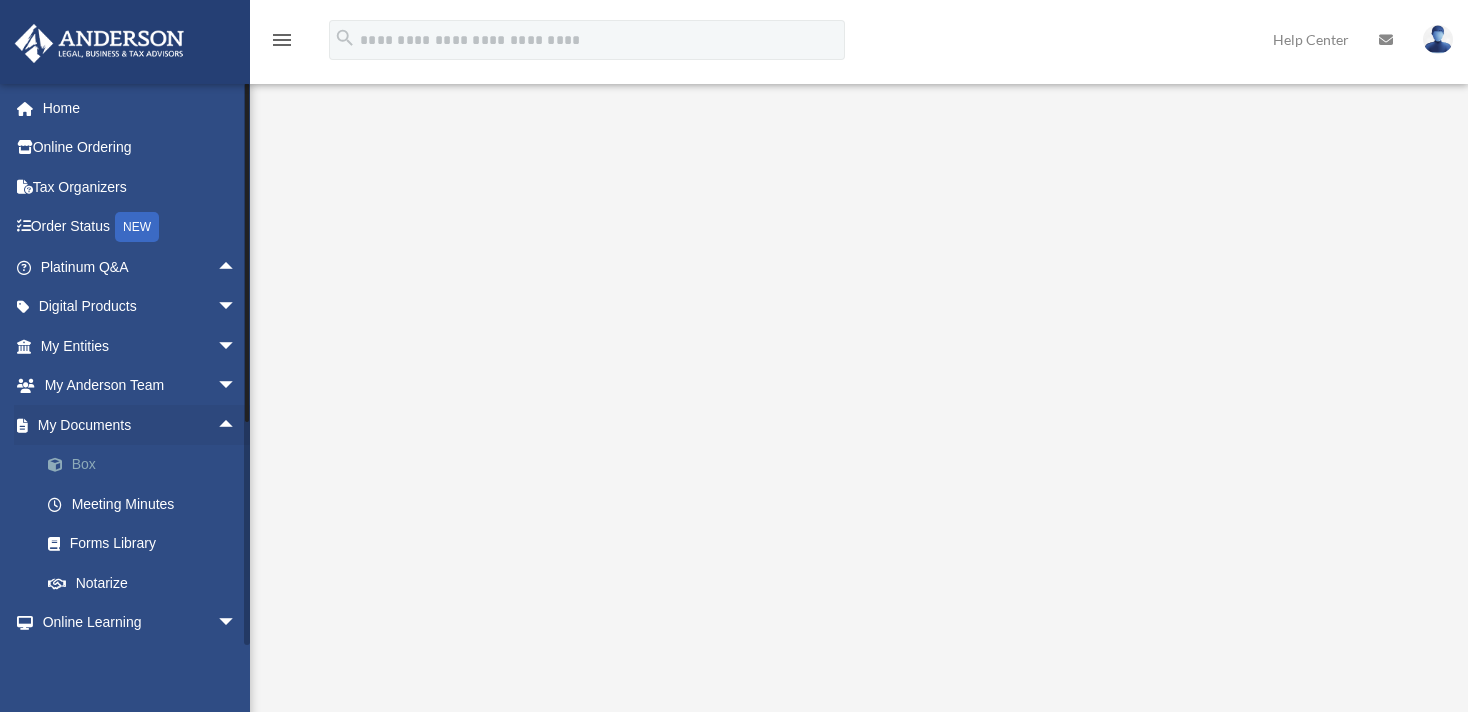 click on "Box" at bounding box center [147, 465] 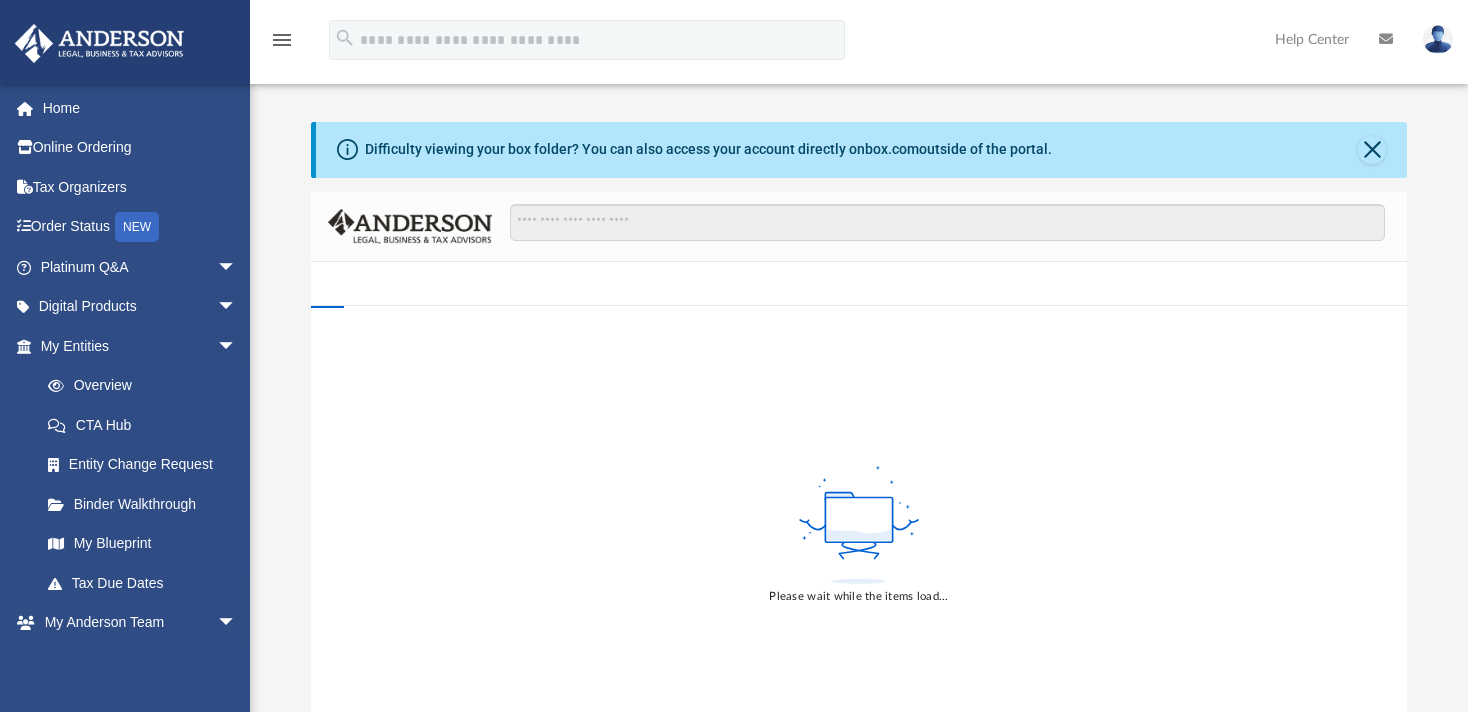 scroll, scrollTop: 0, scrollLeft: 0, axis: both 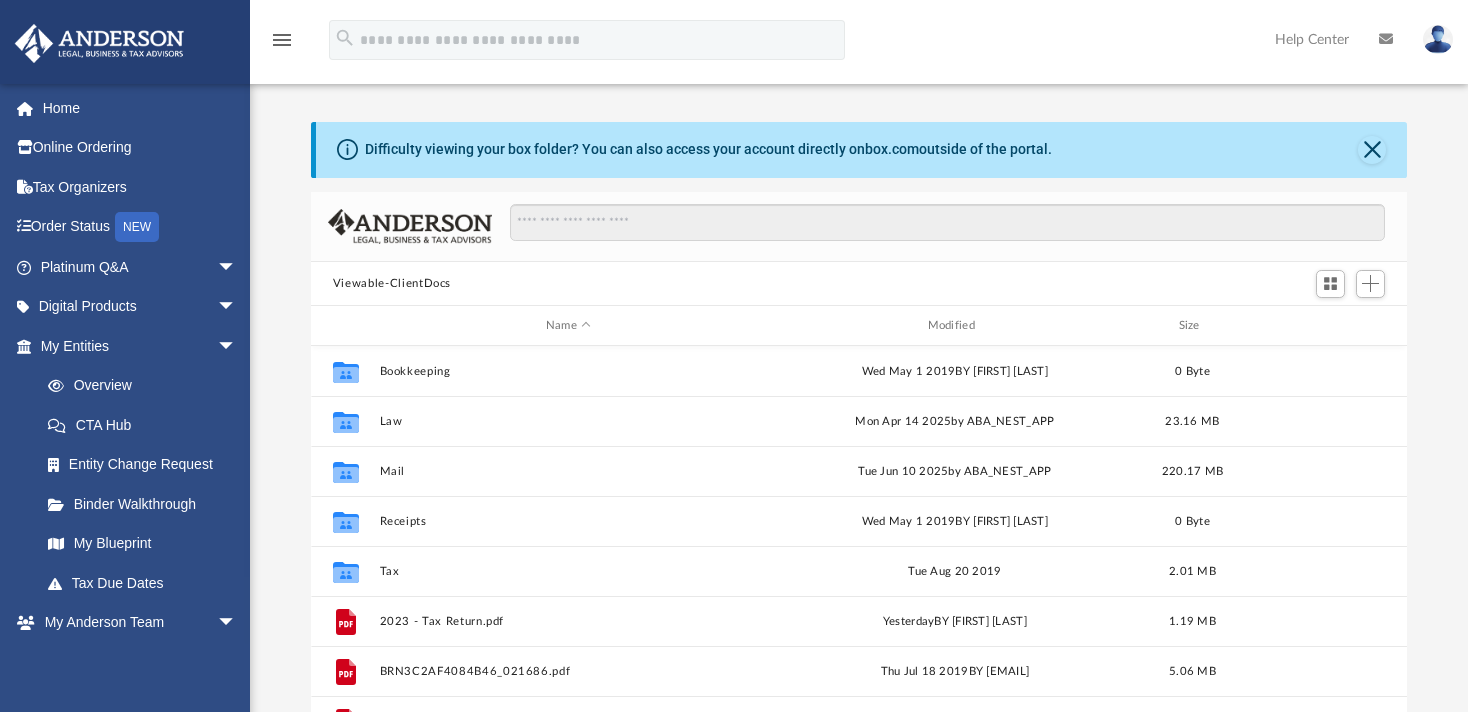 click on "Viewable-ClientDocs" at bounding box center (859, 284) 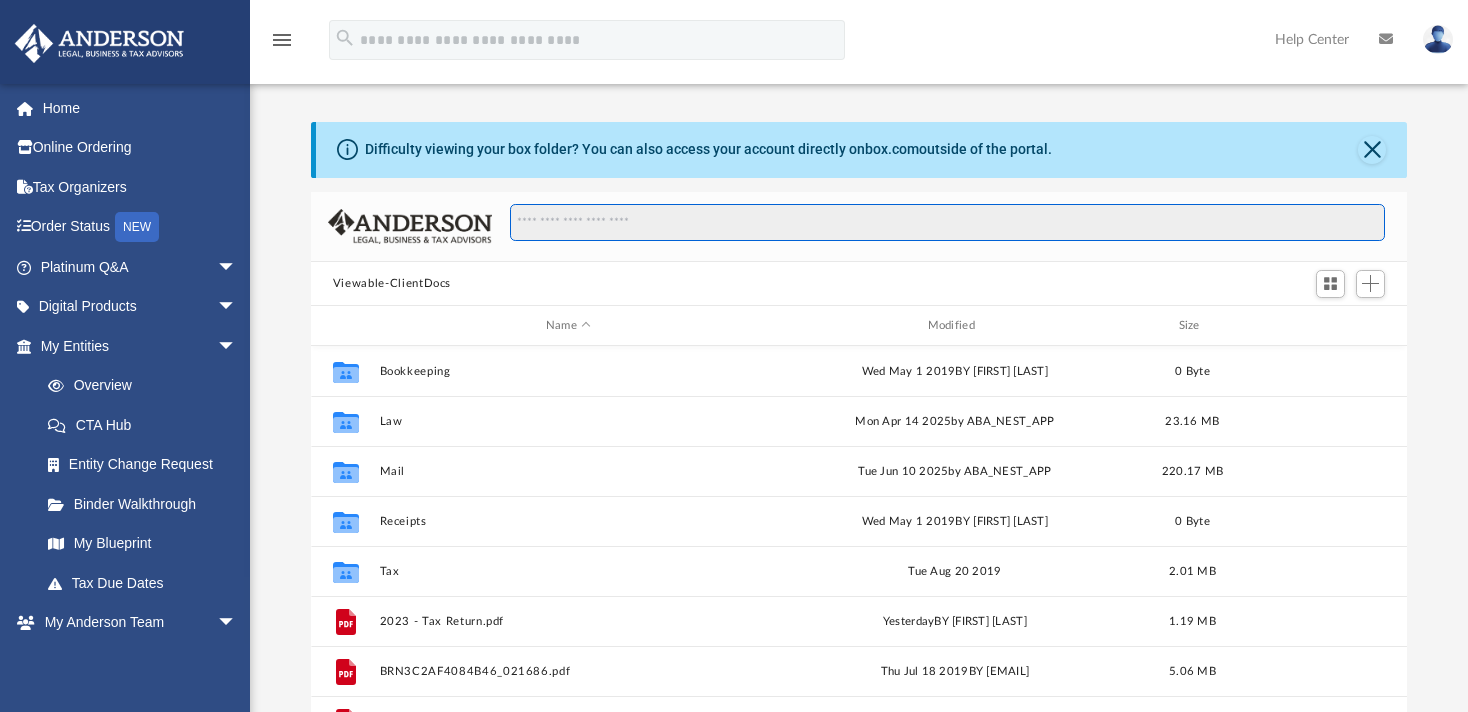click at bounding box center [948, 223] 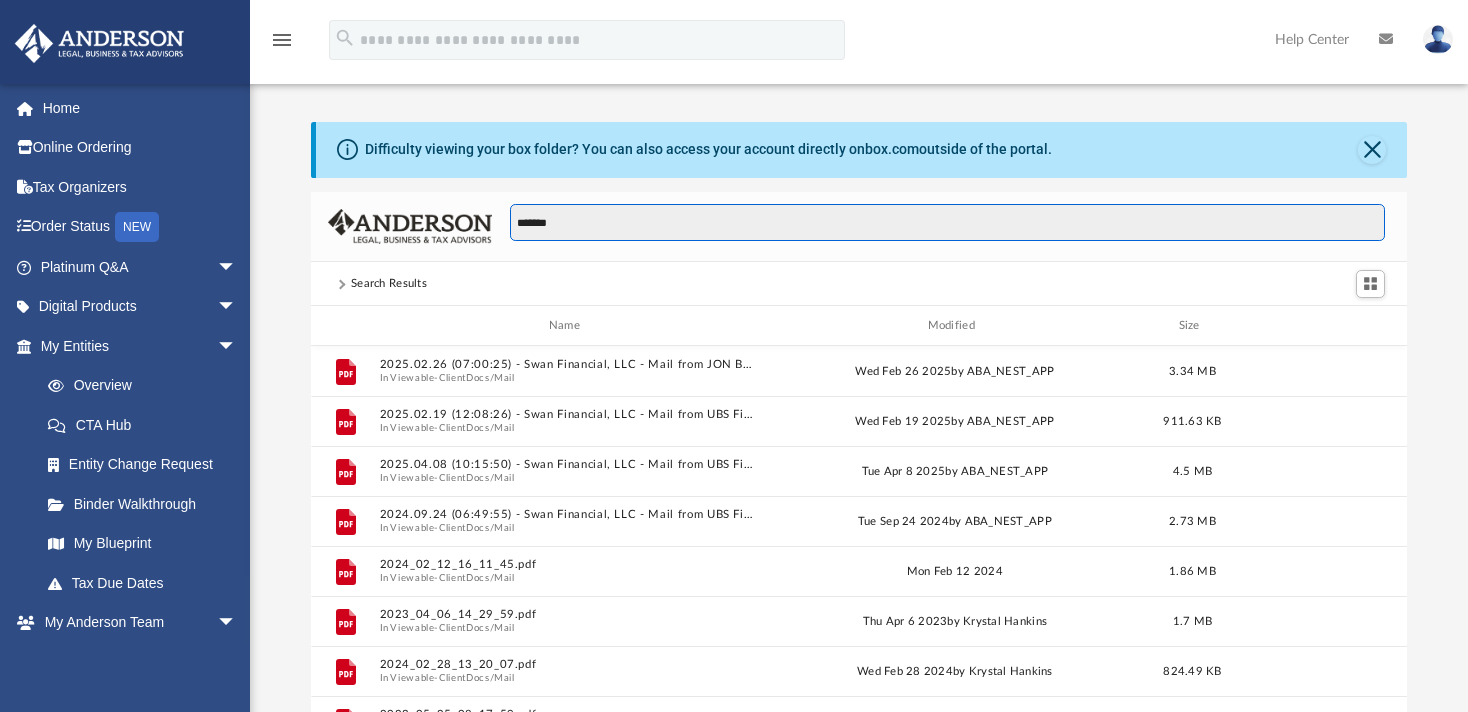 click on "*******" at bounding box center (948, 223) 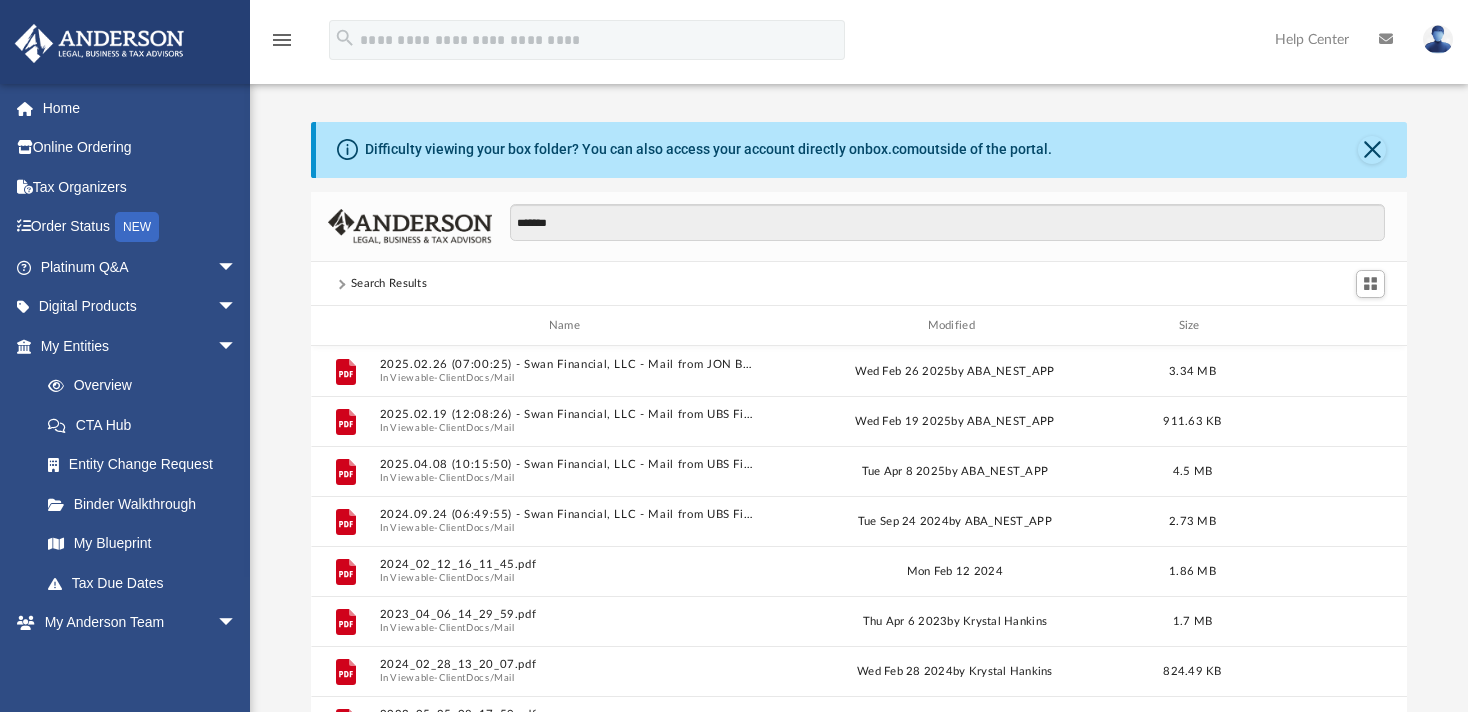 click on "Search Results" at bounding box center [389, 284] 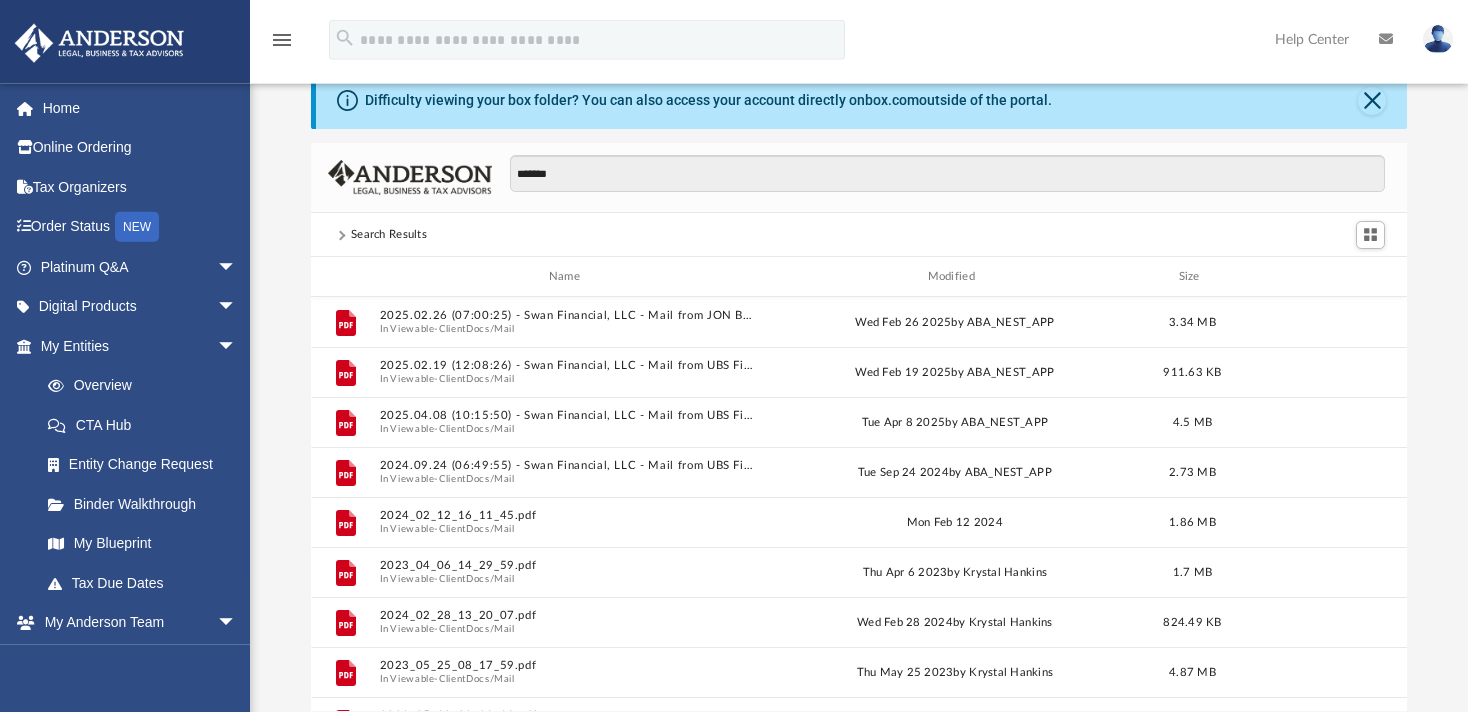 scroll, scrollTop: 52, scrollLeft: 0, axis: vertical 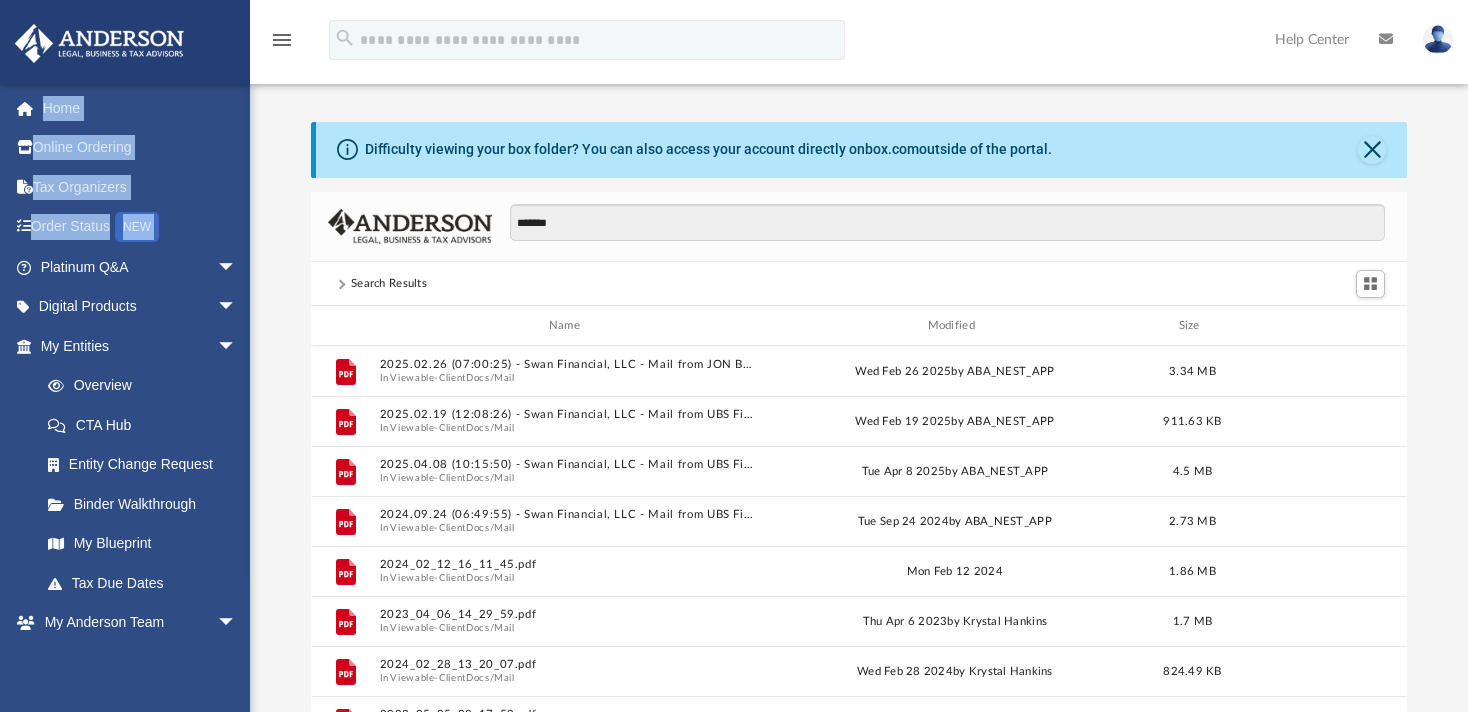 drag, startPoint x: 581, startPoint y: 137, endPoint x: 274, endPoint y: 36, distance: 323.18726 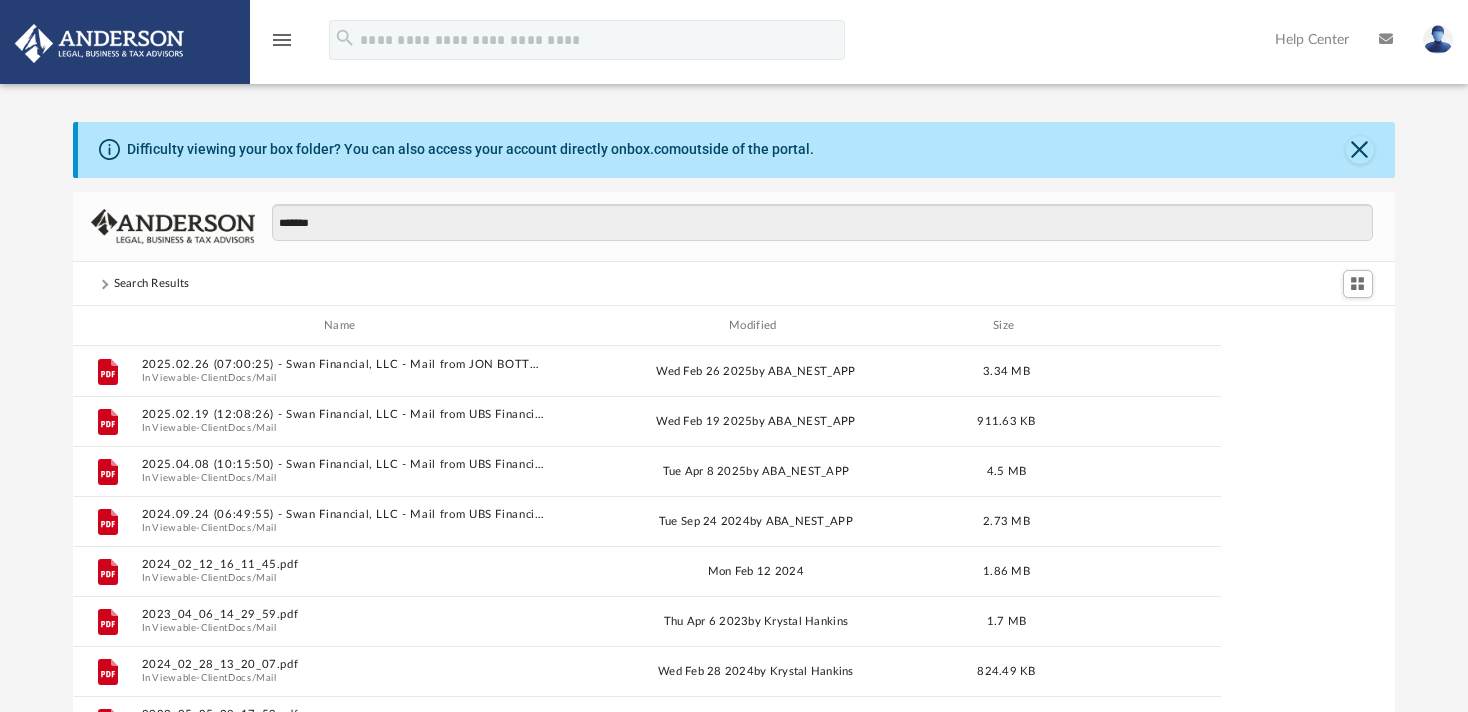 scroll, scrollTop: 0, scrollLeft: 0, axis: both 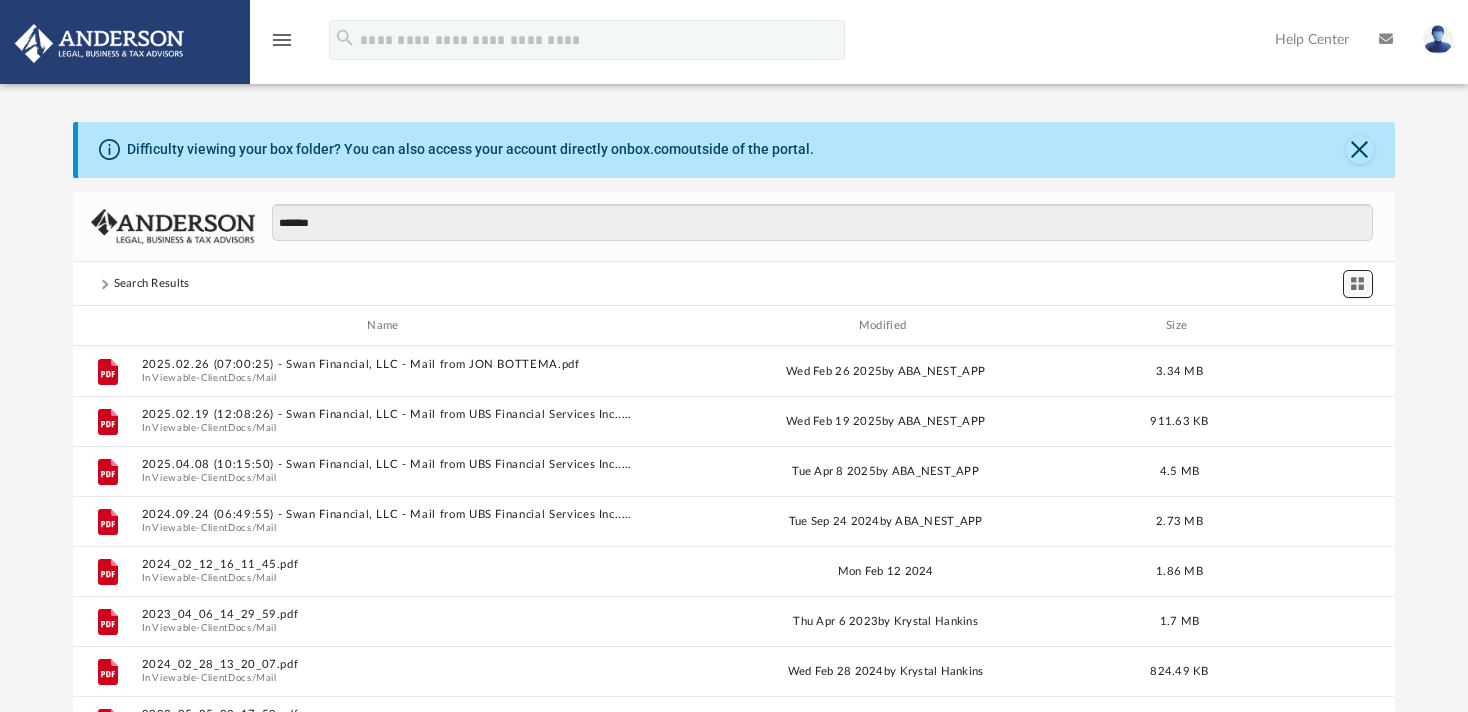click at bounding box center [1357, 283] 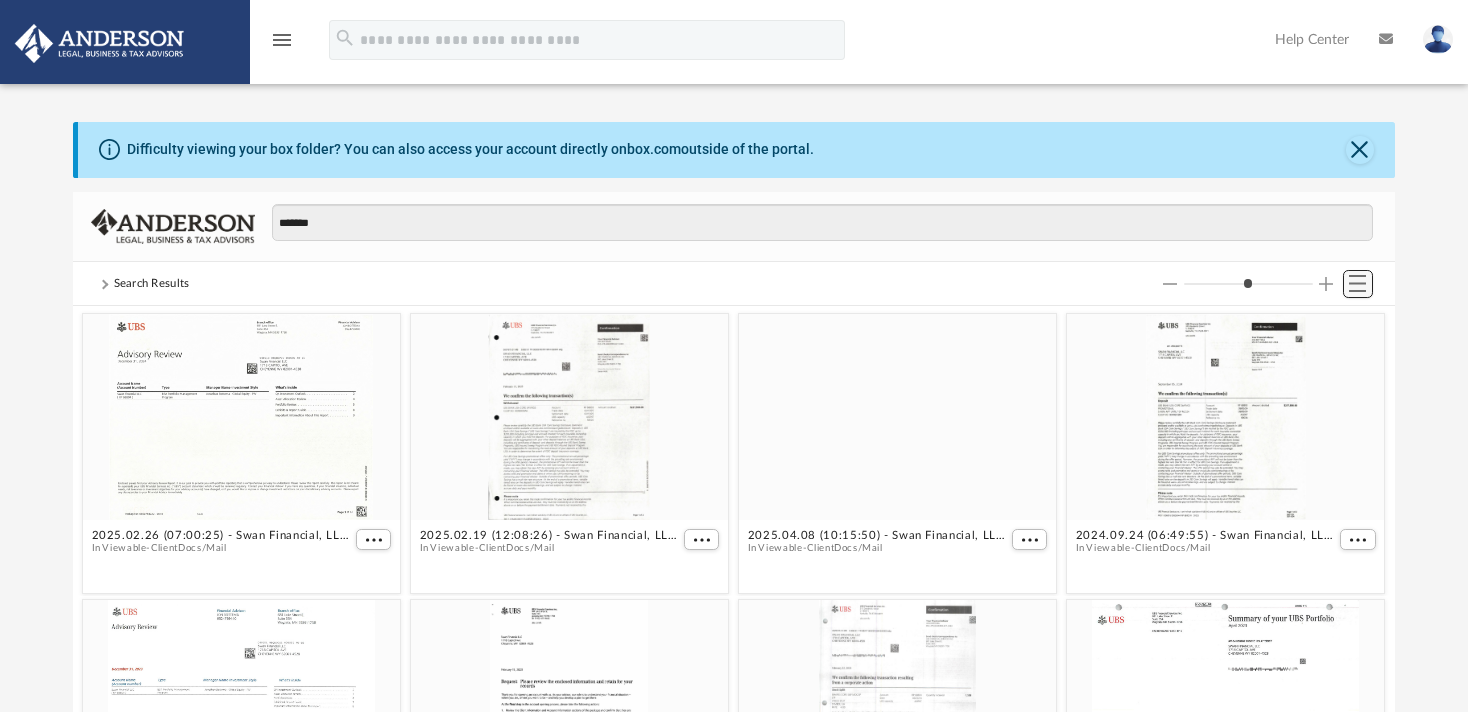 scroll, scrollTop: 17, scrollLeft: 18, axis: both 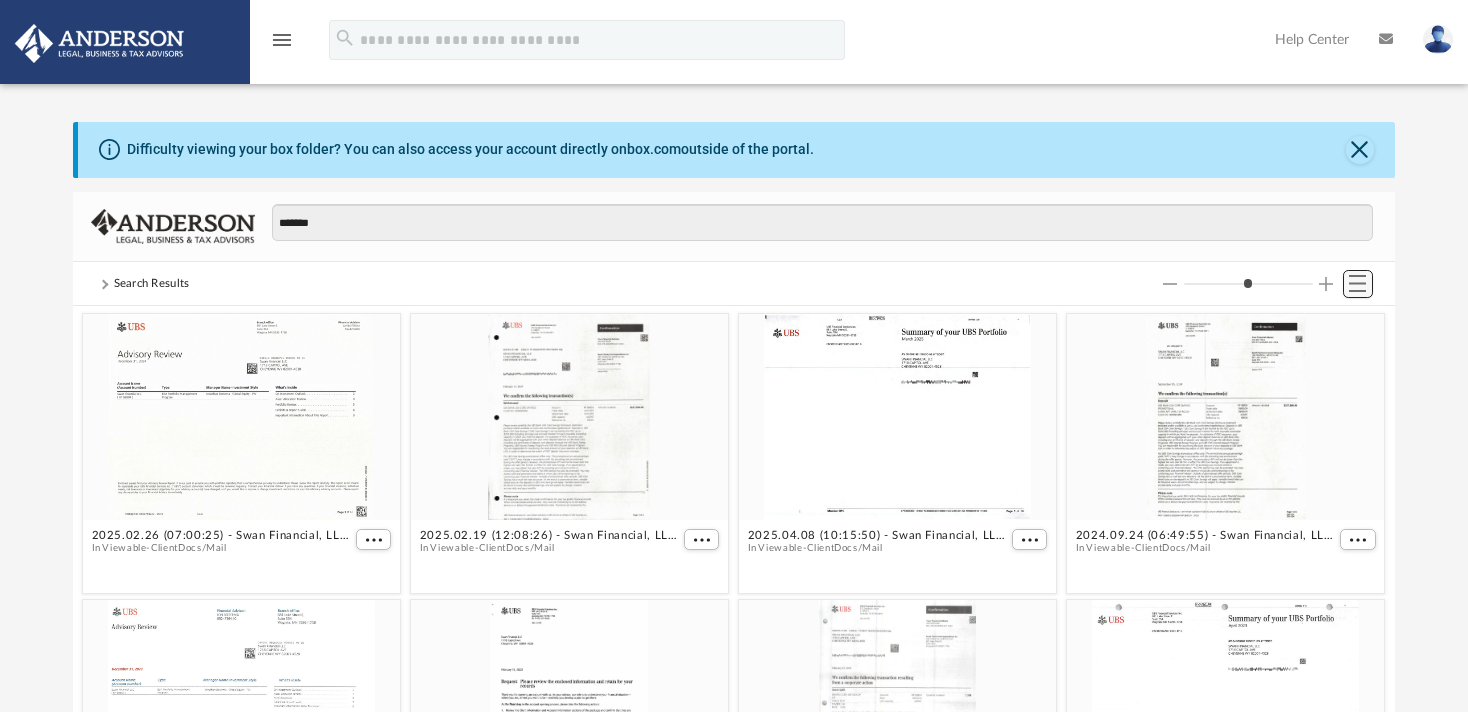 click at bounding box center [1357, 283] 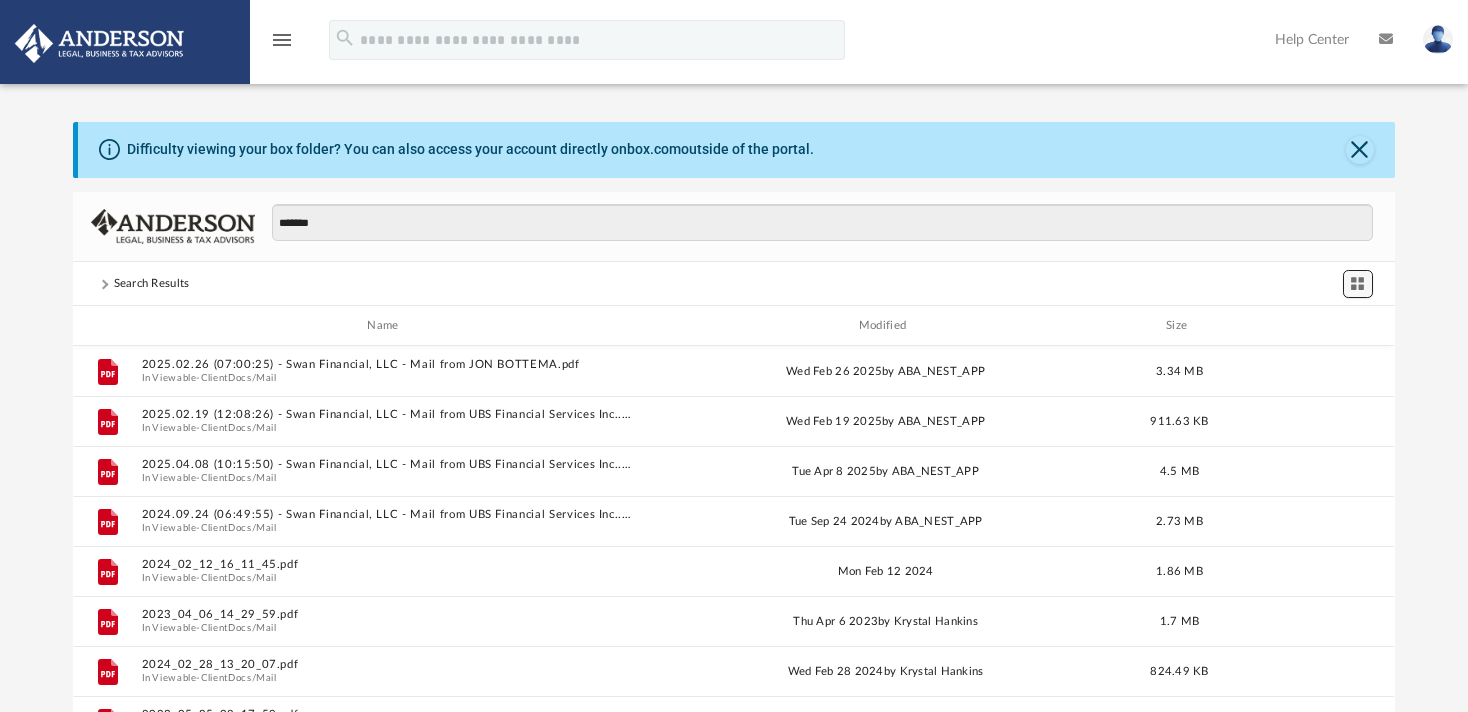 scroll, scrollTop: 17, scrollLeft: 18, axis: both 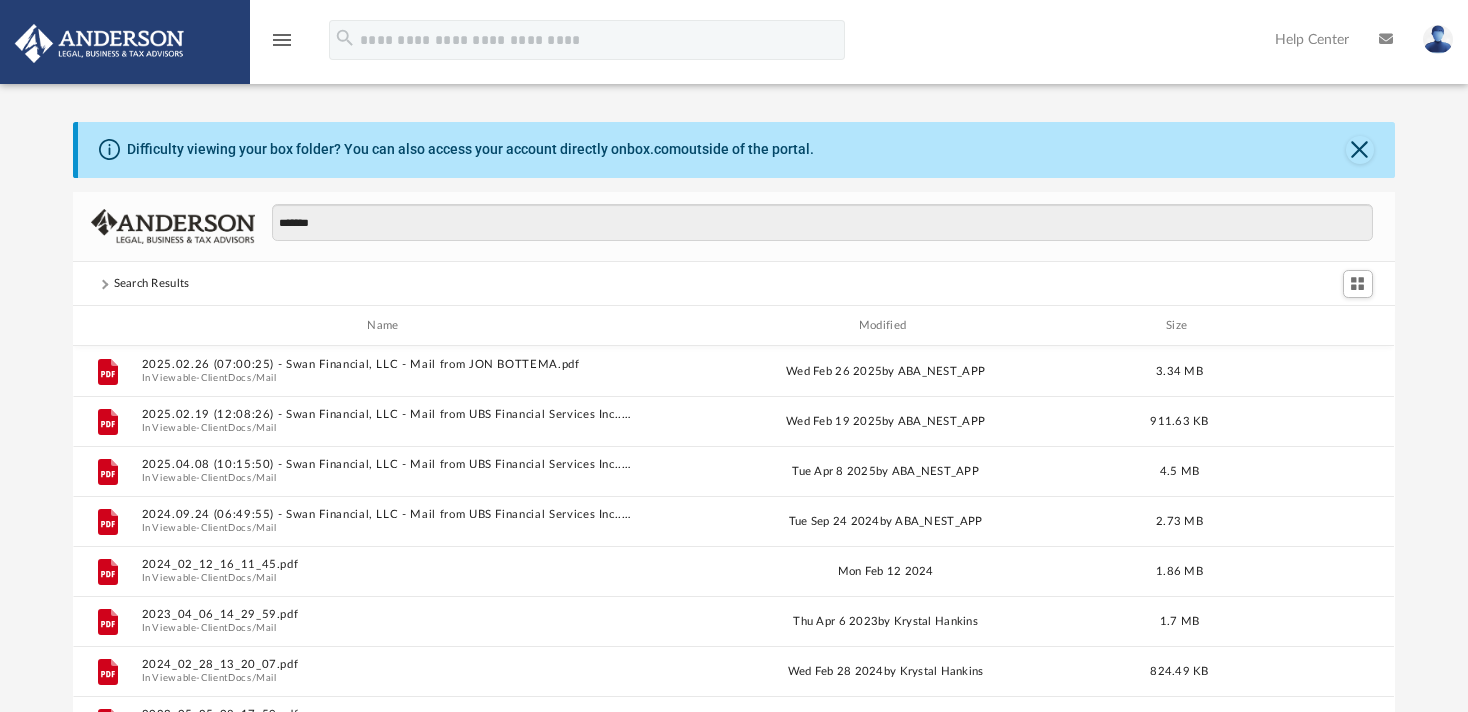 click on "menu" at bounding box center (282, 40) 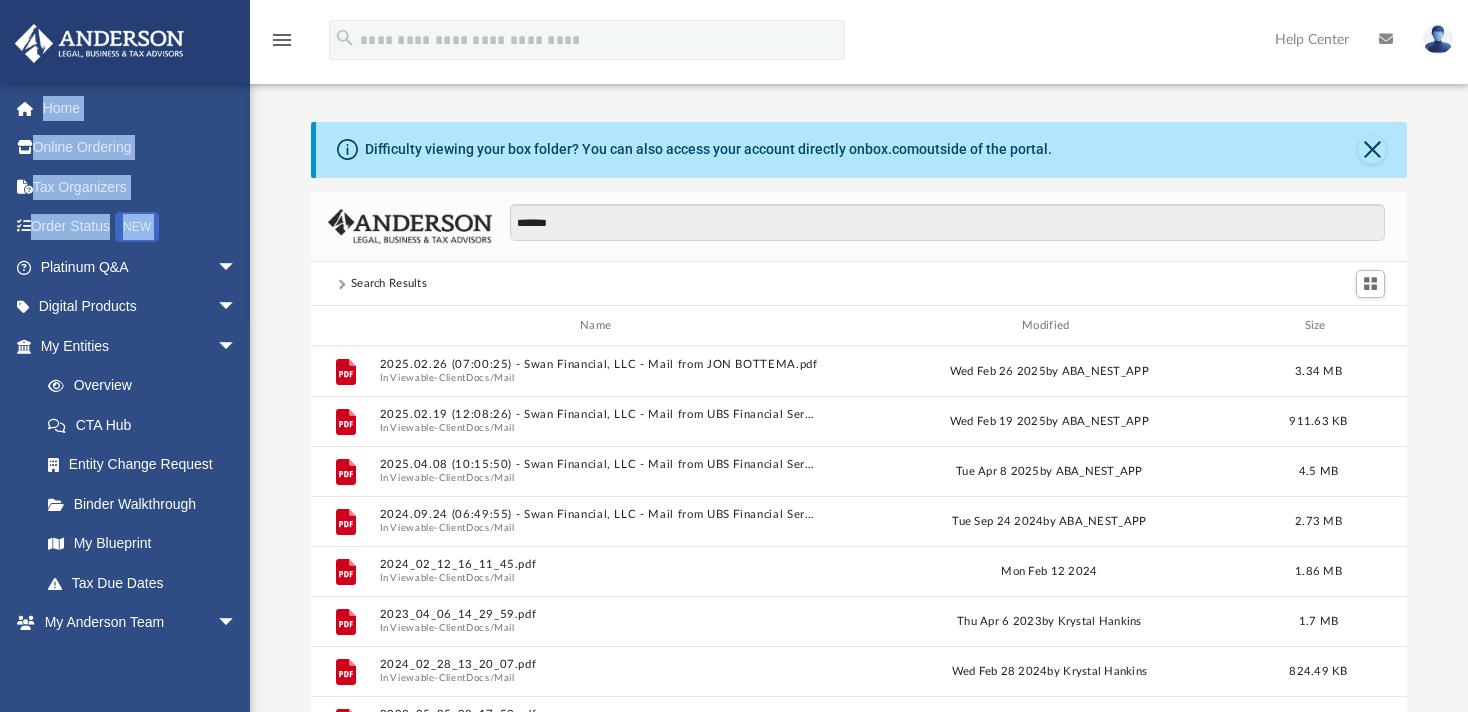 scroll, scrollTop: 438, scrollLeft: 1079, axis: both 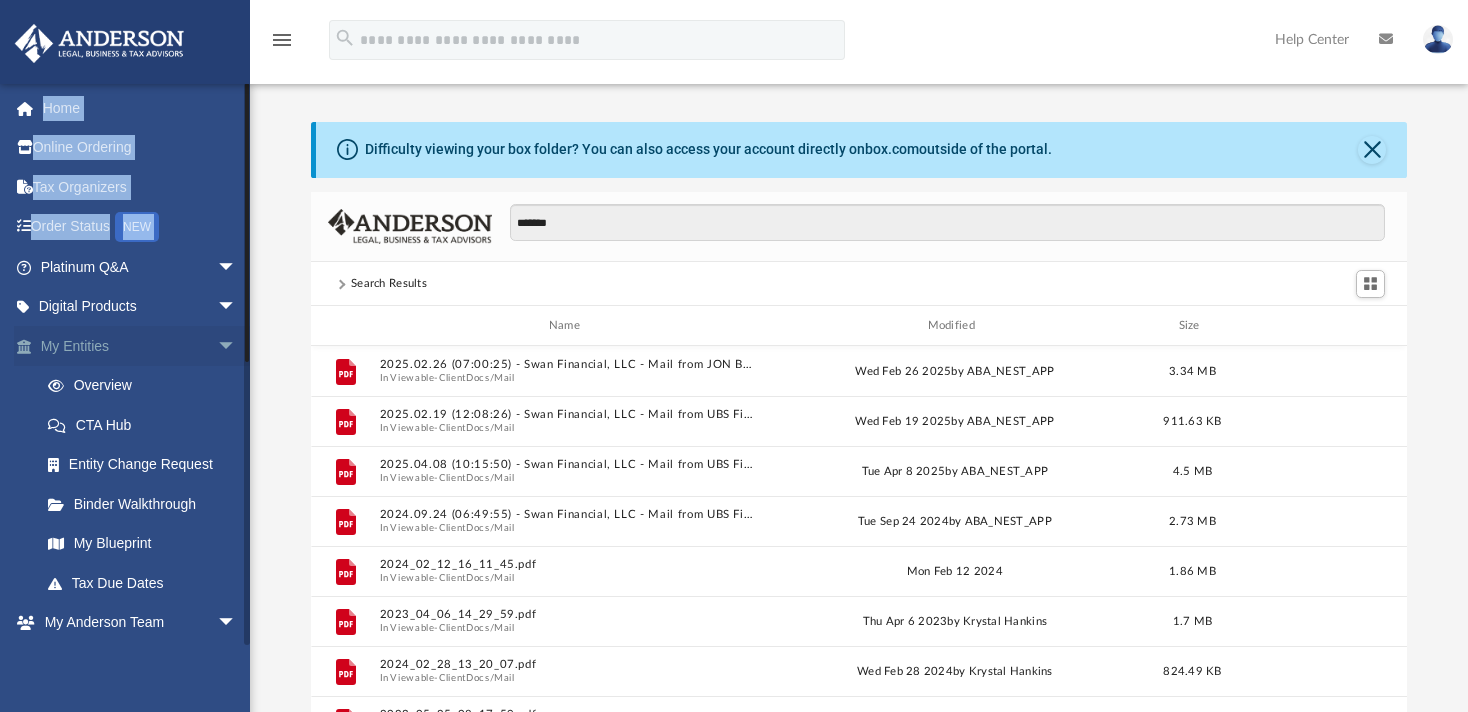 click on "arrow_drop_down" at bounding box center (237, 346) 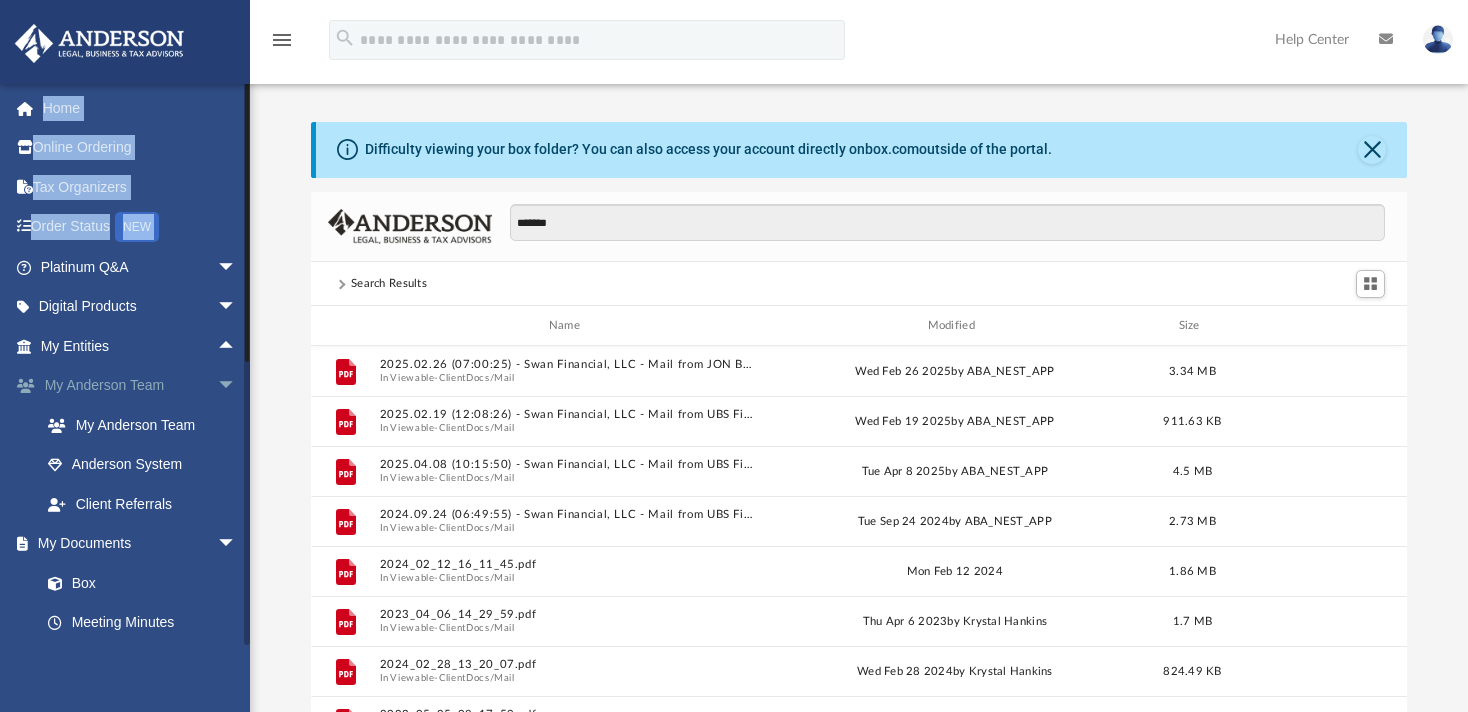 click on "arrow_drop_down" at bounding box center (237, 386) 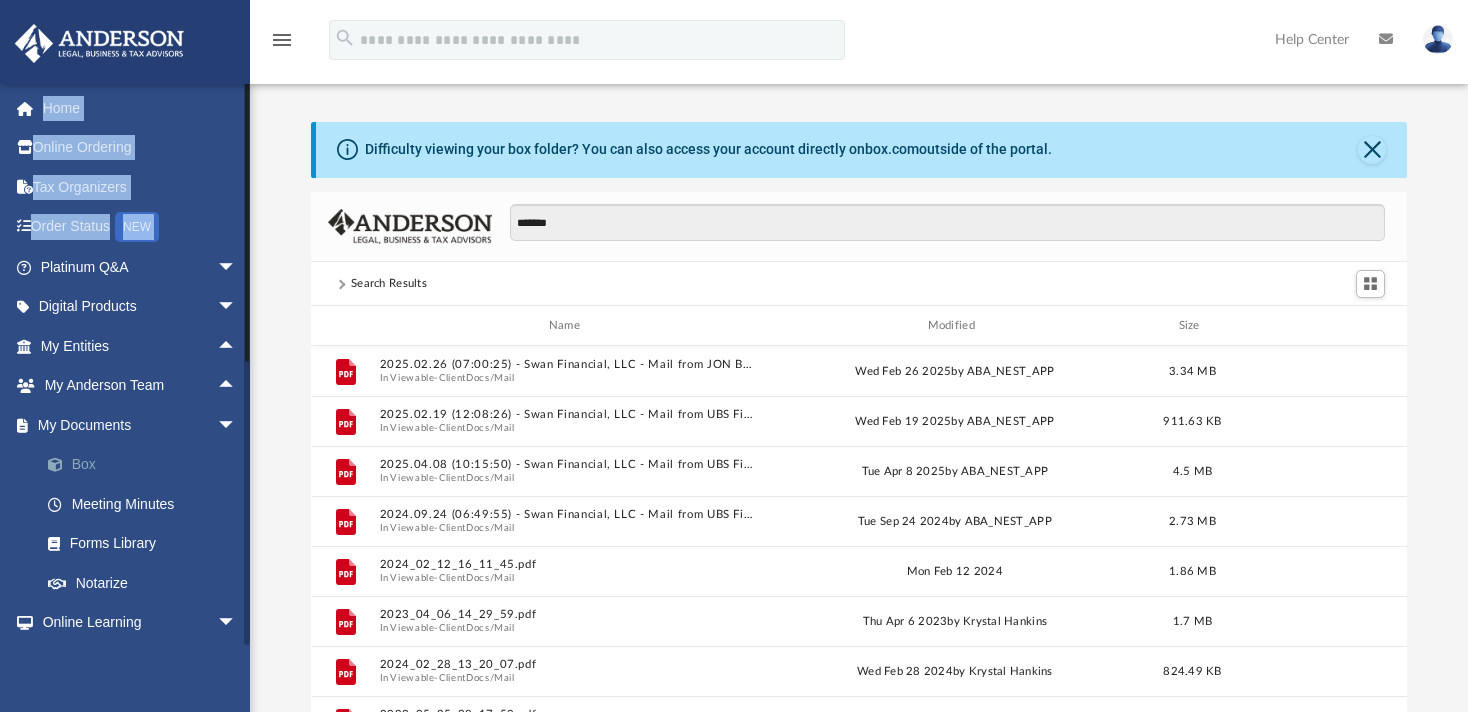 click on "Box" at bounding box center [147, 465] 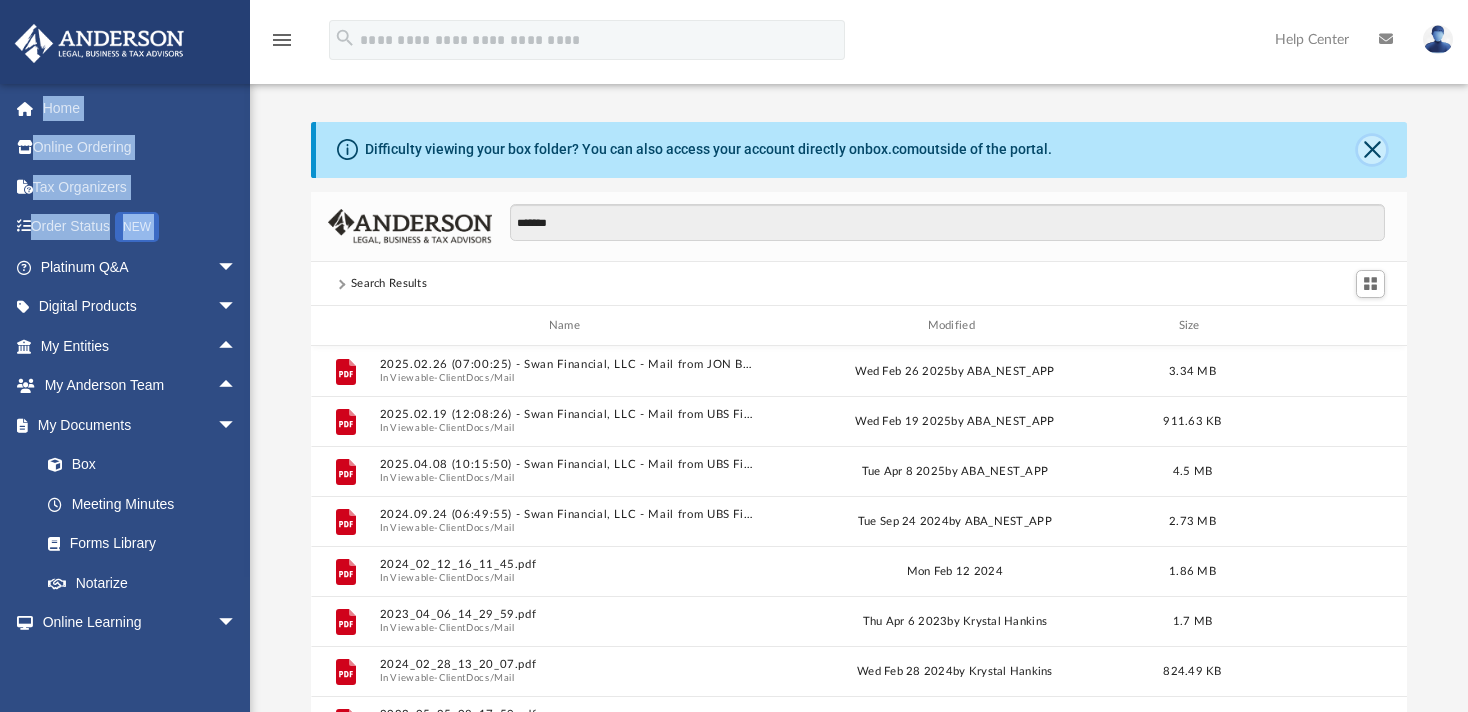 click 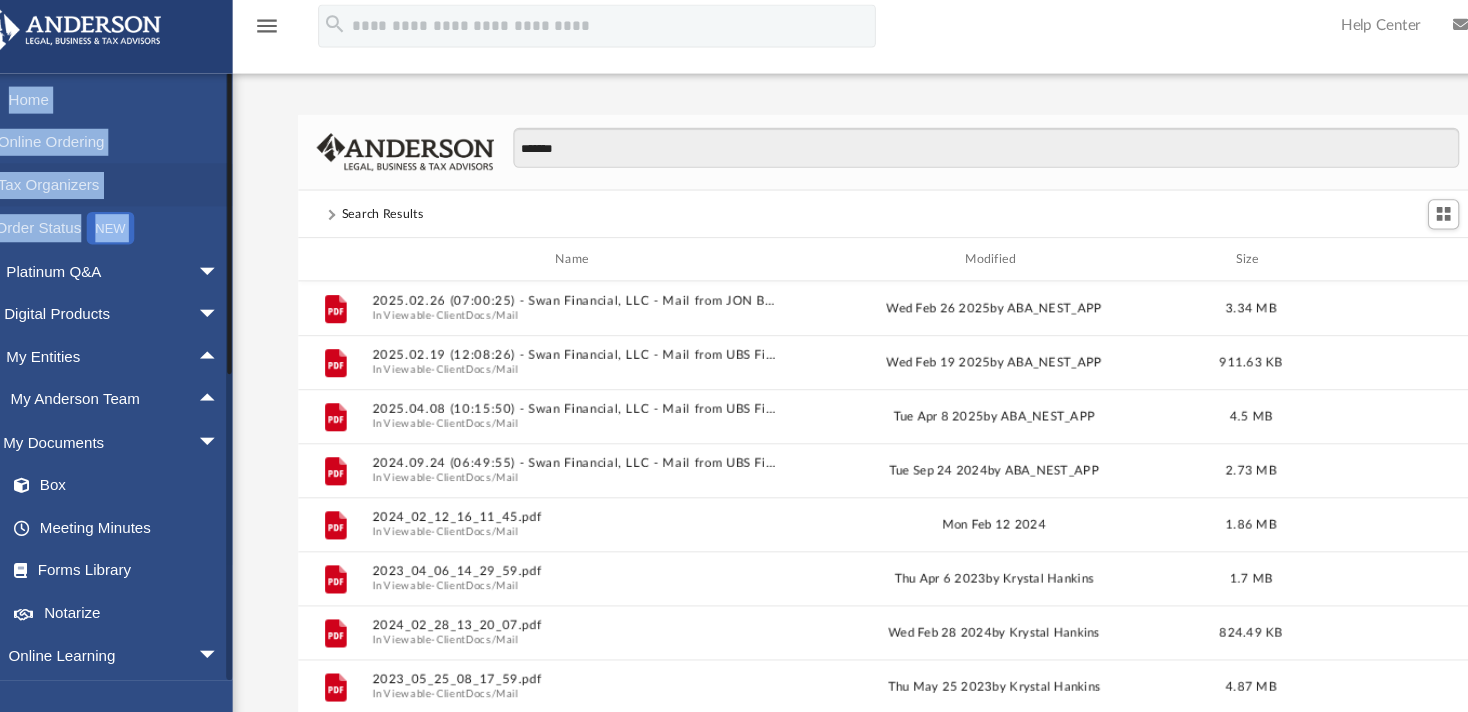 click on "Tax Organizers" at bounding box center [140, 187] 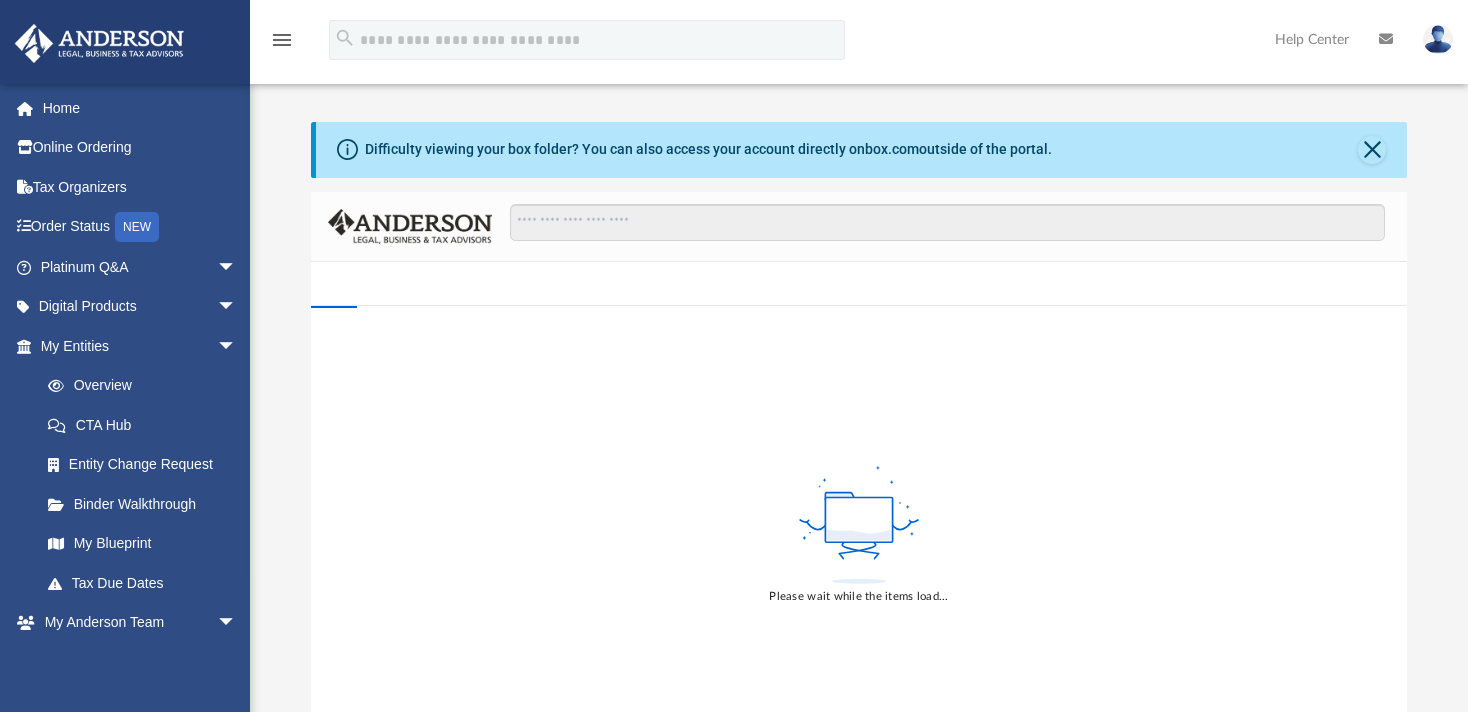 scroll, scrollTop: 0, scrollLeft: 0, axis: both 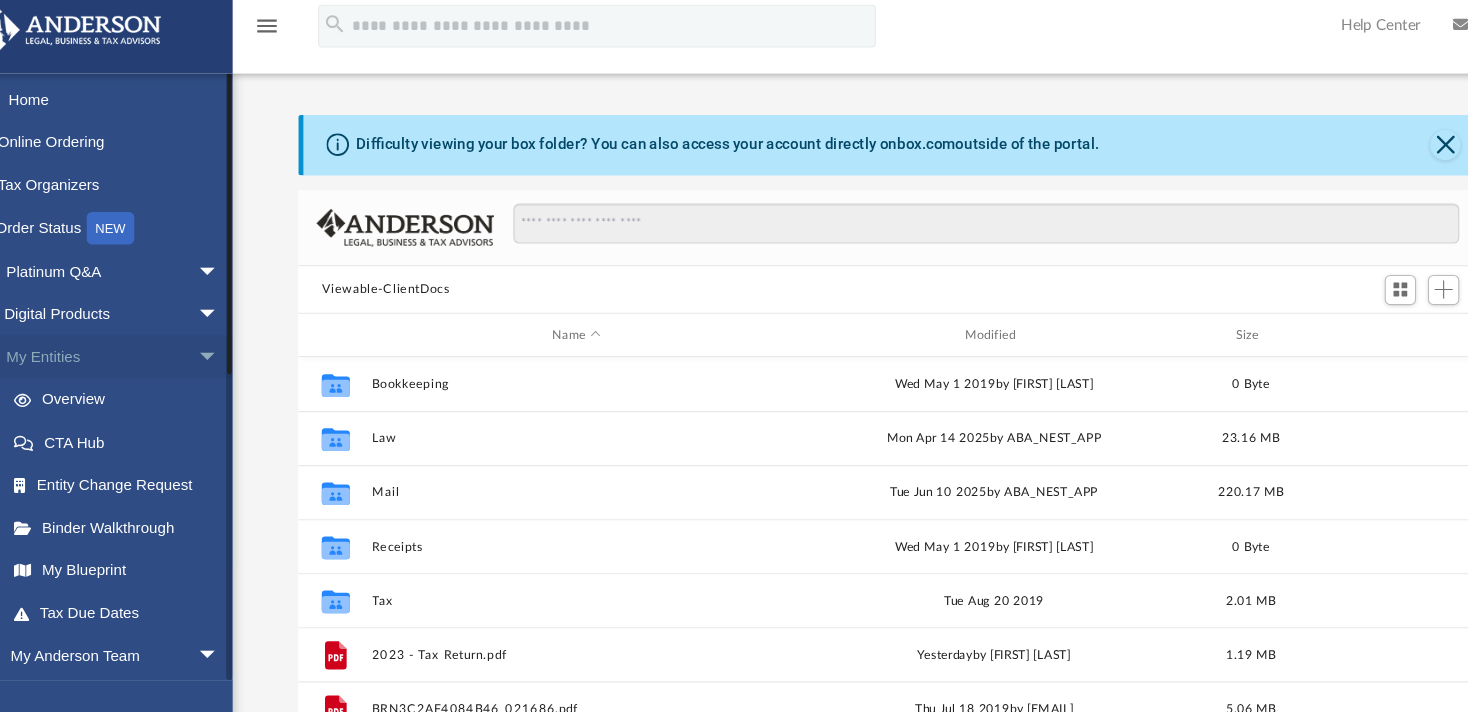 click on "arrow_drop_down" at bounding box center [237, 346] 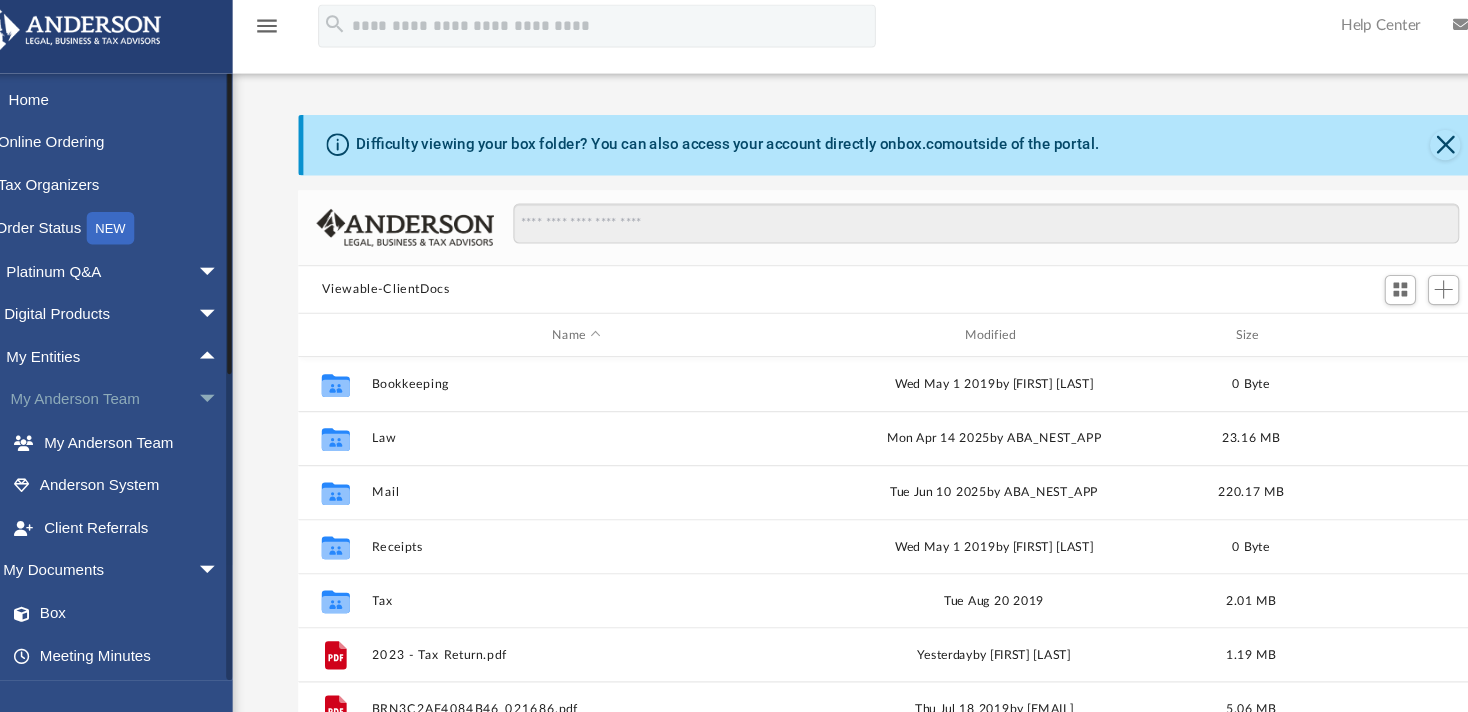 click on "arrow_drop_down" at bounding box center (237, 386) 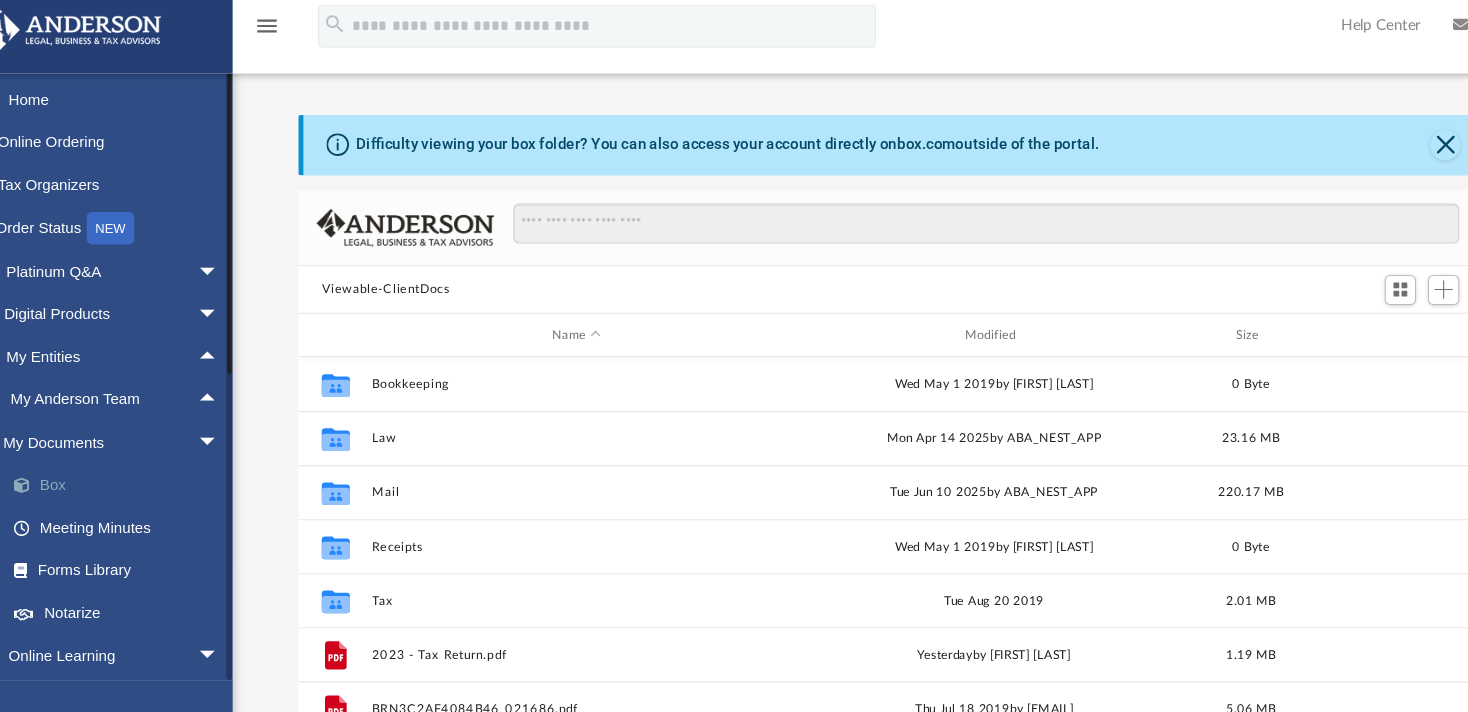 click on "Box" at bounding box center (147, 465) 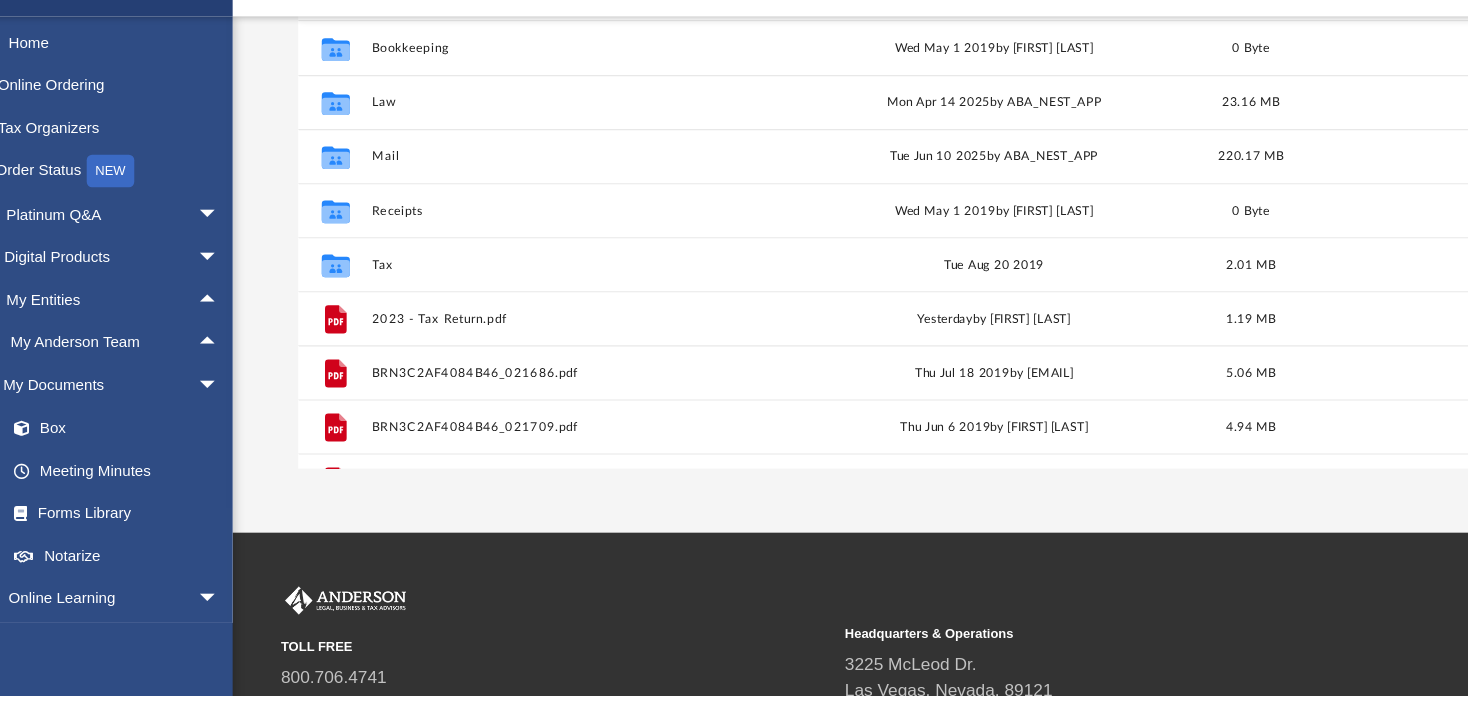 scroll, scrollTop: 264, scrollLeft: 0, axis: vertical 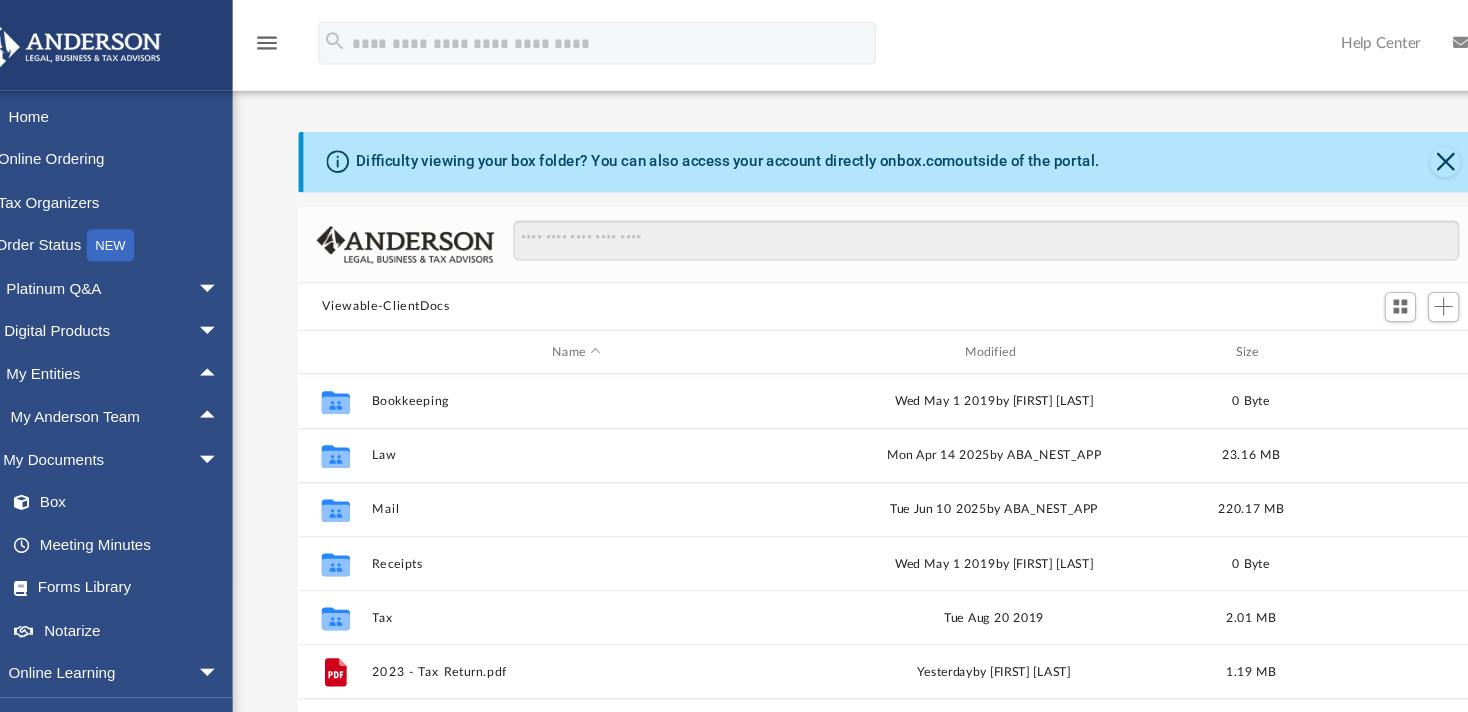 click on "menu" at bounding box center (282, 40) 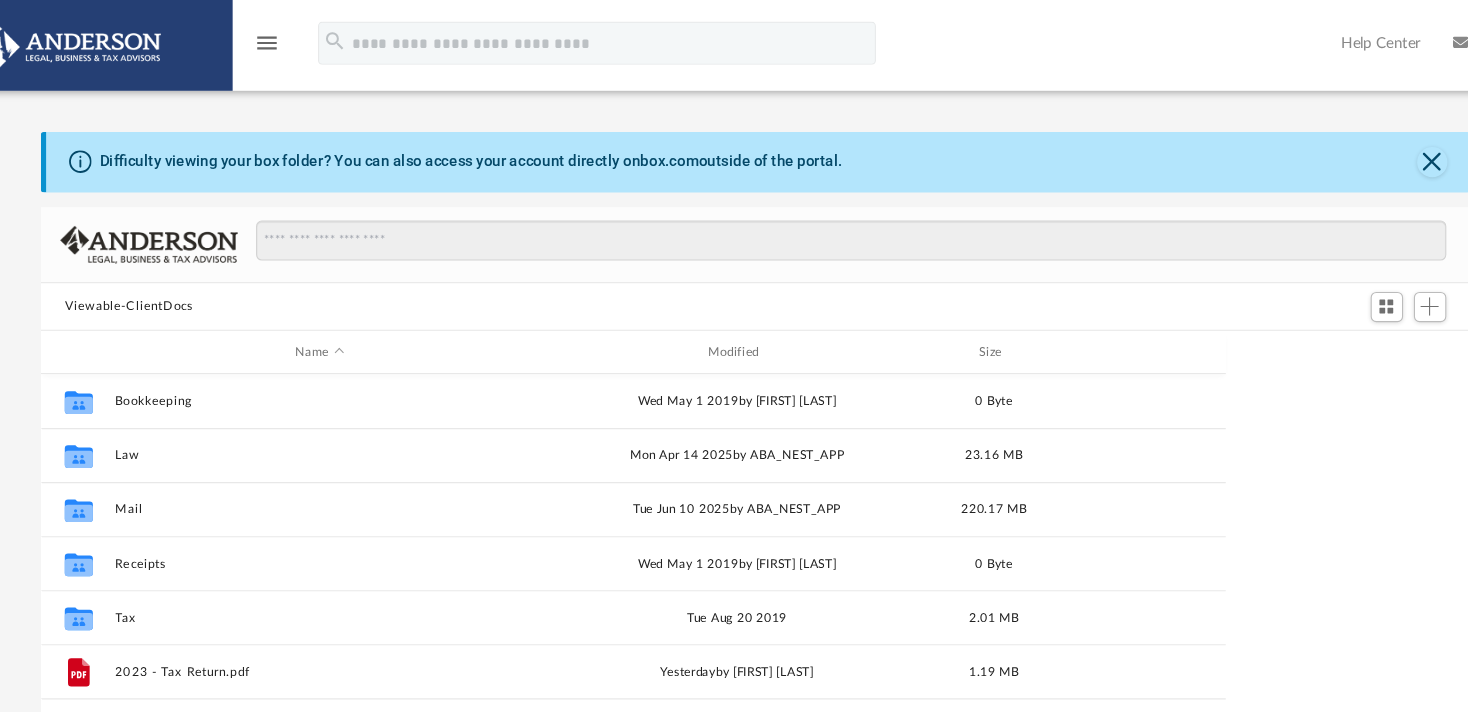 scroll, scrollTop: 17, scrollLeft: 18, axis: both 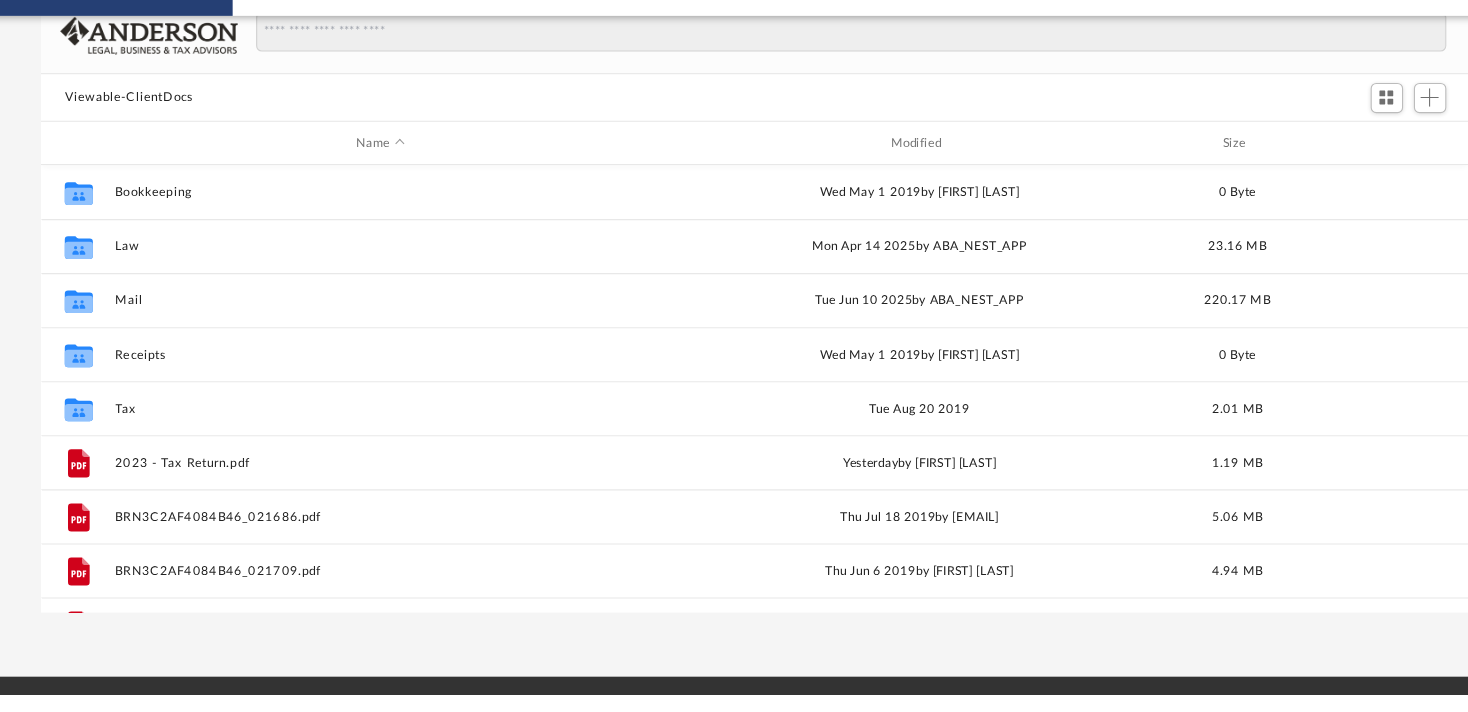 drag, startPoint x: 1382, startPoint y: 231, endPoint x: 1382, endPoint y: 206, distance: 25 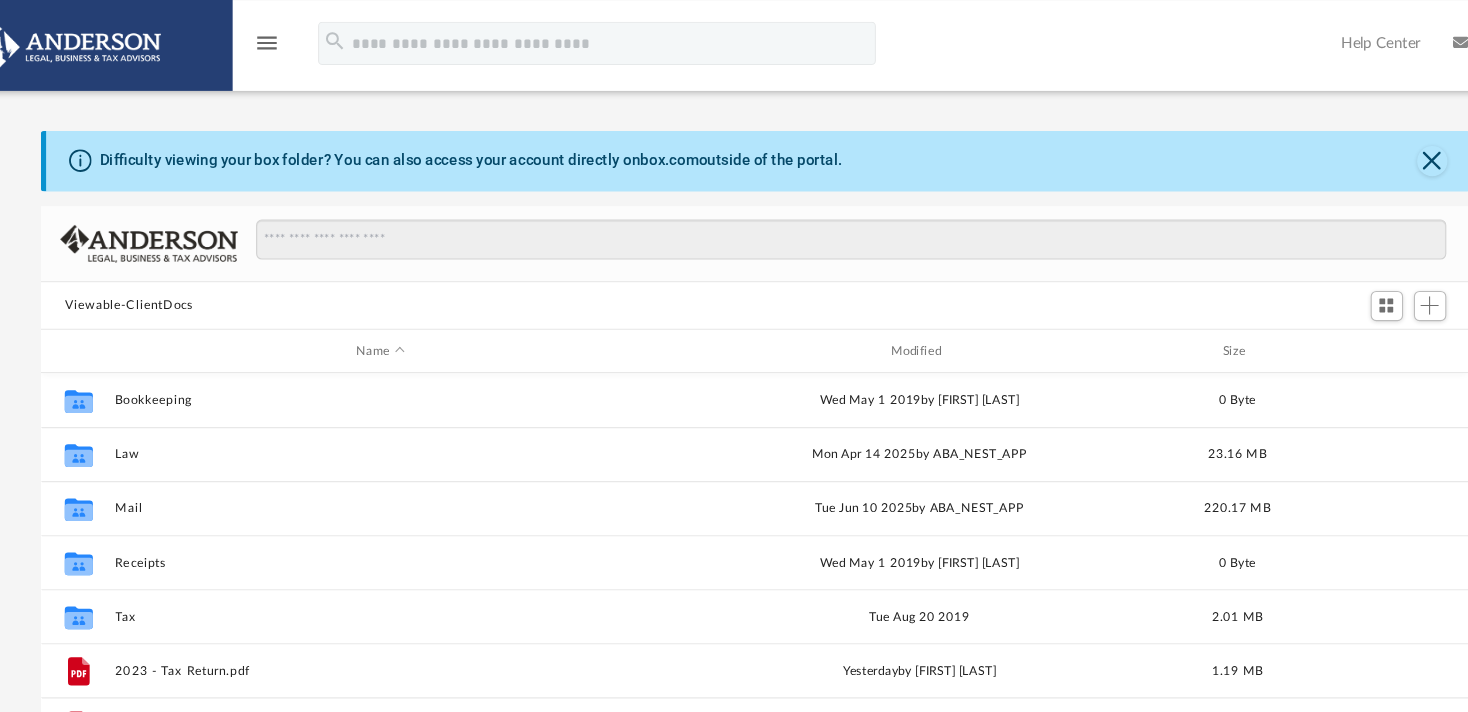 scroll, scrollTop: 0, scrollLeft: 0, axis: both 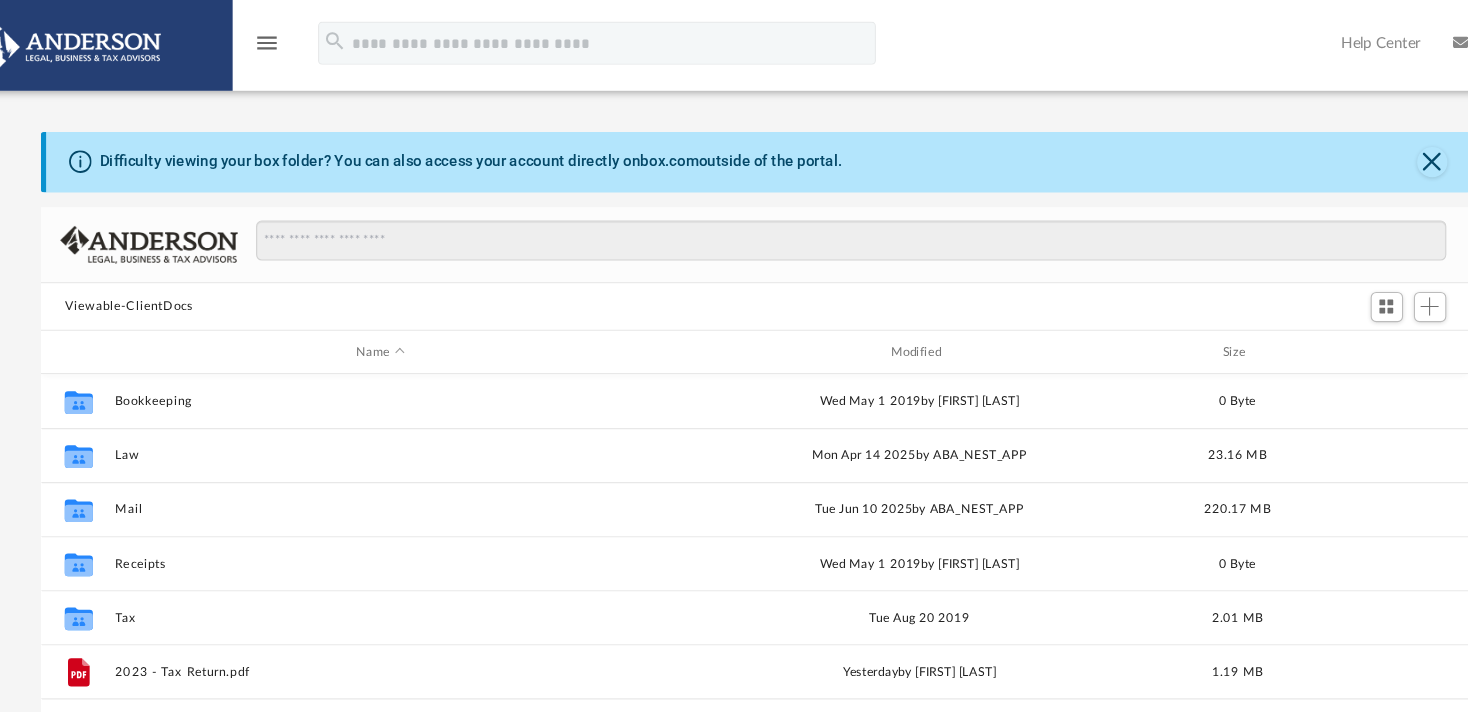 click on "Viewable-ClientDocs" at bounding box center (154, 284) 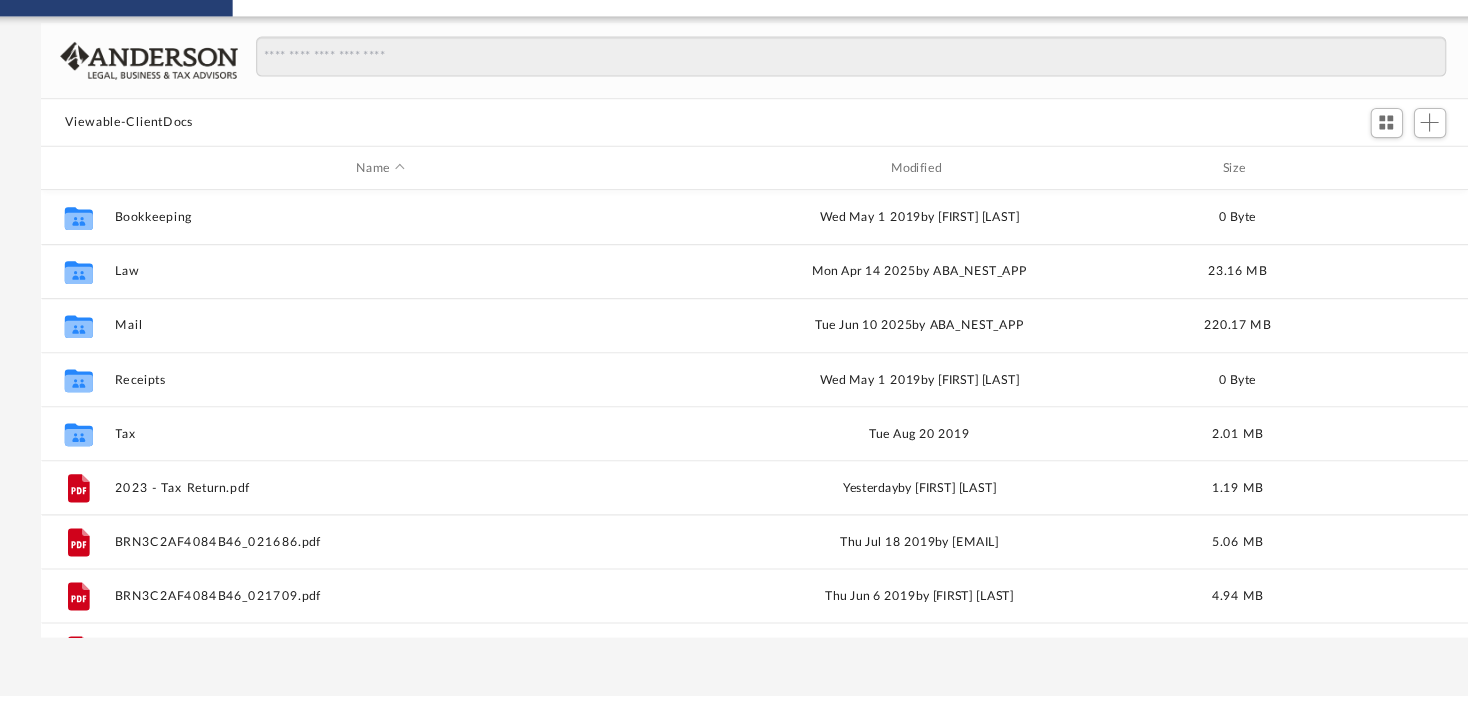 scroll, scrollTop: 107, scrollLeft: 0, axis: vertical 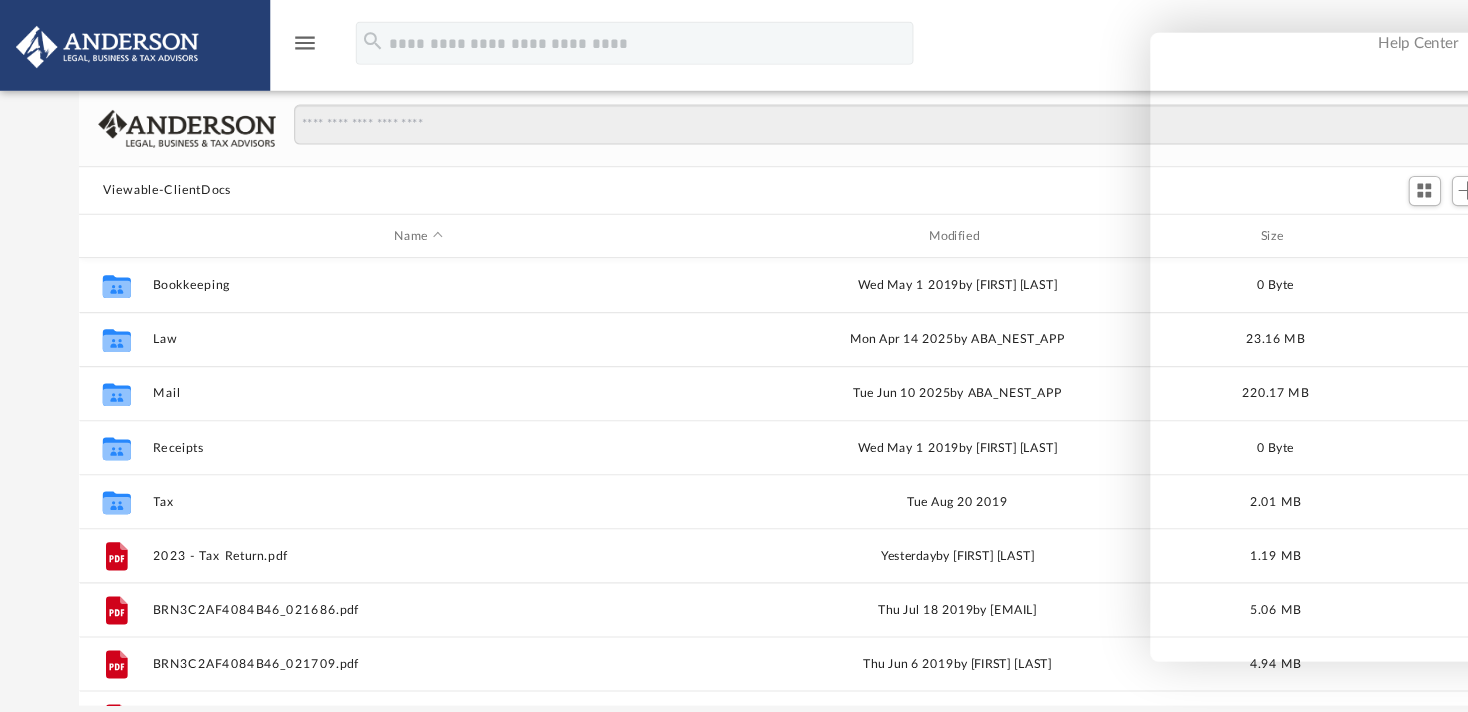 drag, startPoint x: 1378, startPoint y: 719, endPoint x: 1123, endPoint y: 285, distance: 503.36966 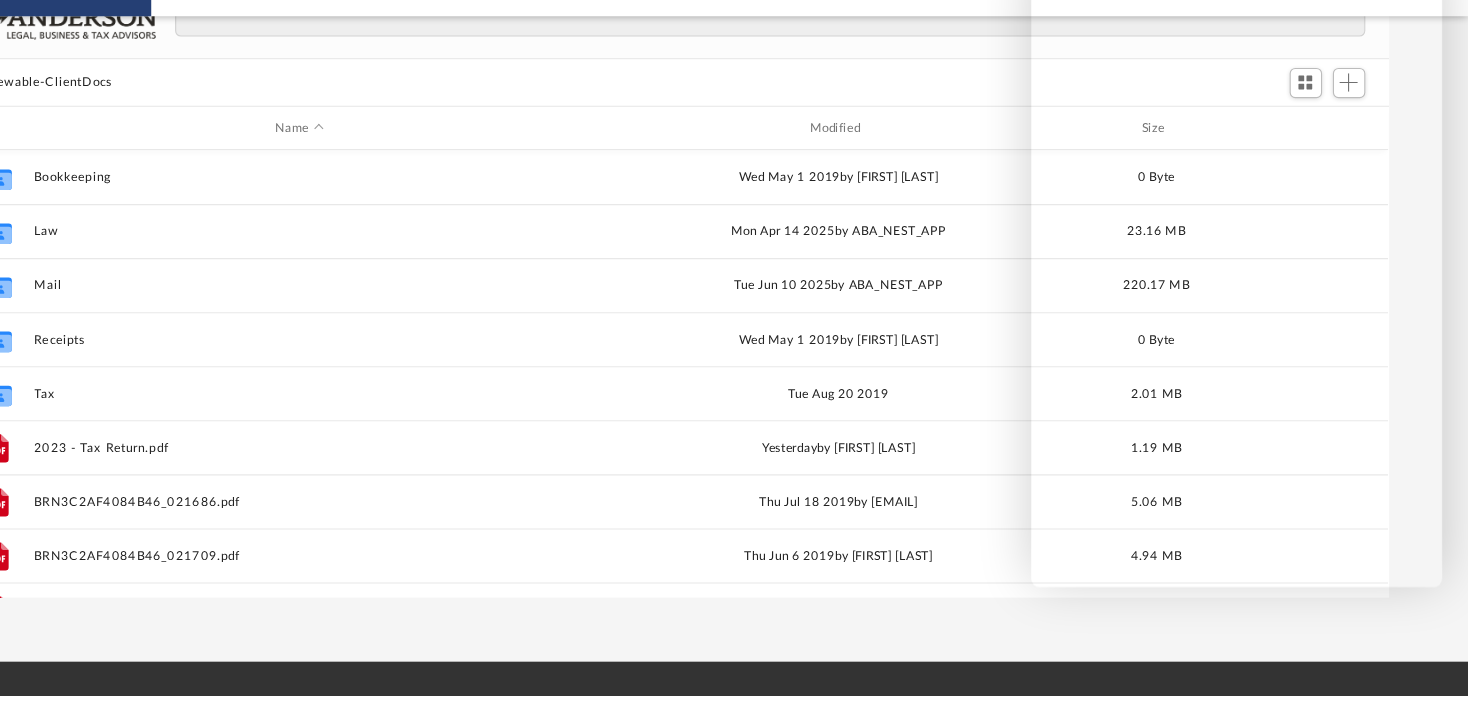 scroll, scrollTop: 144, scrollLeft: 0, axis: vertical 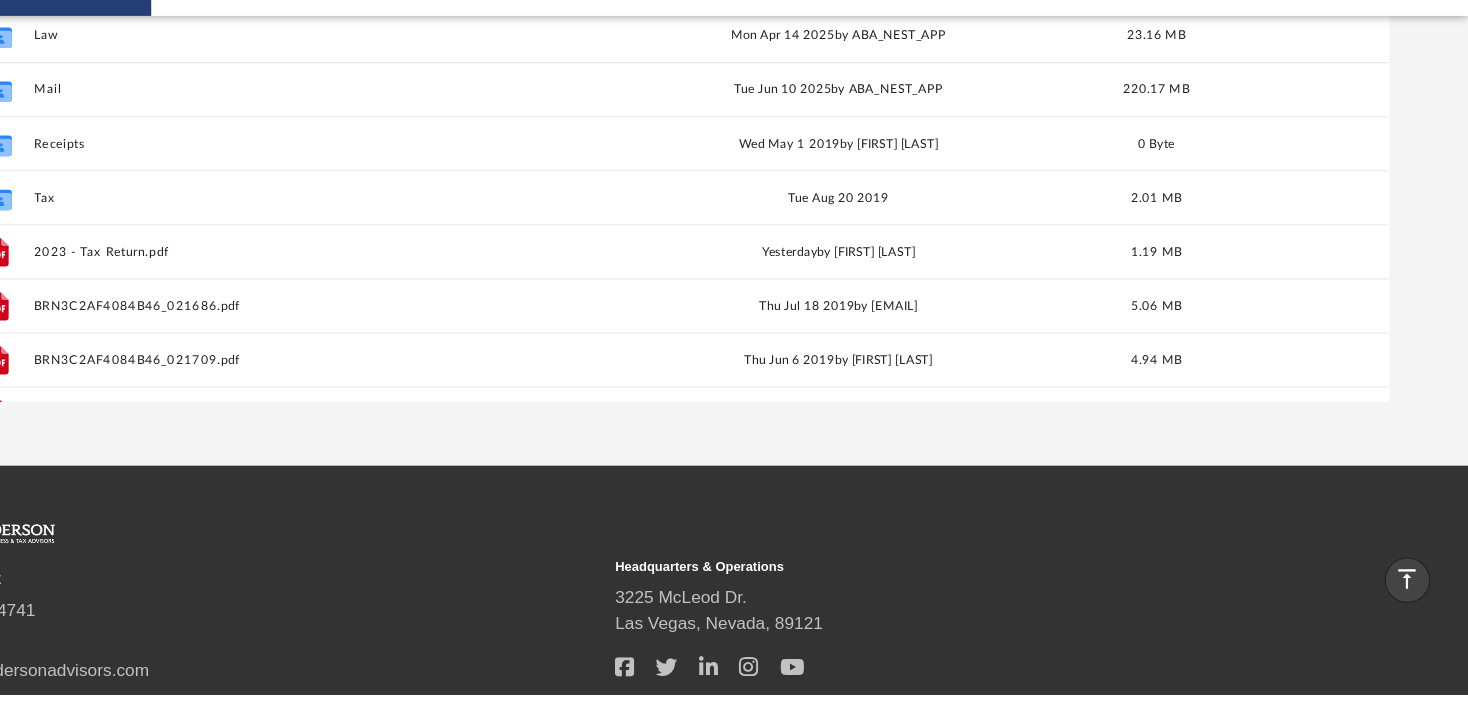 click on "vertical_align_top" at bounding box center [1412, 605] 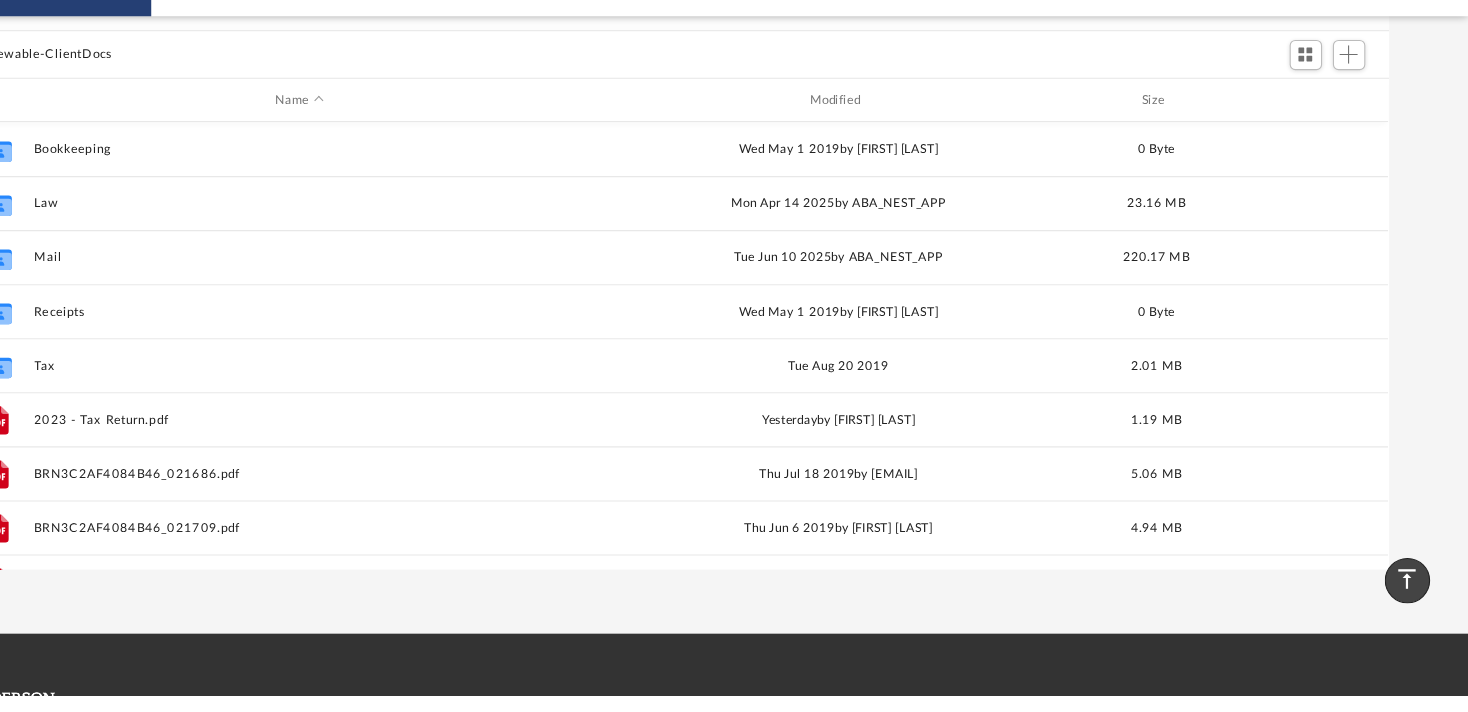 scroll, scrollTop: 0, scrollLeft: 0, axis: both 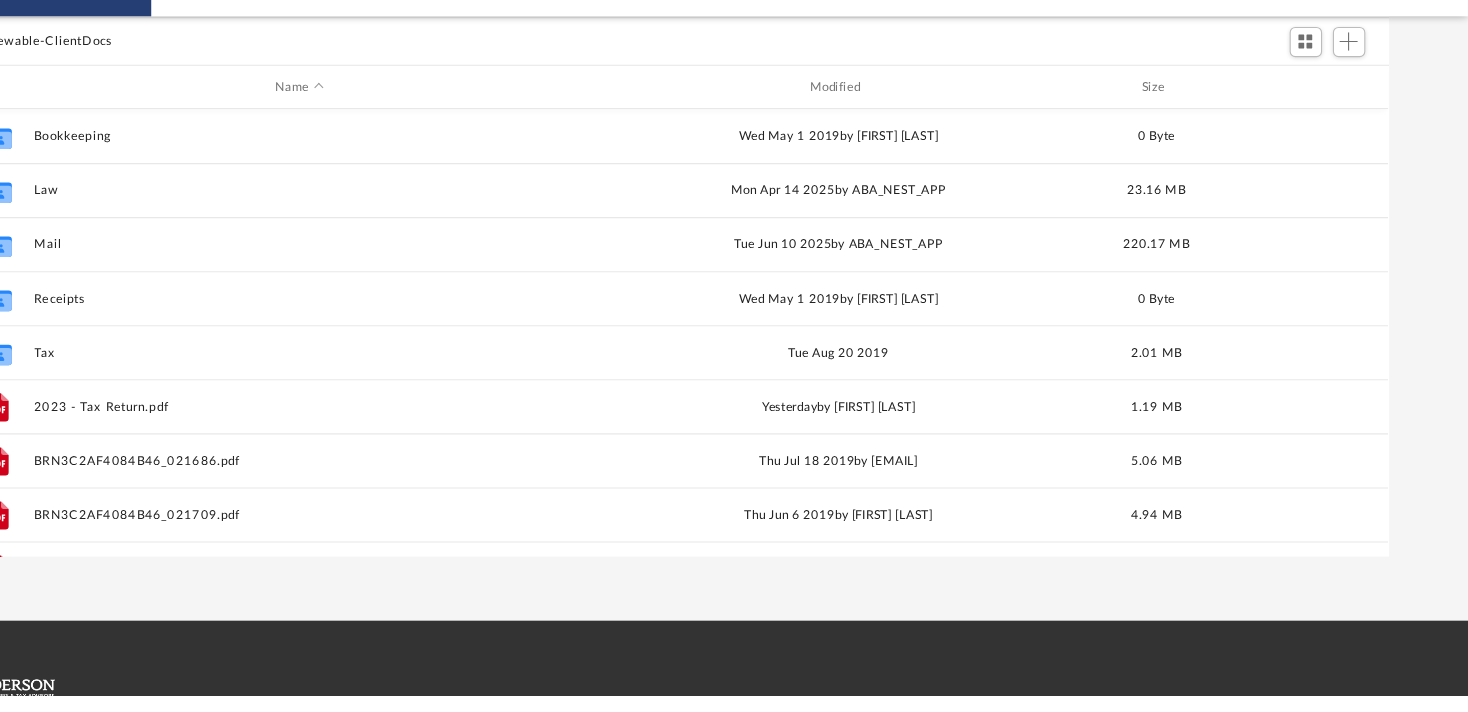 drag, startPoint x: 1476, startPoint y: 717, endPoint x: 1370, endPoint y: 662, distance: 119.419426 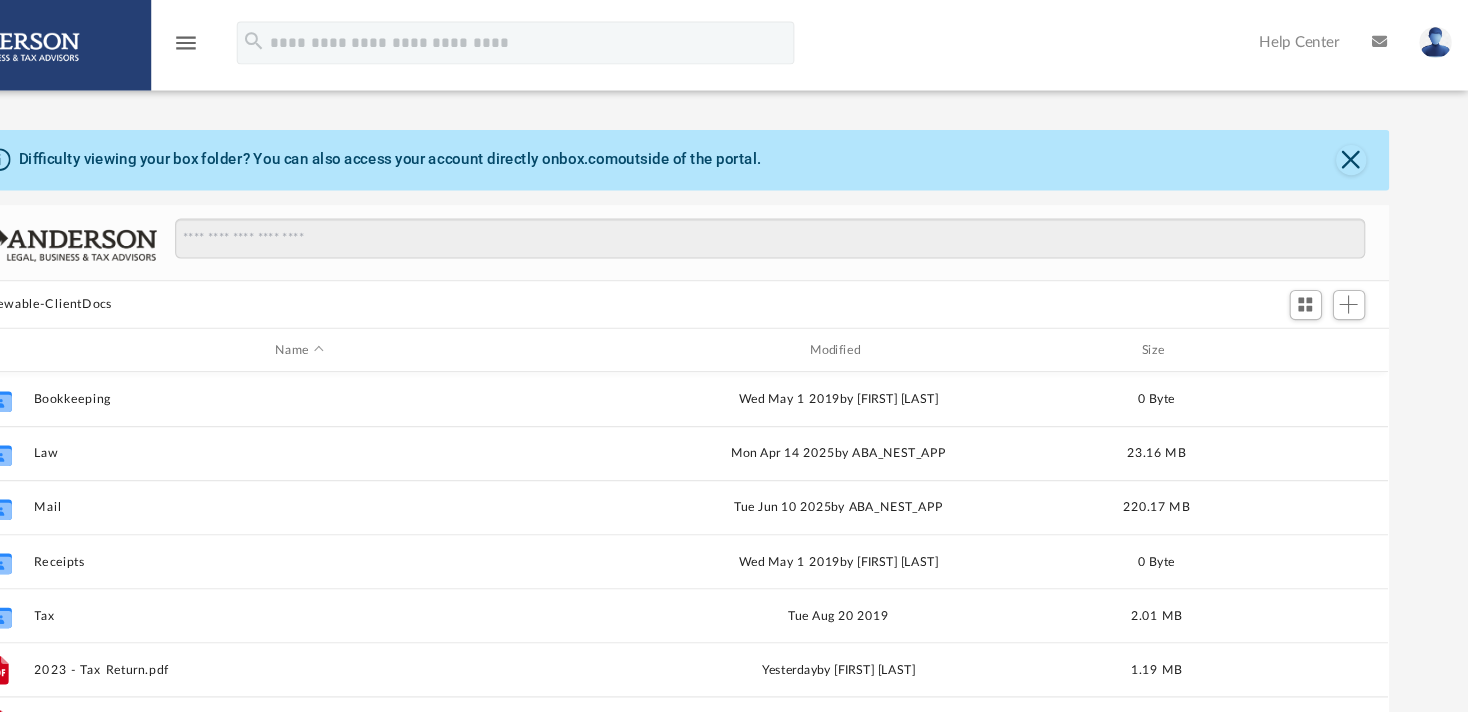 scroll, scrollTop: 0, scrollLeft: 0, axis: both 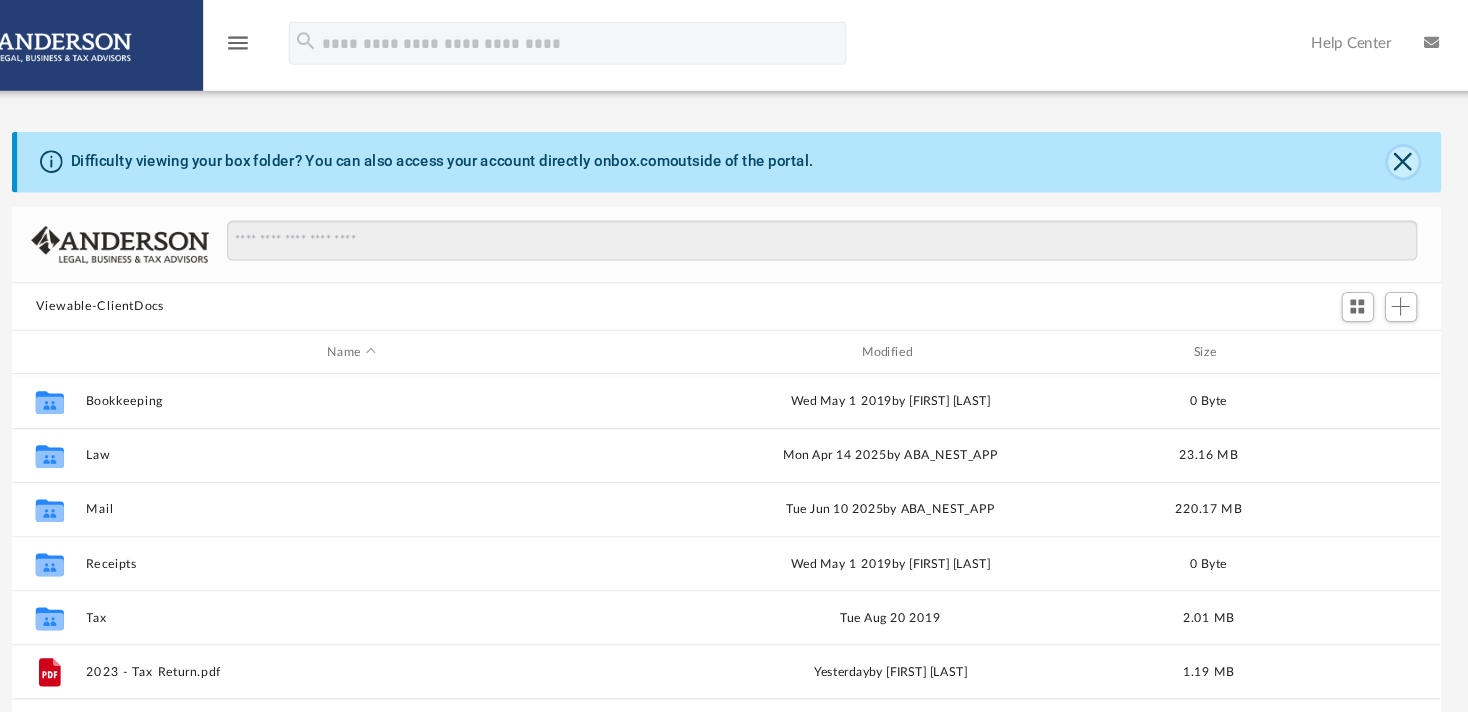 click 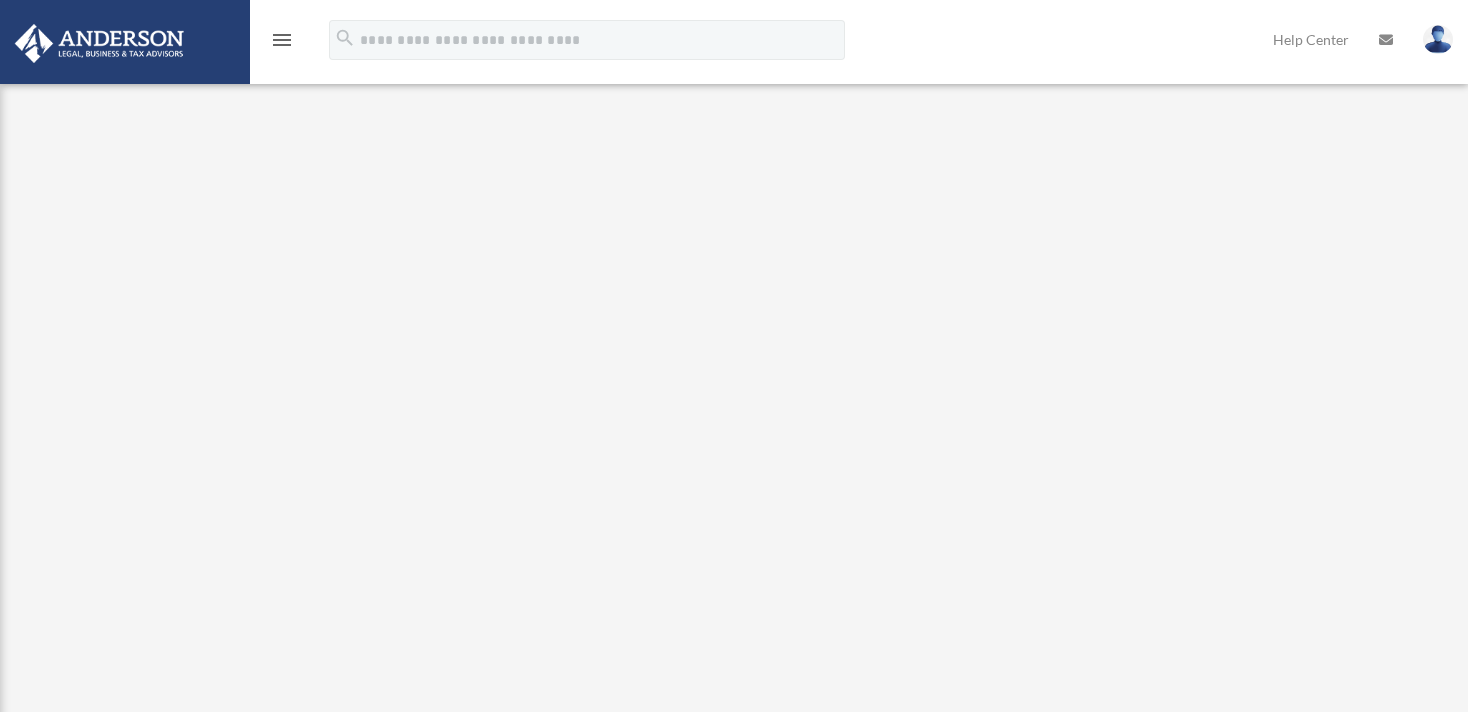 scroll, scrollTop: 0, scrollLeft: 0, axis: both 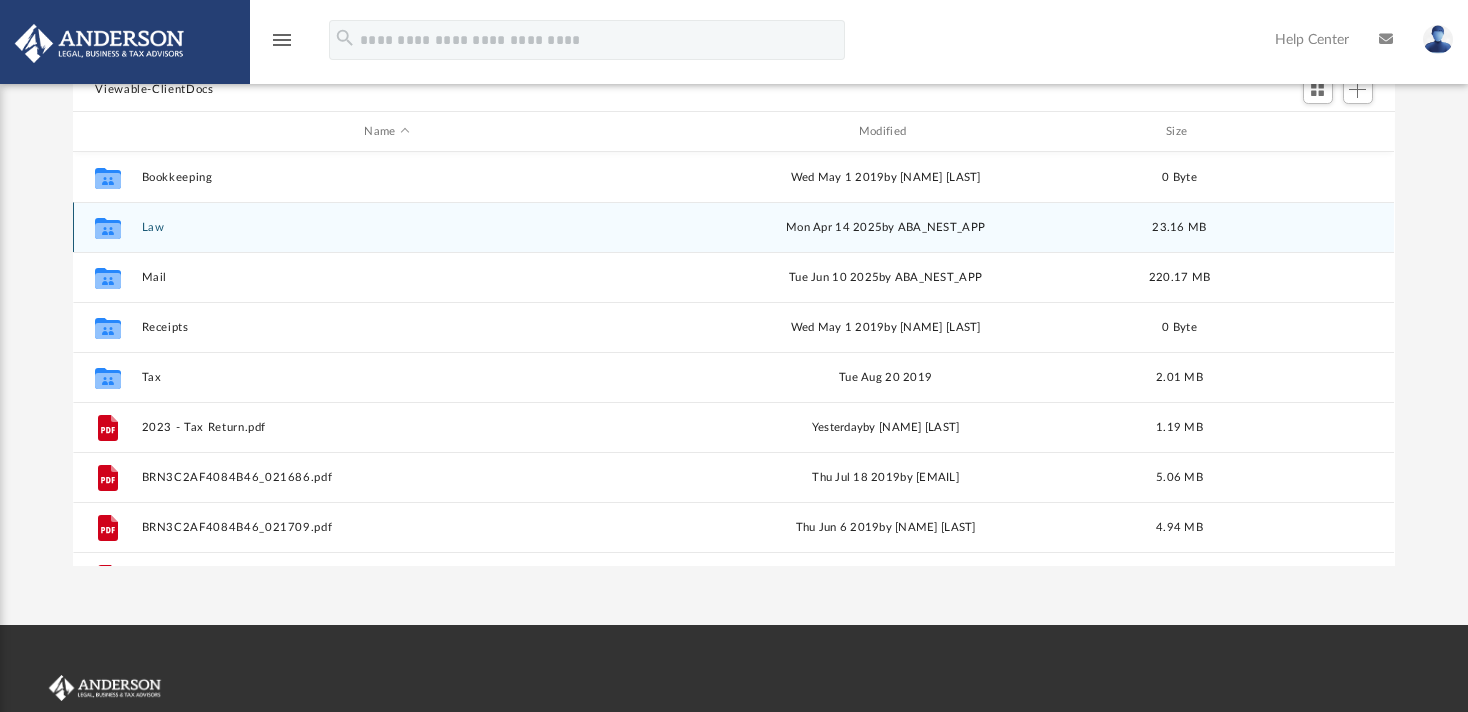 click on "Collaborated Folder Law Mon Apr 14 2025  by ABA_NEST_APP 23.16 MB" at bounding box center [733, 227] 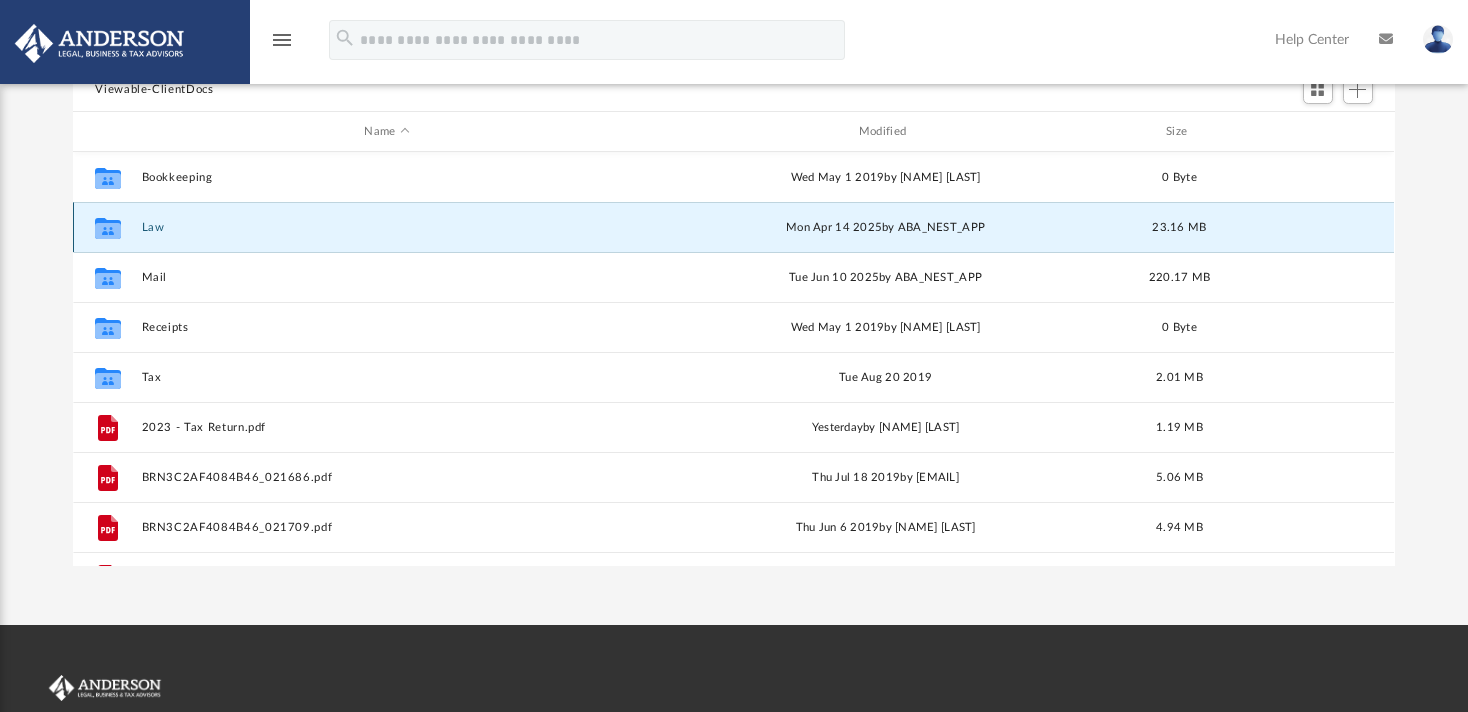 click on "Collaborated Folder Law Mon Apr 14 2025  by ABA_NEST_APP 23.16 MB" at bounding box center (733, 227) 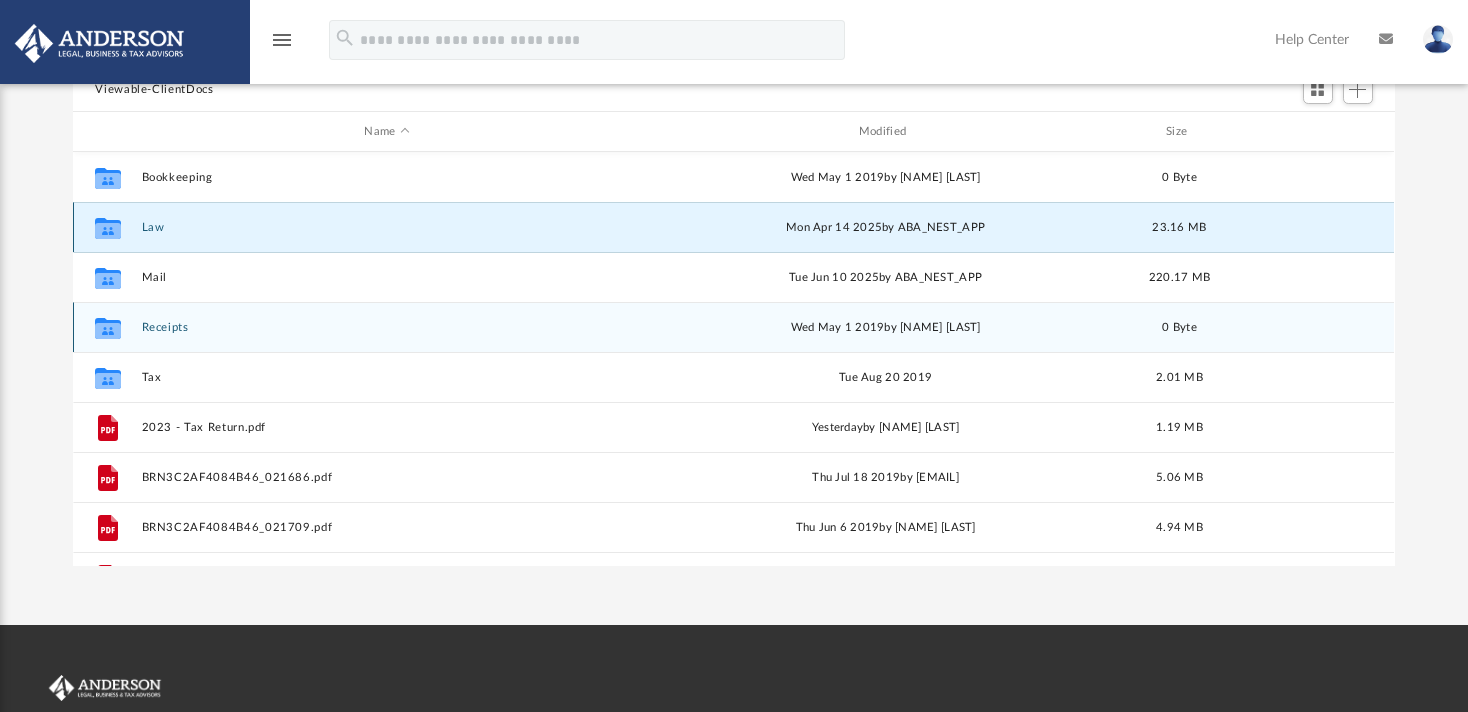 scroll, scrollTop: 24, scrollLeft: 0, axis: vertical 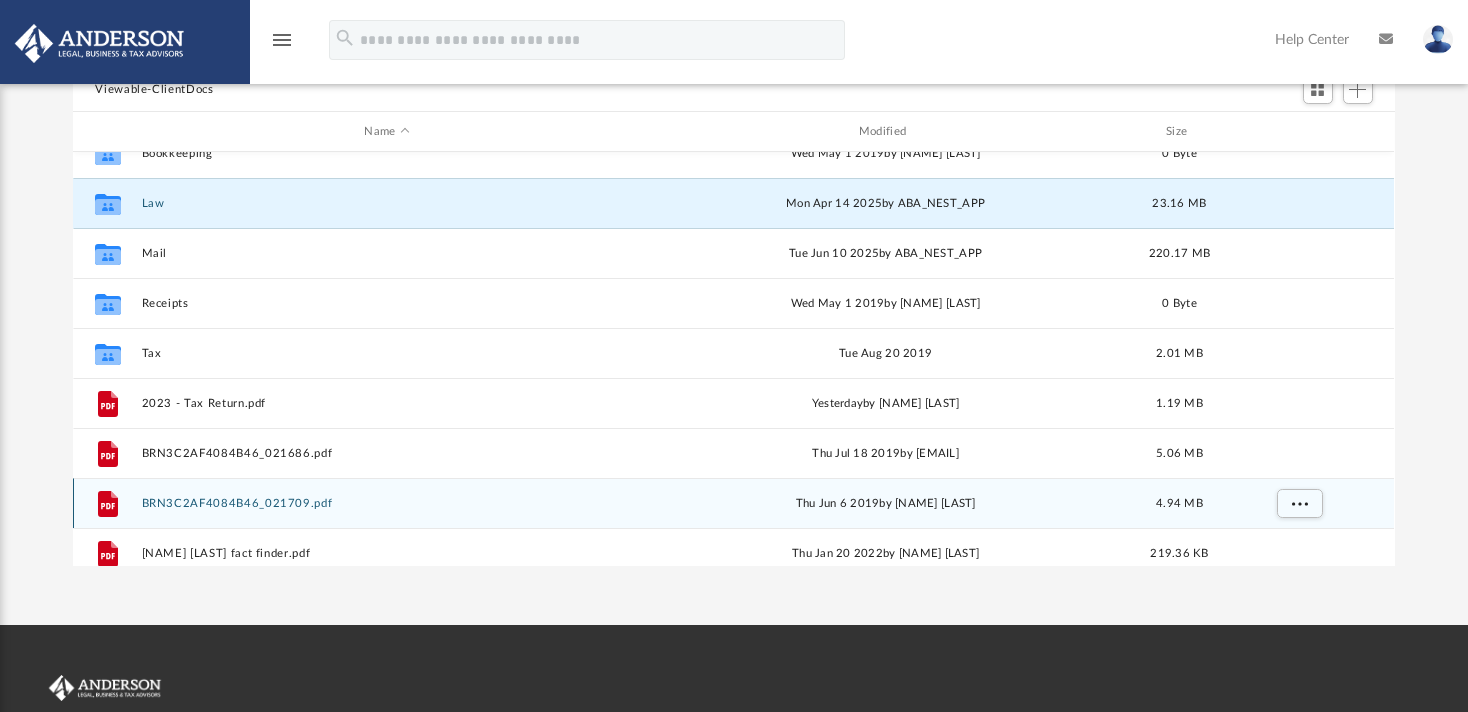 click on "File BRN3C2AF4084B46_021709.pdf Thu Jun 6 2019  by Hermina Certeza 4.94 MB" at bounding box center (733, 503) 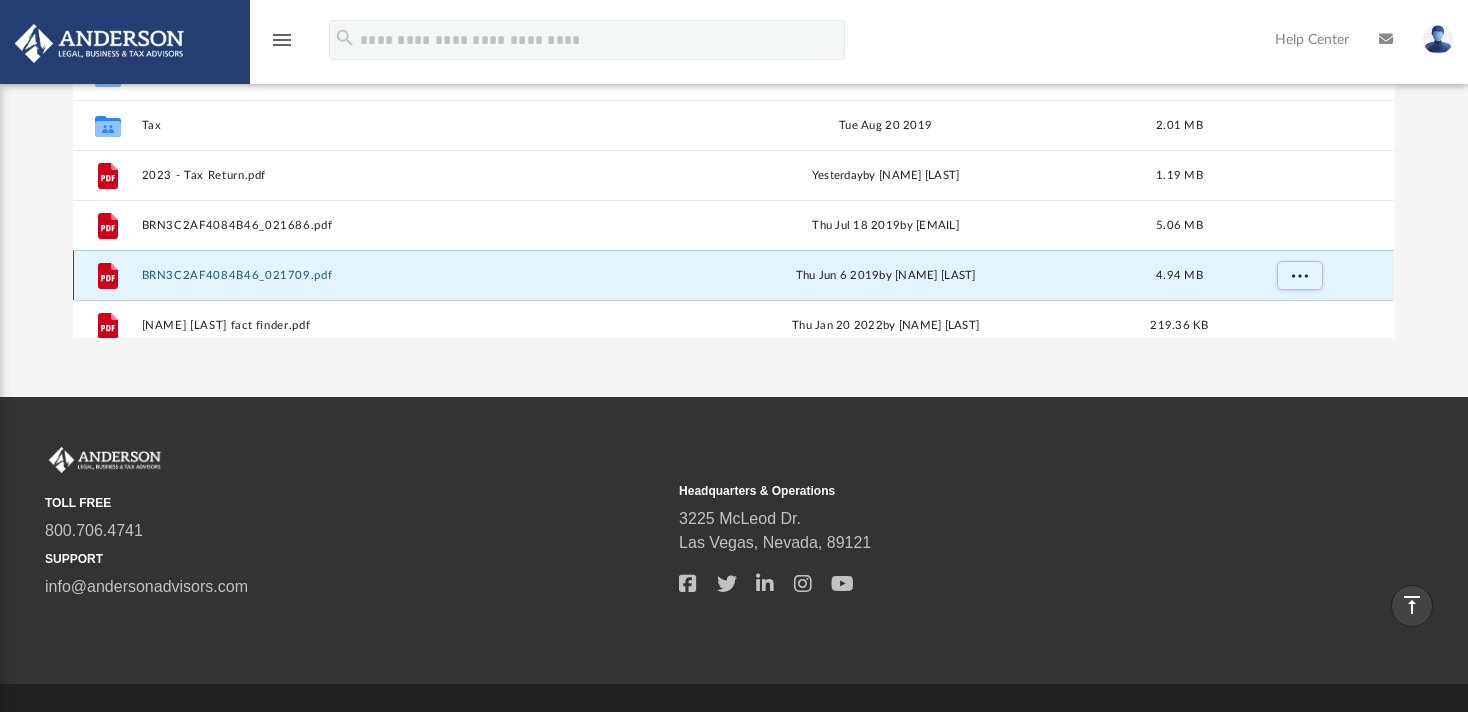 scroll, scrollTop: 464, scrollLeft: 0, axis: vertical 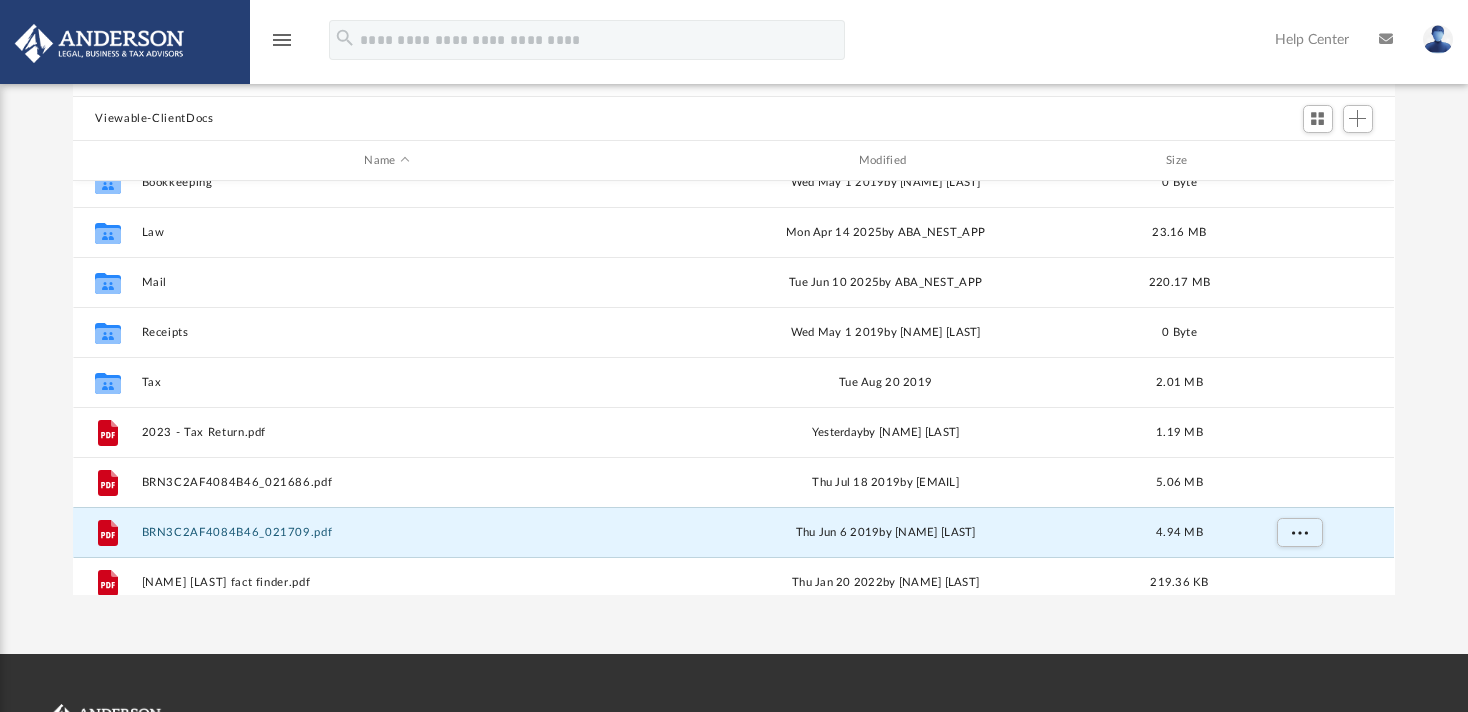 click at bounding box center (1438, 39) 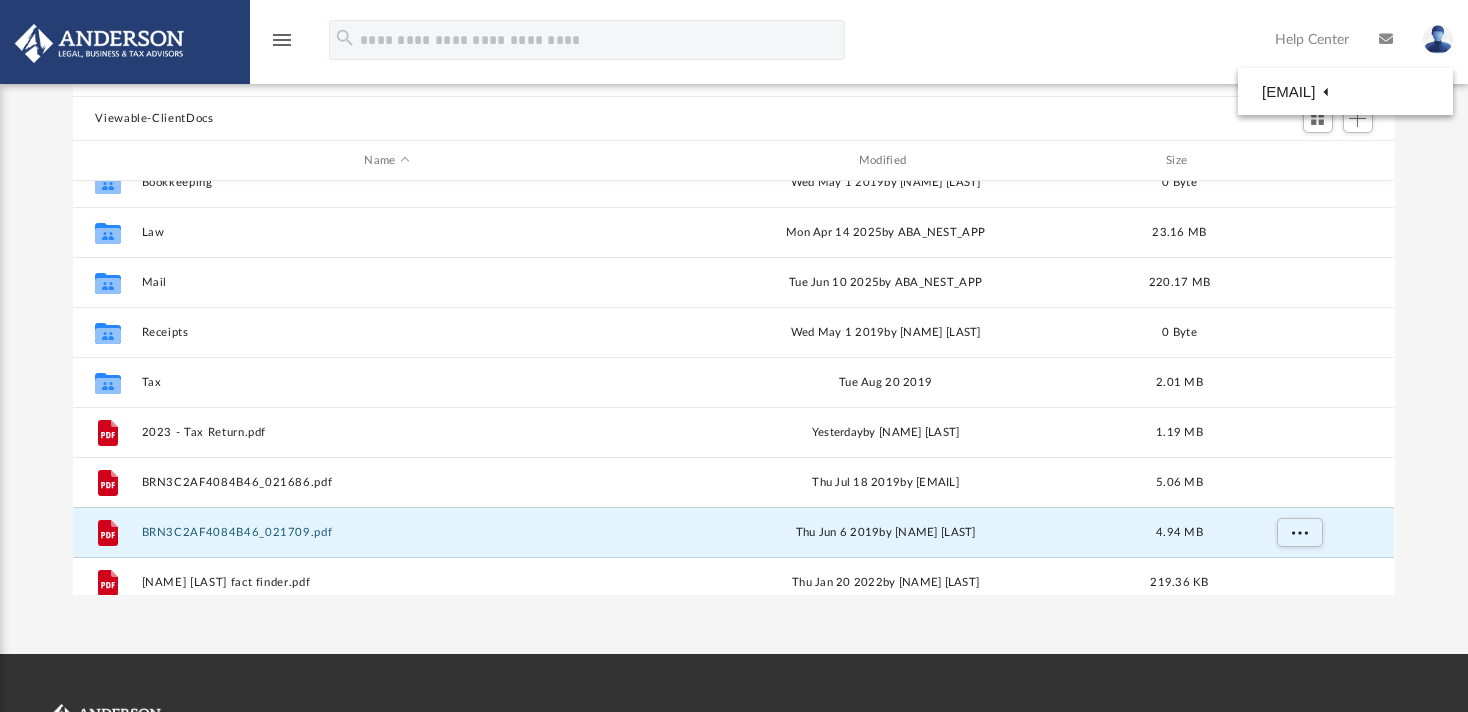 click on "Viewable-ClientDocs" at bounding box center [733, 119] 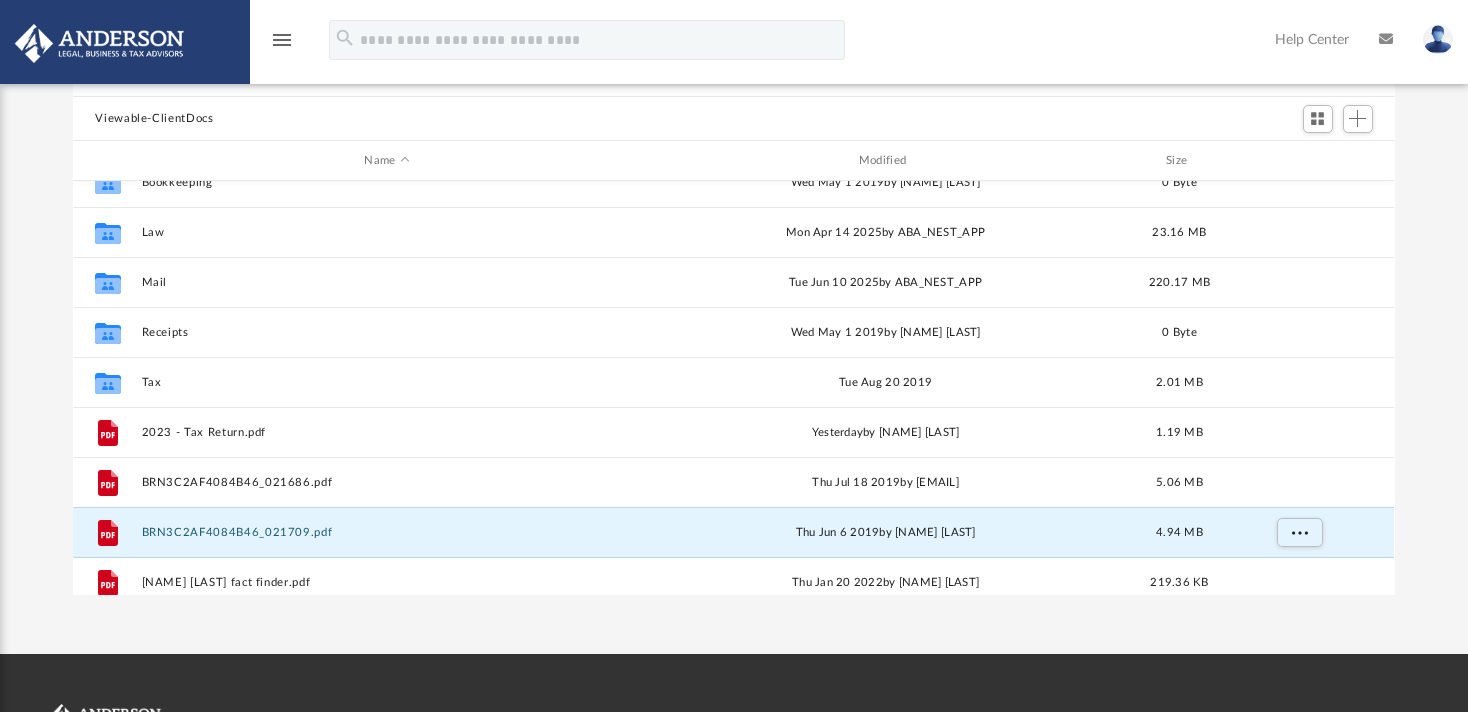 click on "Viewable-ClientDocs" at bounding box center (733, 119) 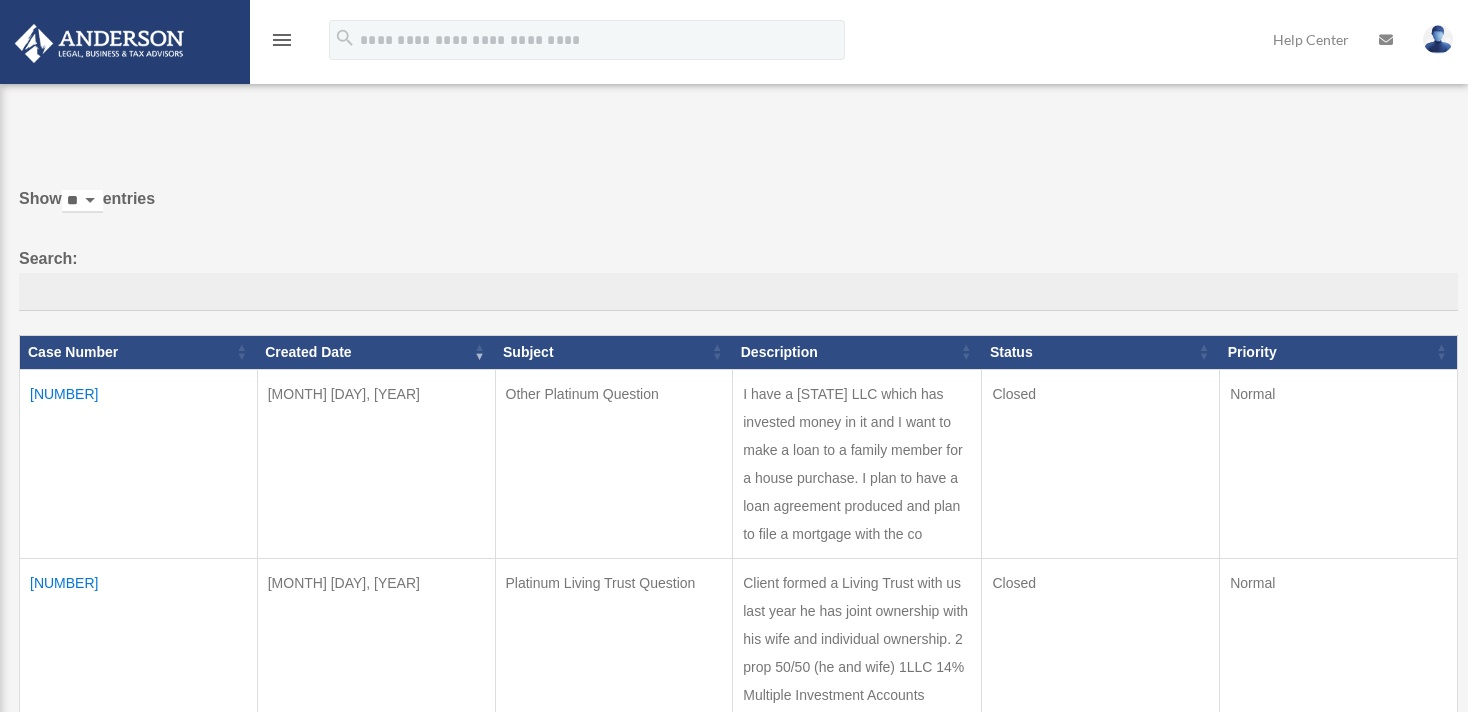 scroll, scrollTop: 0, scrollLeft: 0, axis: both 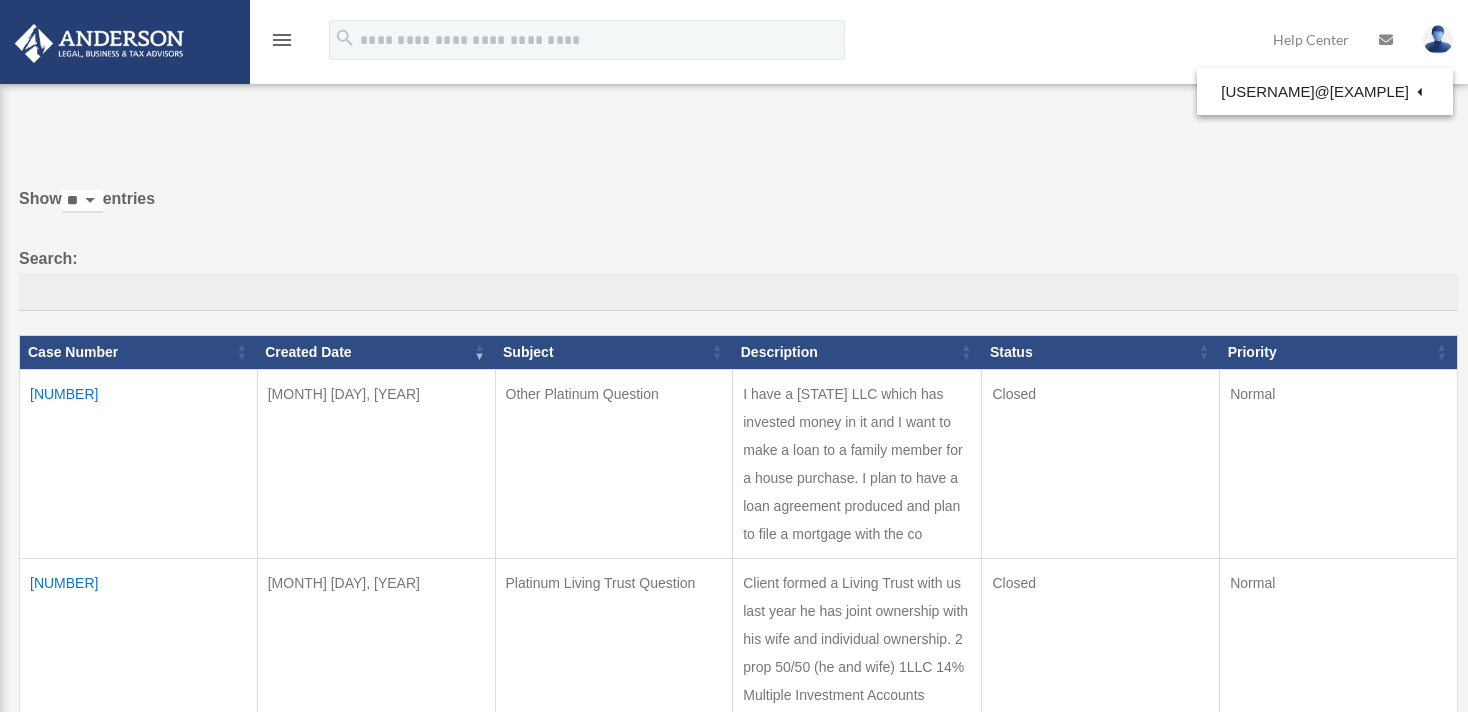 click on "Do you really want to log out?
Yes
No
Show  ** ** ** ***  entries Search:
Case Number Created Date Subject Description Status Priority
00597226
Apr 09, 2024
Other Platinum Question
Closed
1" at bounding box center [731, 460] 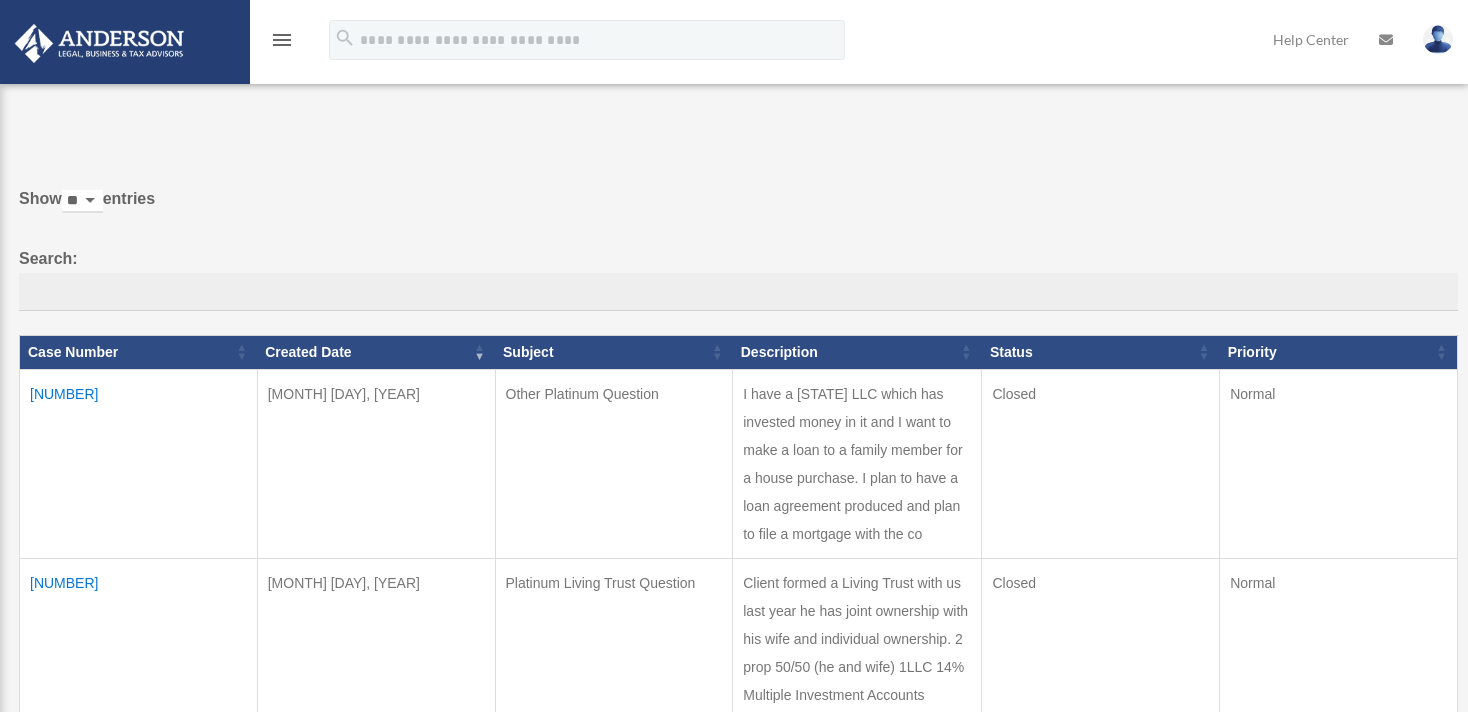 click at bounding box center (1386, 40) 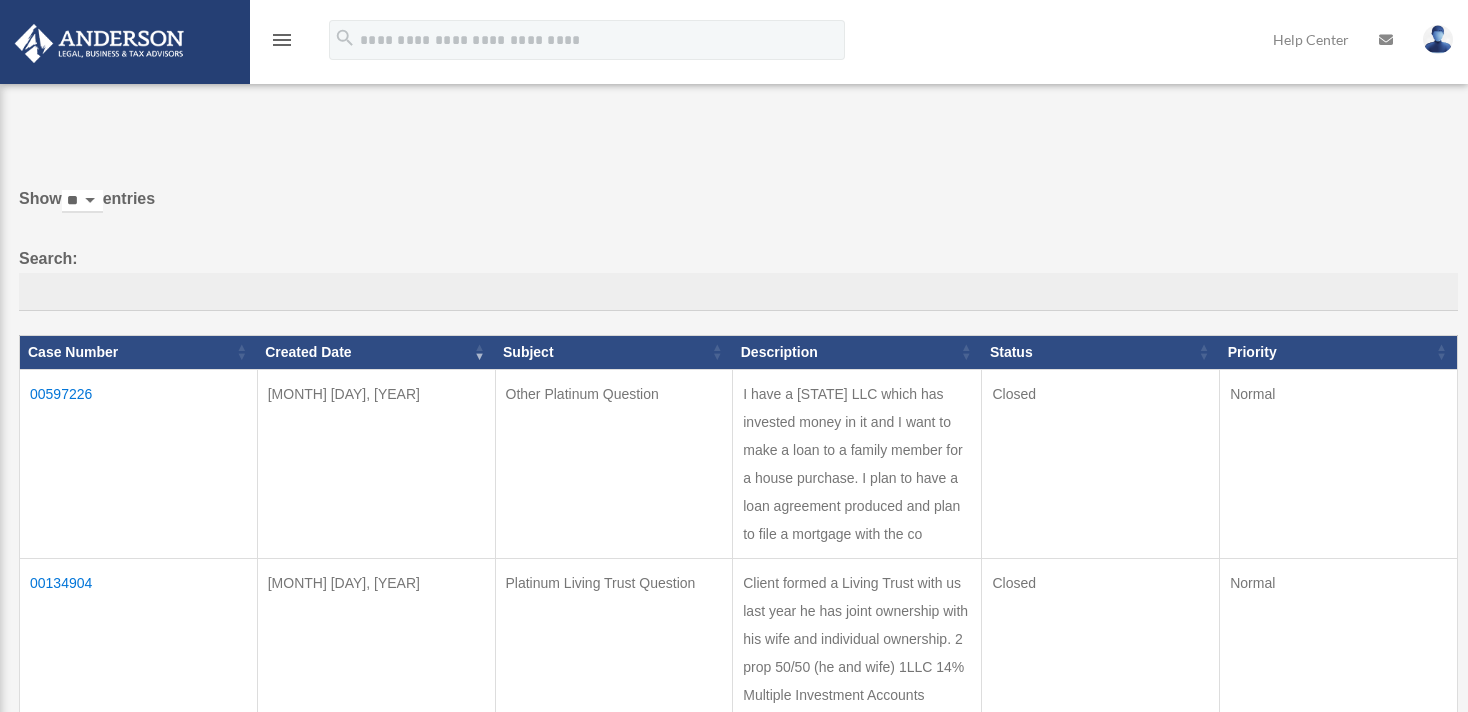 scroll, scrollTop: 0, scrollLeft: 0, axis: both 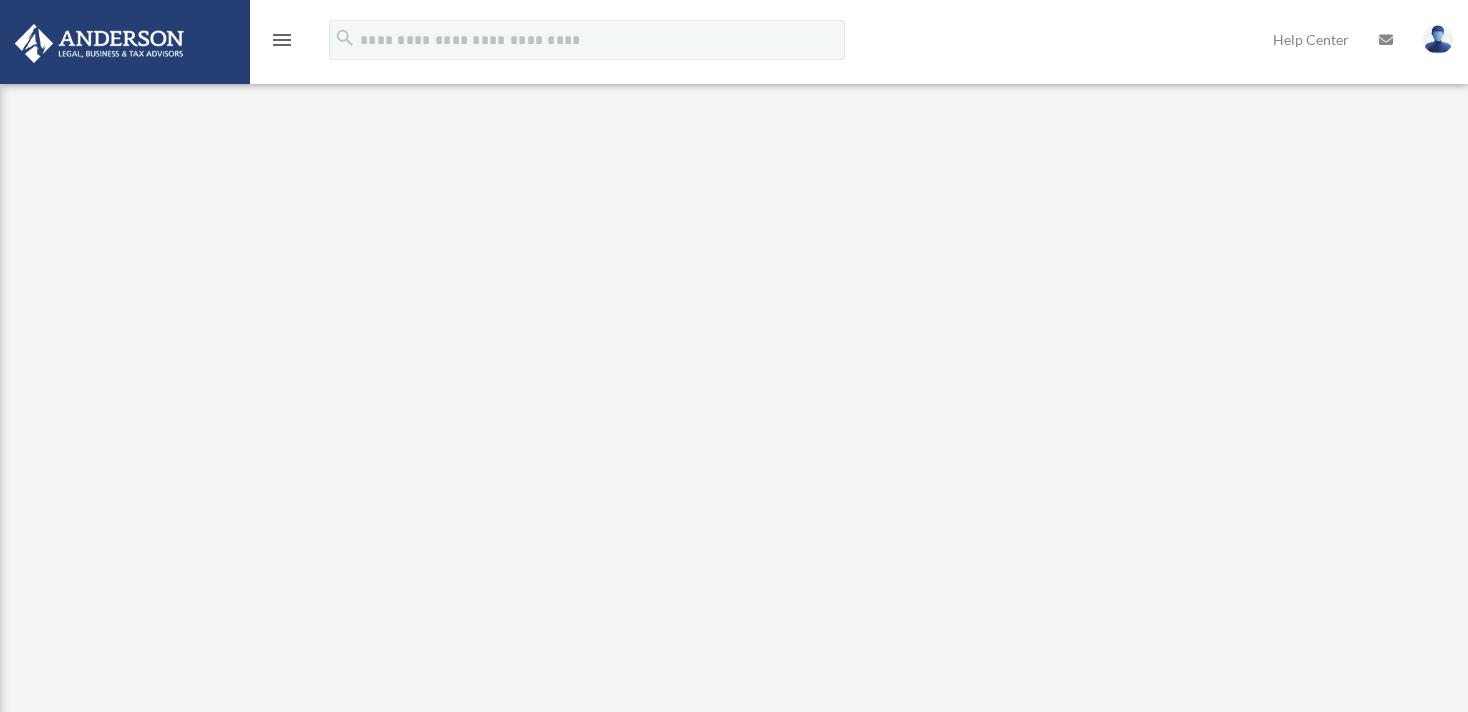 click on "menu" at bounding box center (282, 40) 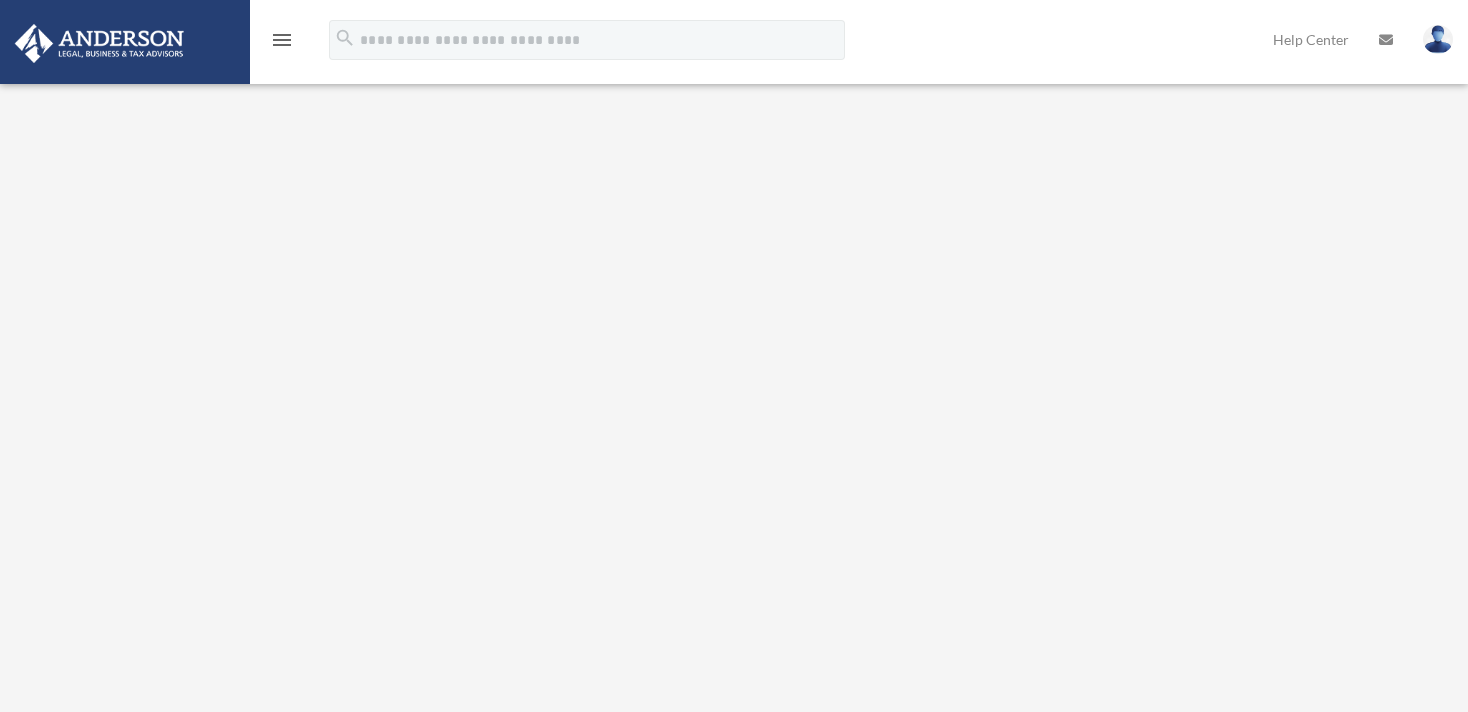 click on "menu" at bounding box center (282, 40) 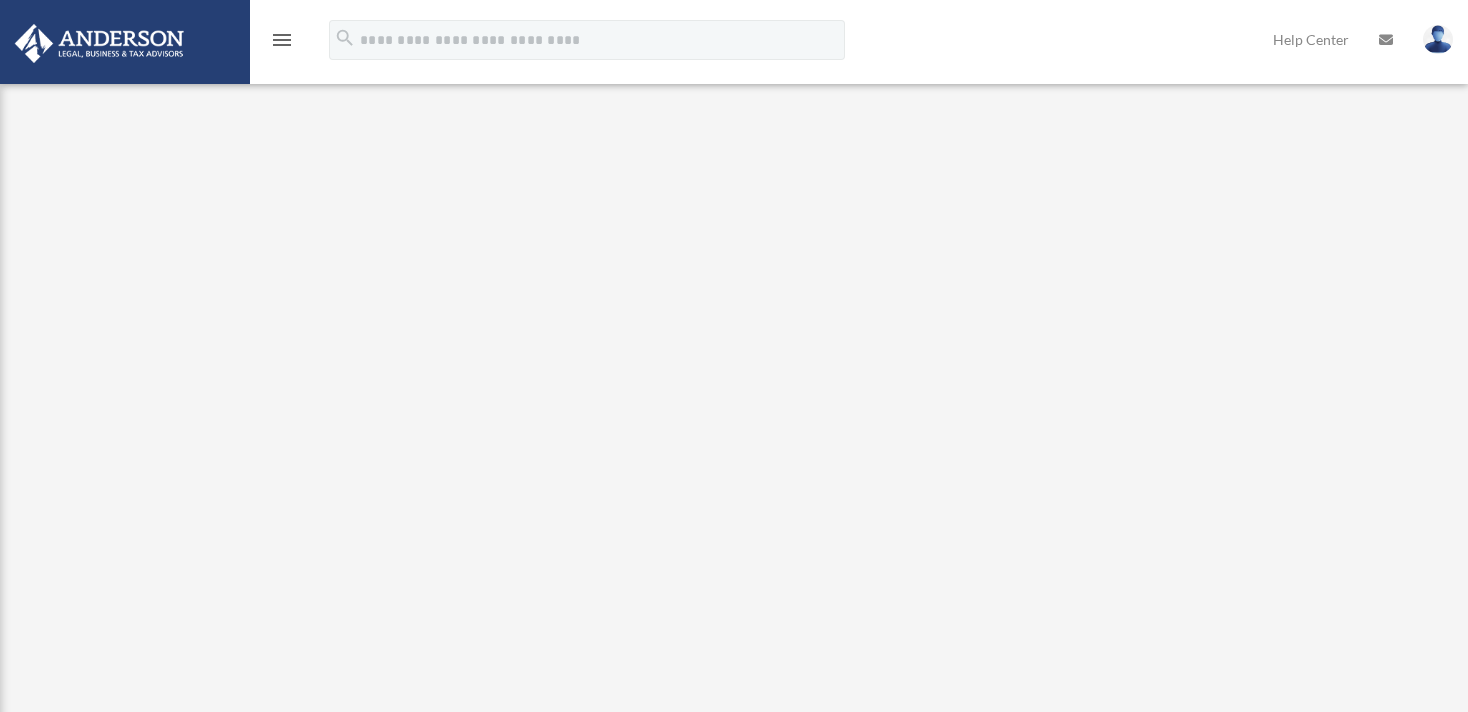 click on "menu" at bounding box center (282, 40) 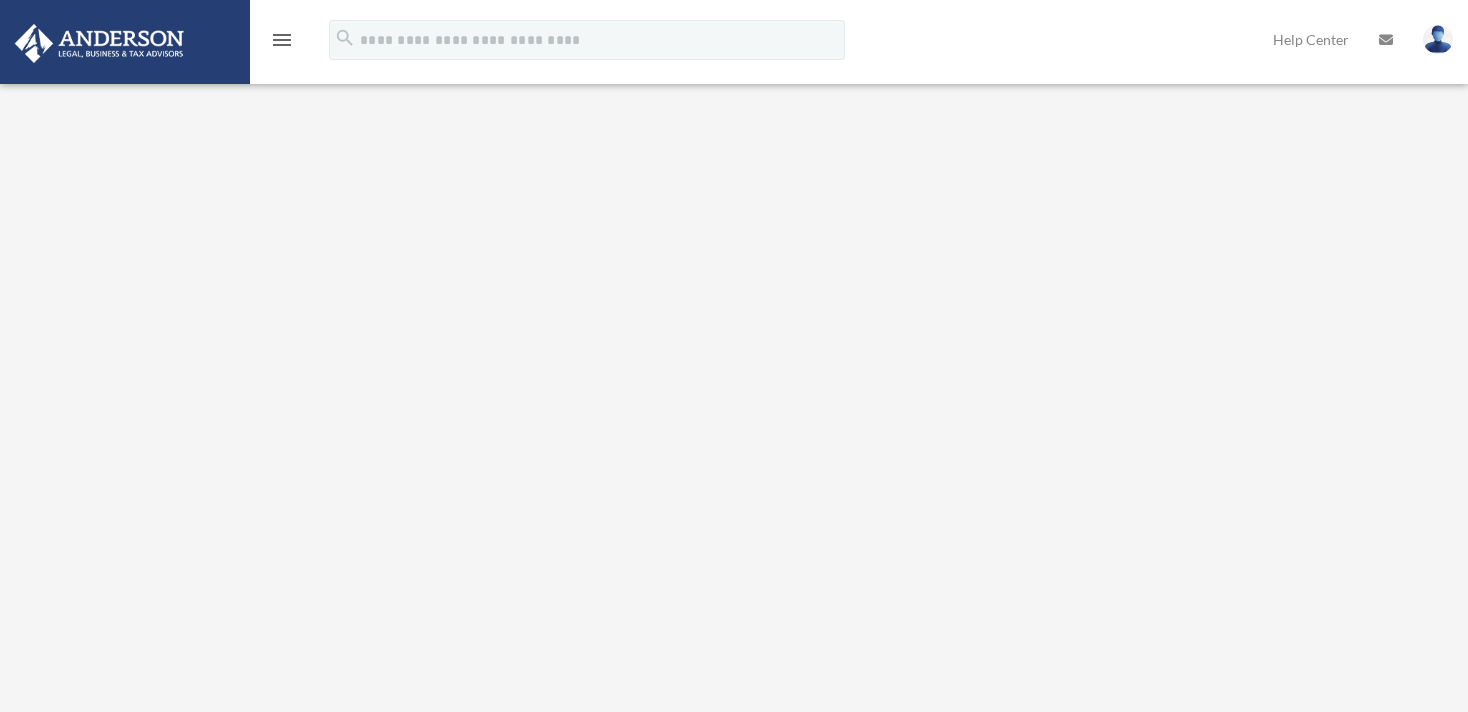click on "menu" at bounding box center (282, 40) 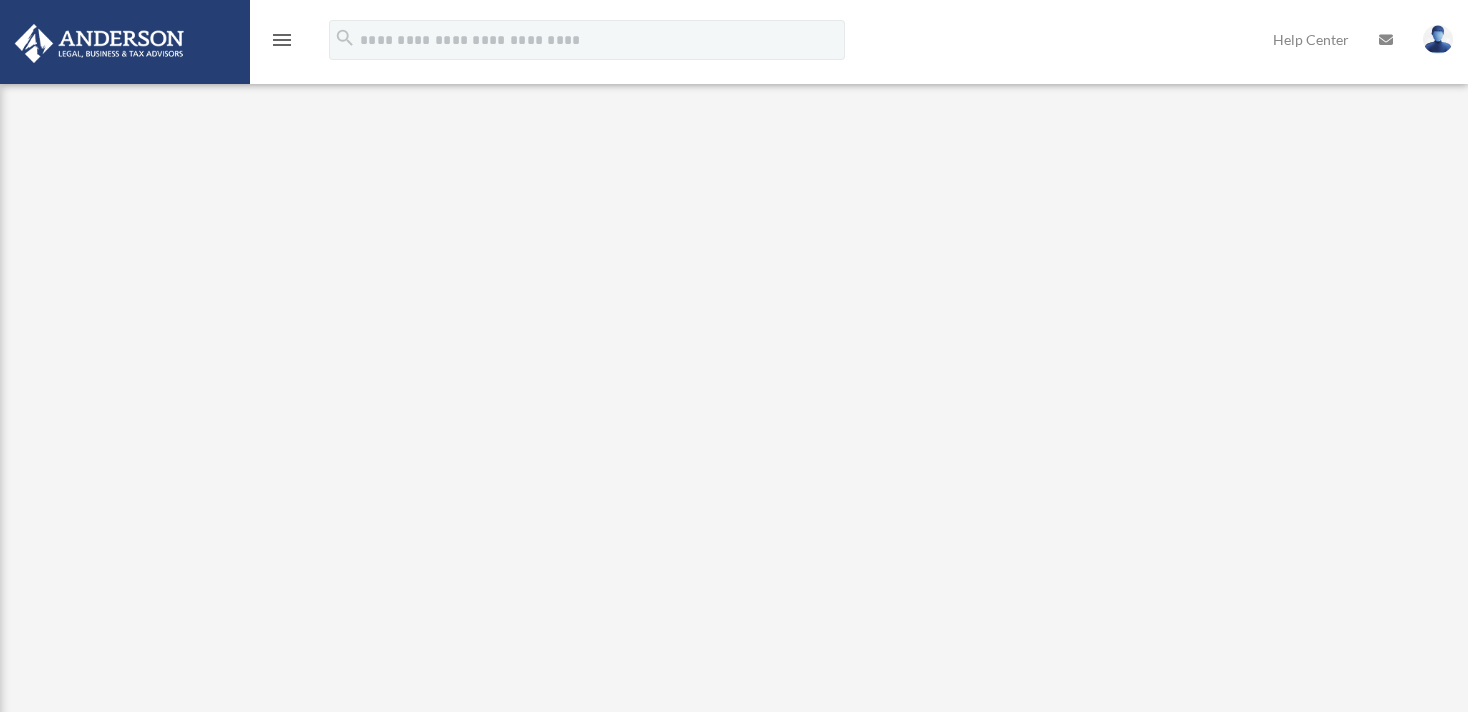 click on "menu" at bounding box center [282, 40] 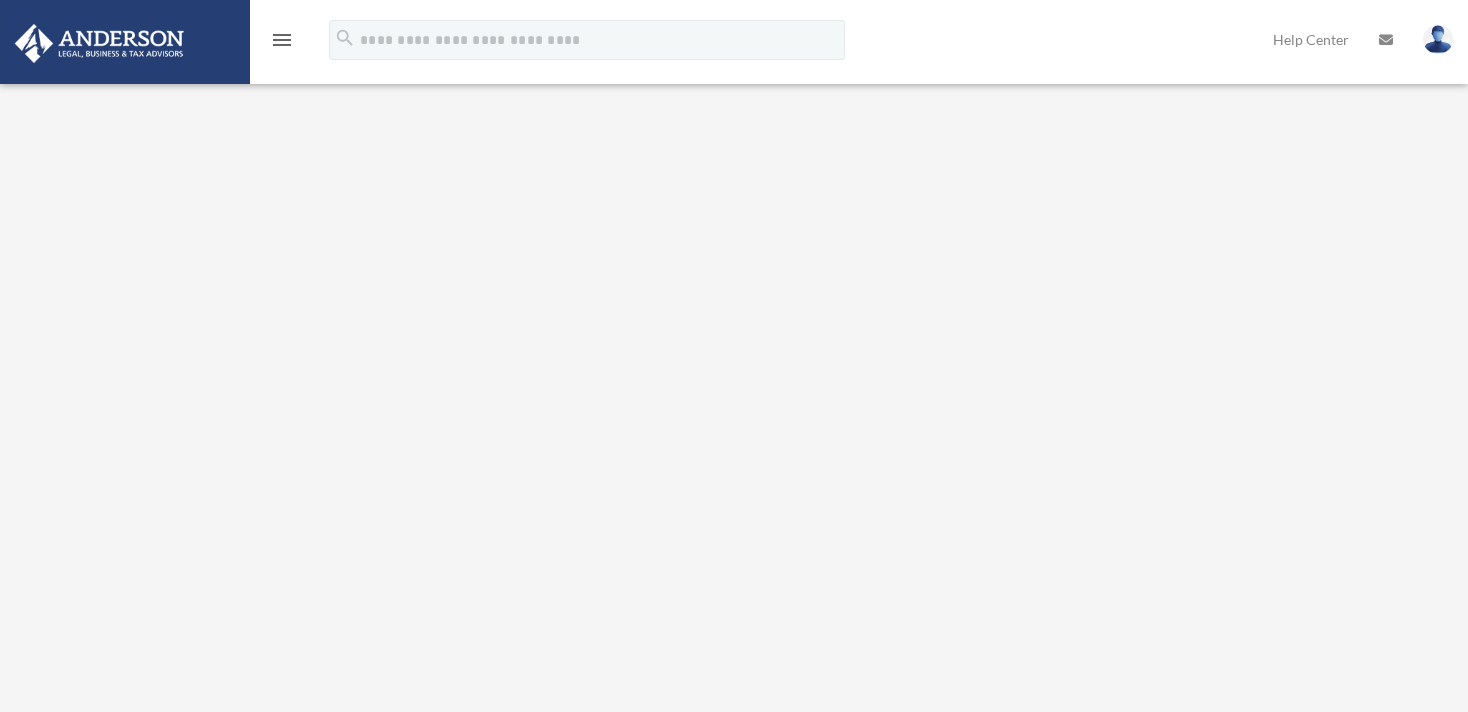 click on "menu" at bounding box center [282, 40] 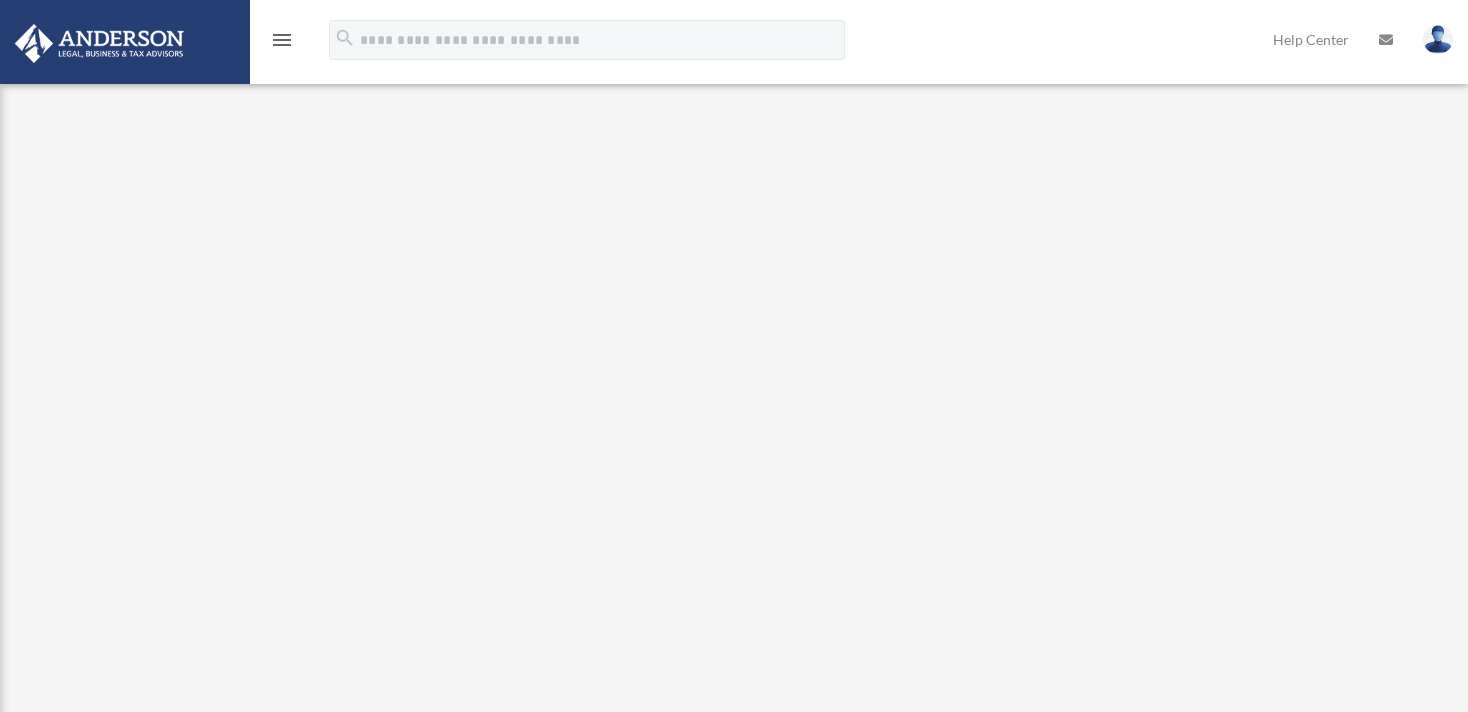 click on "Platinum Walkthrough
date_range
Published on 			 Last updated [MONTH] [DAY], [YEAR] [MONTH] [DAY], [YEAR]  by  [USERNAME]
[USERNAME]
Anderson Advisors Platinum Portal
https://platinumportal.andersonadvisors.com/wp-content/uploads/2021/01/aba-253-logo-white.png
<span data-mce-type="bookmark" style="display: inline-block; width: 0px; overflow: hidden; line-height: 0;" class="mce_SELRES_start"></span>" at bounding box center (734, 454) 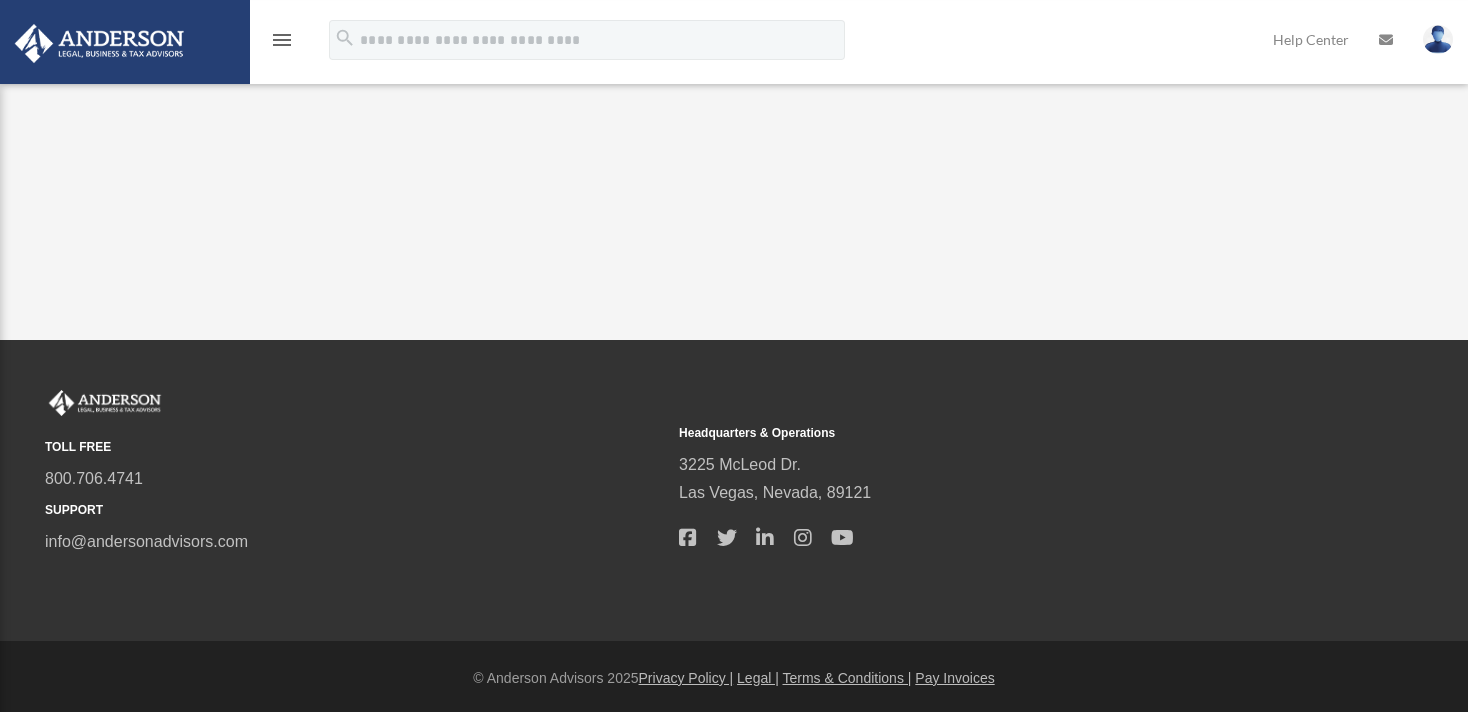 scroll, scrollTop: 548, scrollLeft: 0, axis: vertical 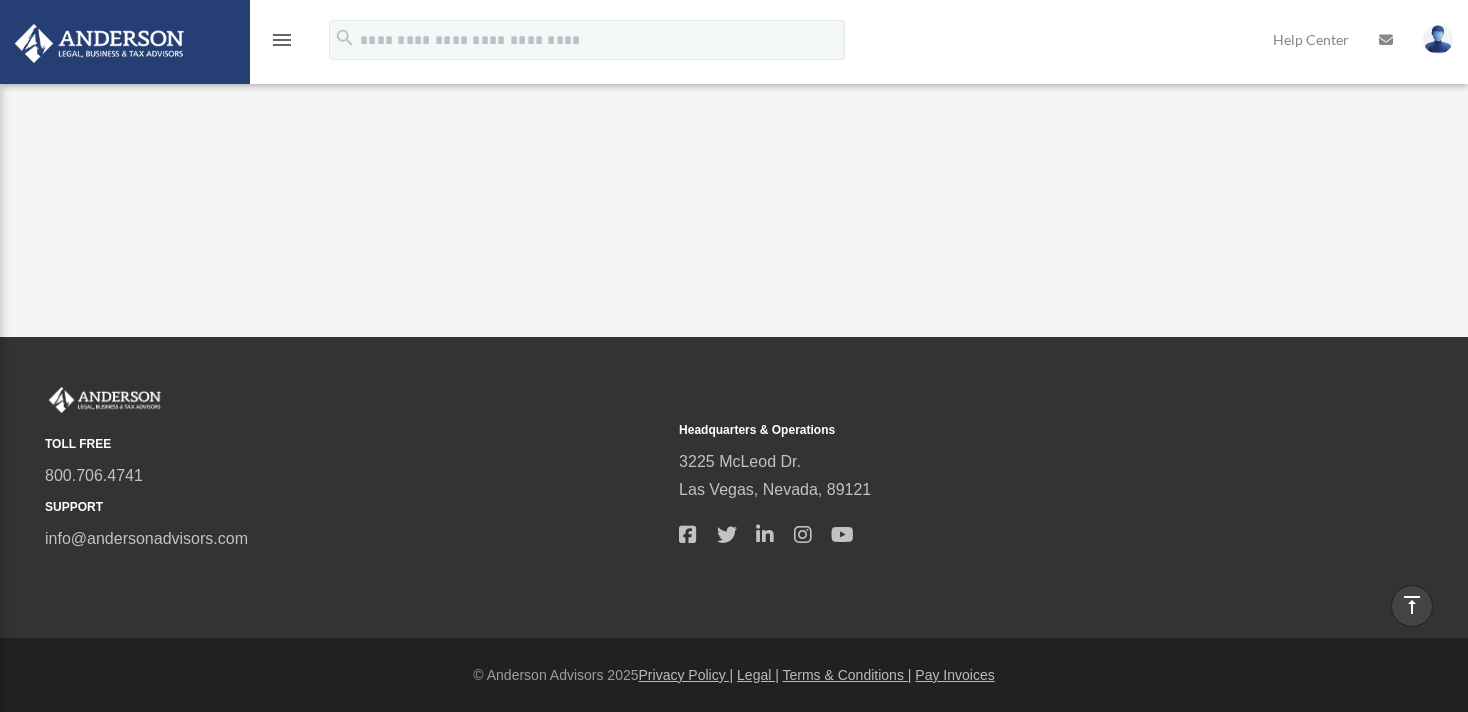 click on "vertical_align_top" at bounding box center [1412, 605] 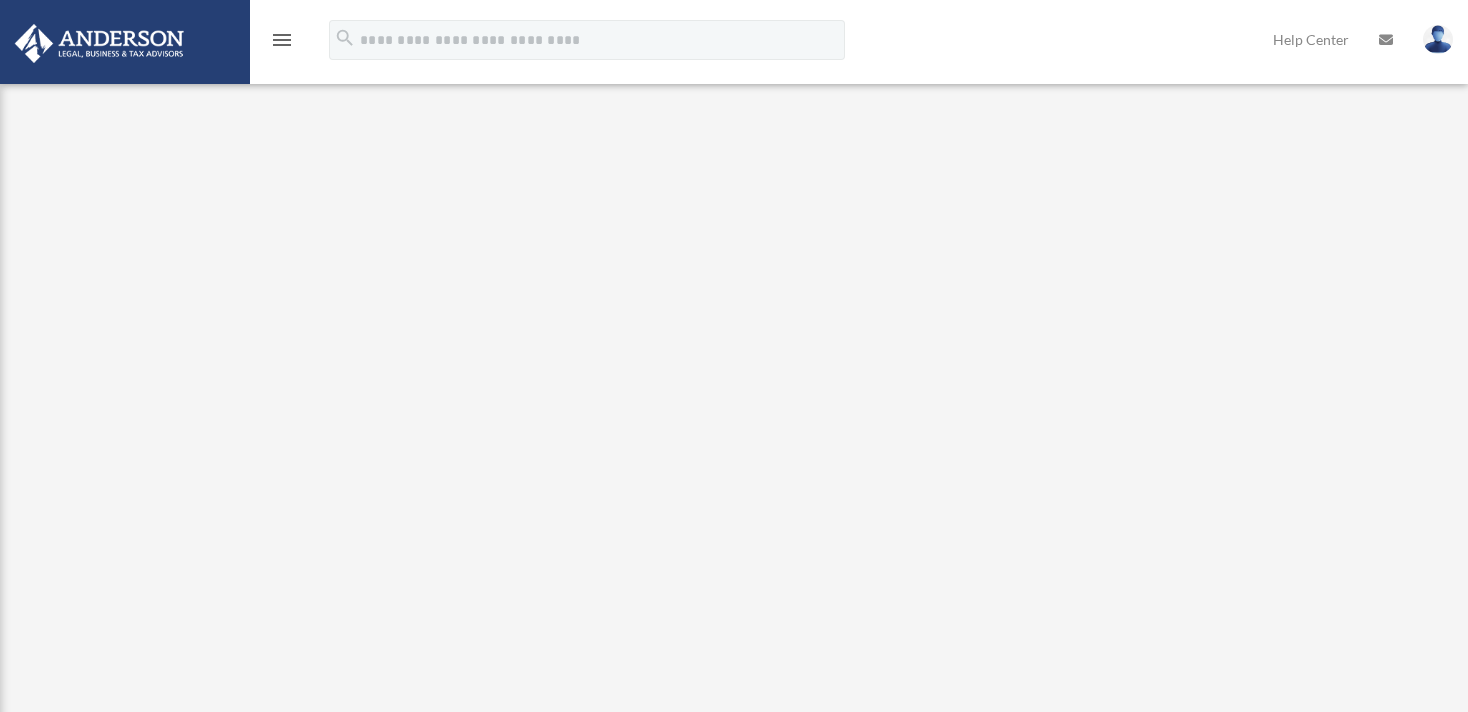 click on "menu" at bounding box center [282, 40] 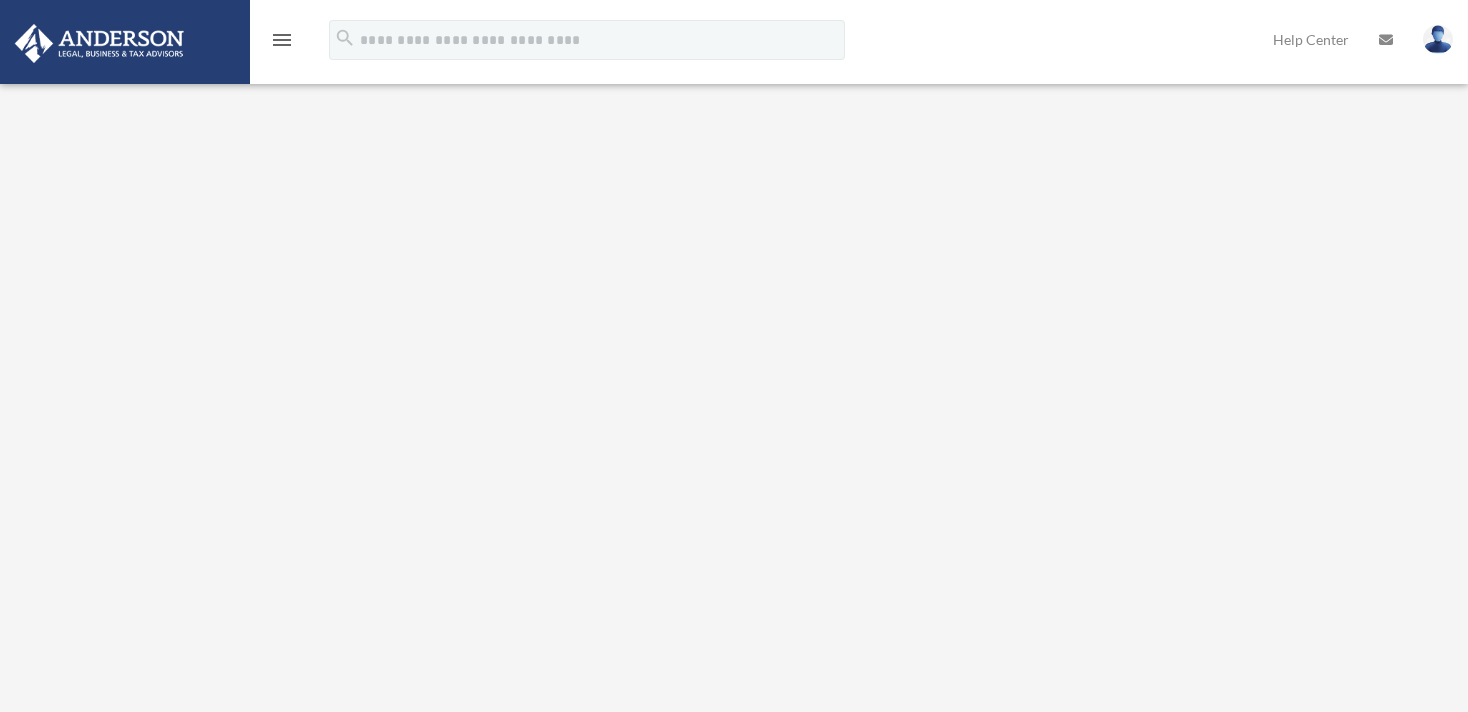 click at bounding box center (124, 41) 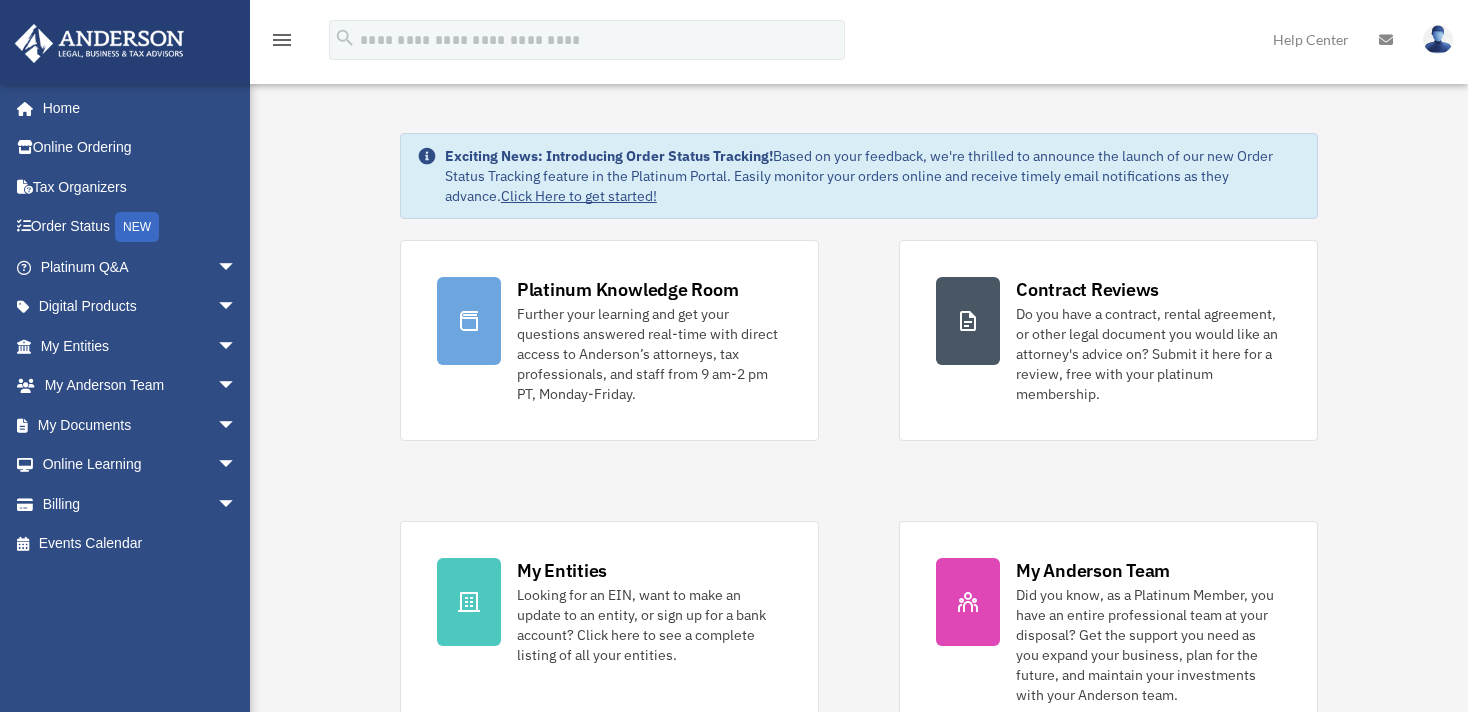 scroll, scrollTop: 0, scrollLeft: 0, axis: both 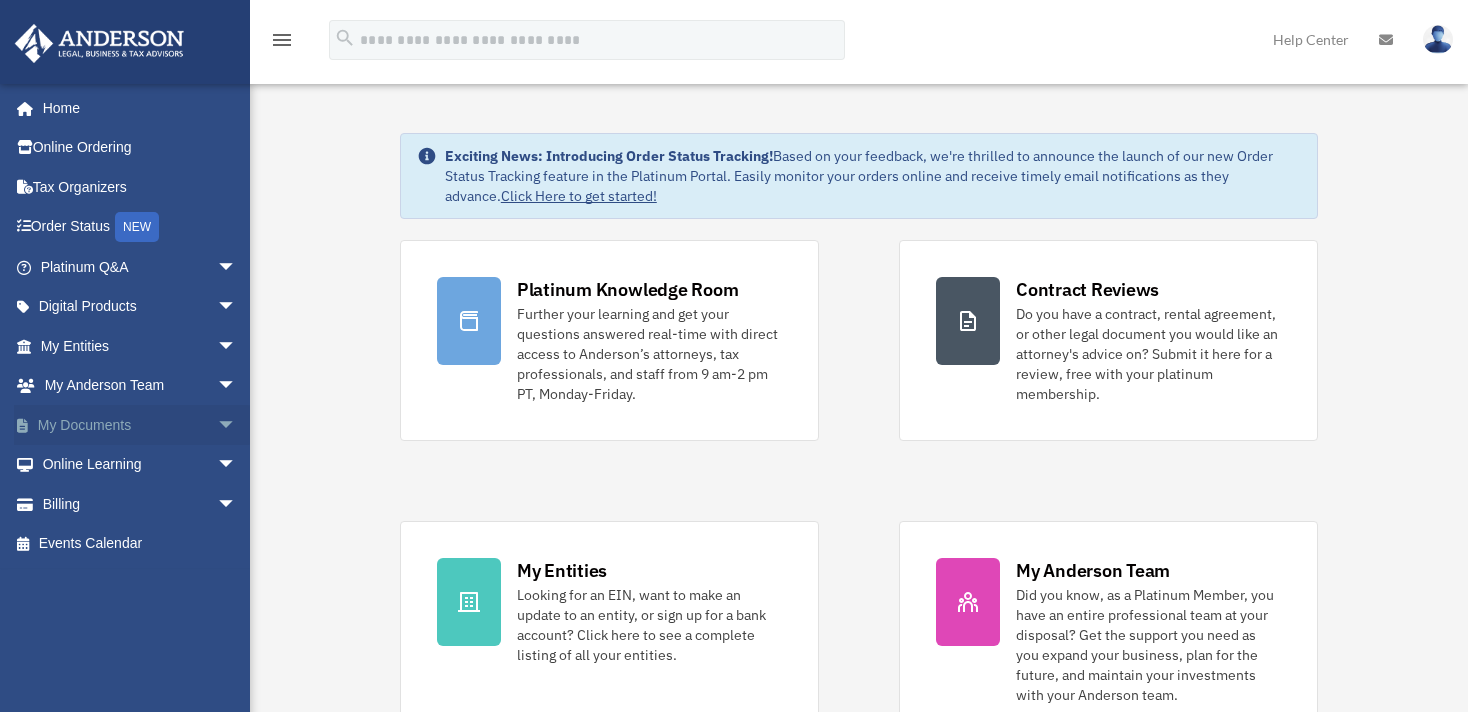 click on "arrow_drop_down" at bounding box center (237, 425) 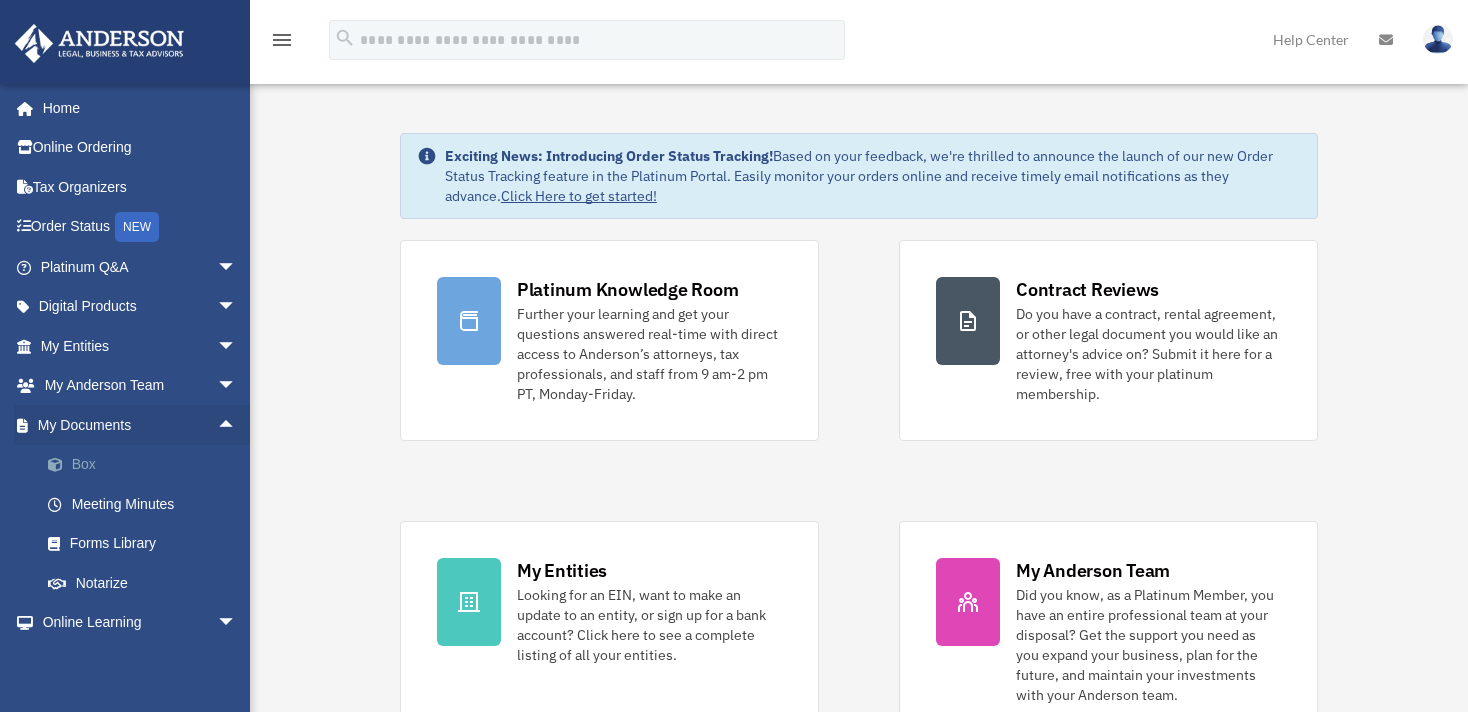 click on "Box" at bounding box center [147, 465] 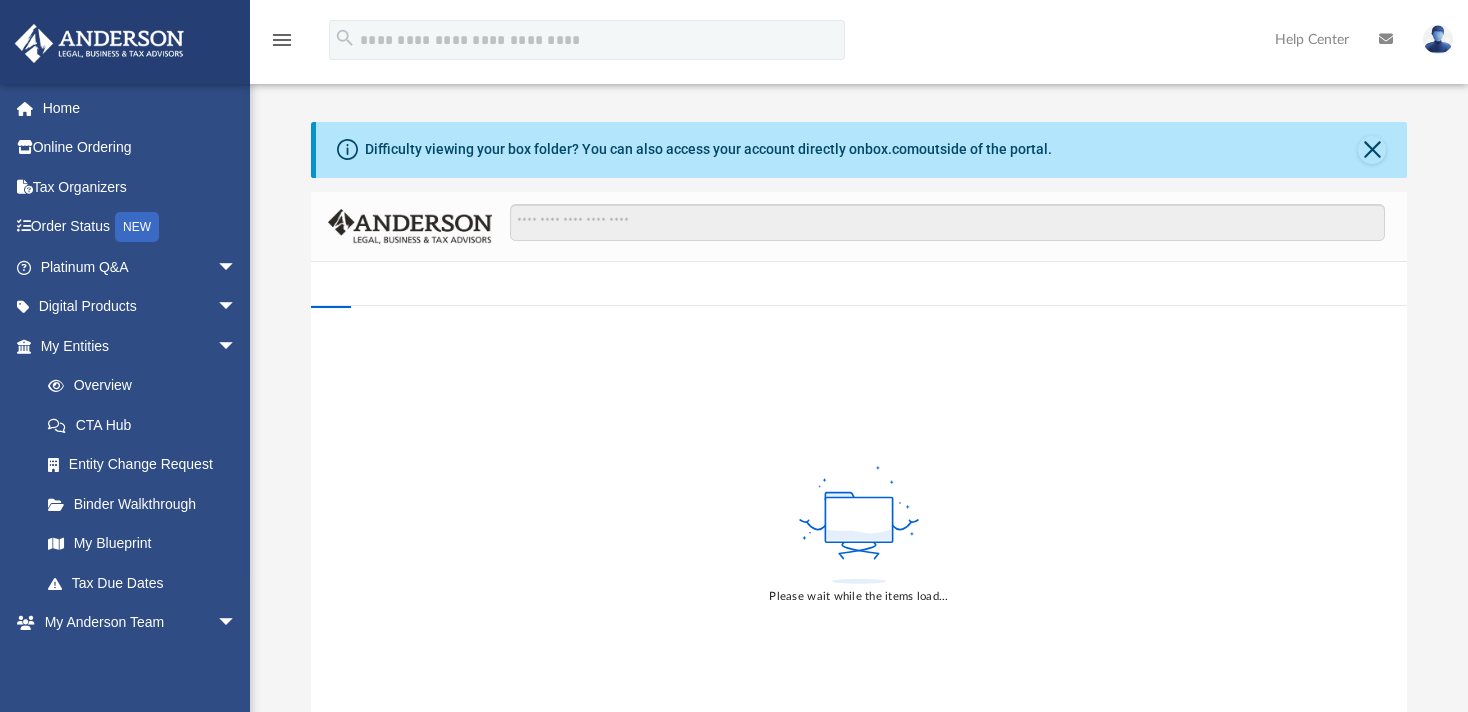 scroll, scrollTop: 0, scrollLeft: 0, axis: both 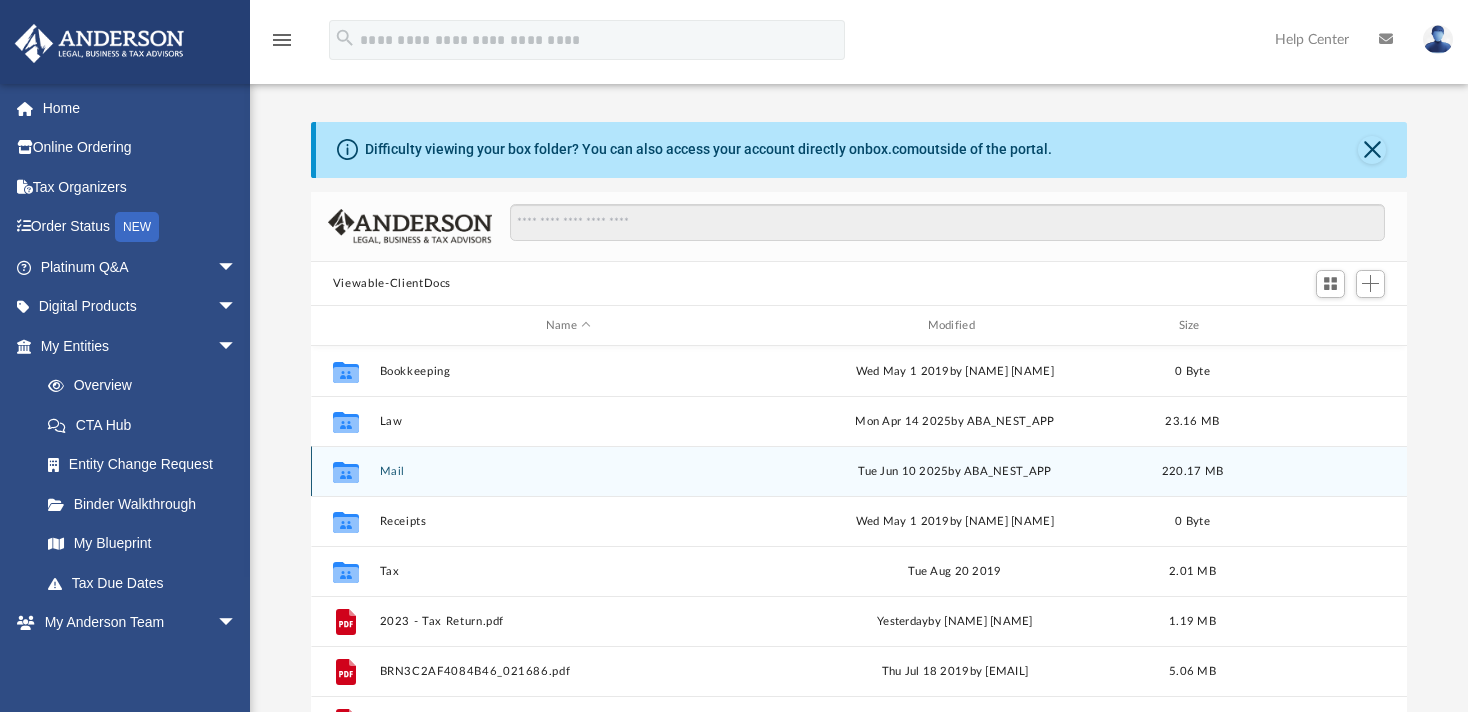 click on "Collaborated Folder Mail Tue Jun 10 2025  by ABA_NEST_APP 220.17 MB" at bounding box center (859, 471) 